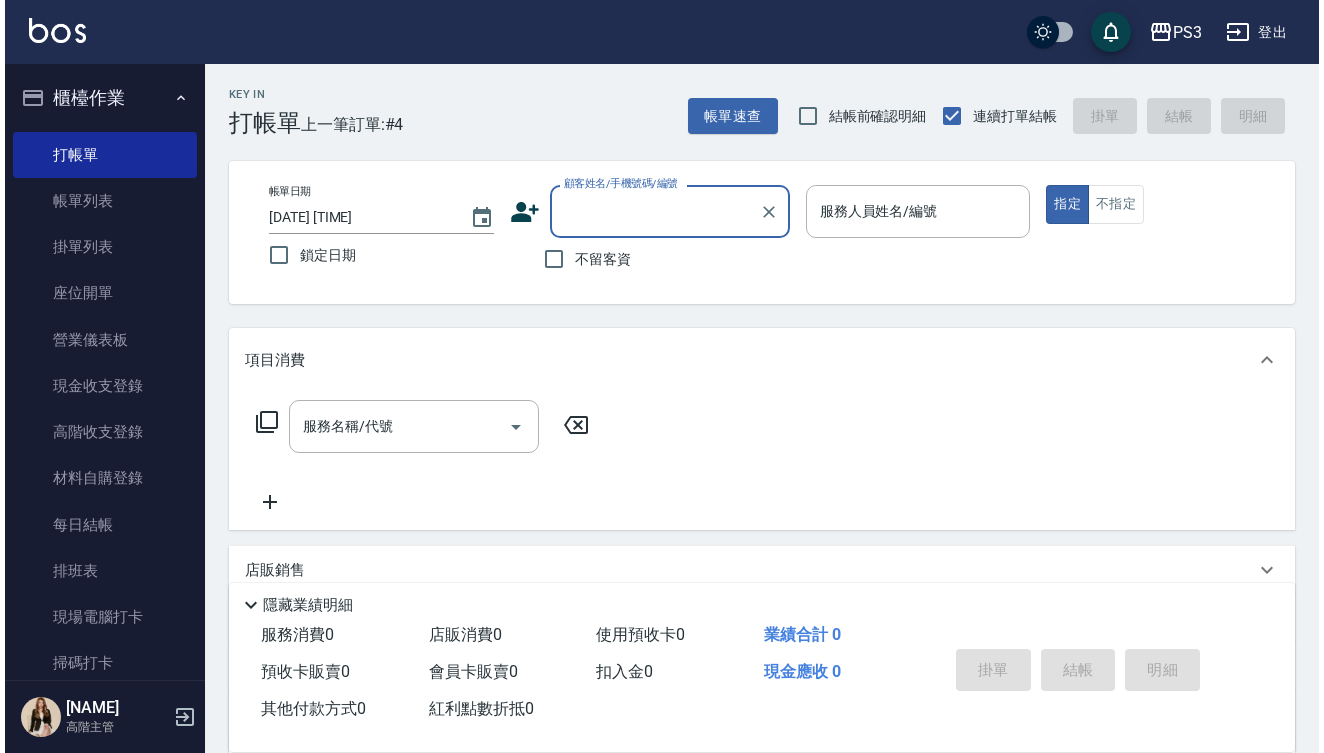 scroll, scrollTop: 0, scrollLeft: 0, axis: both 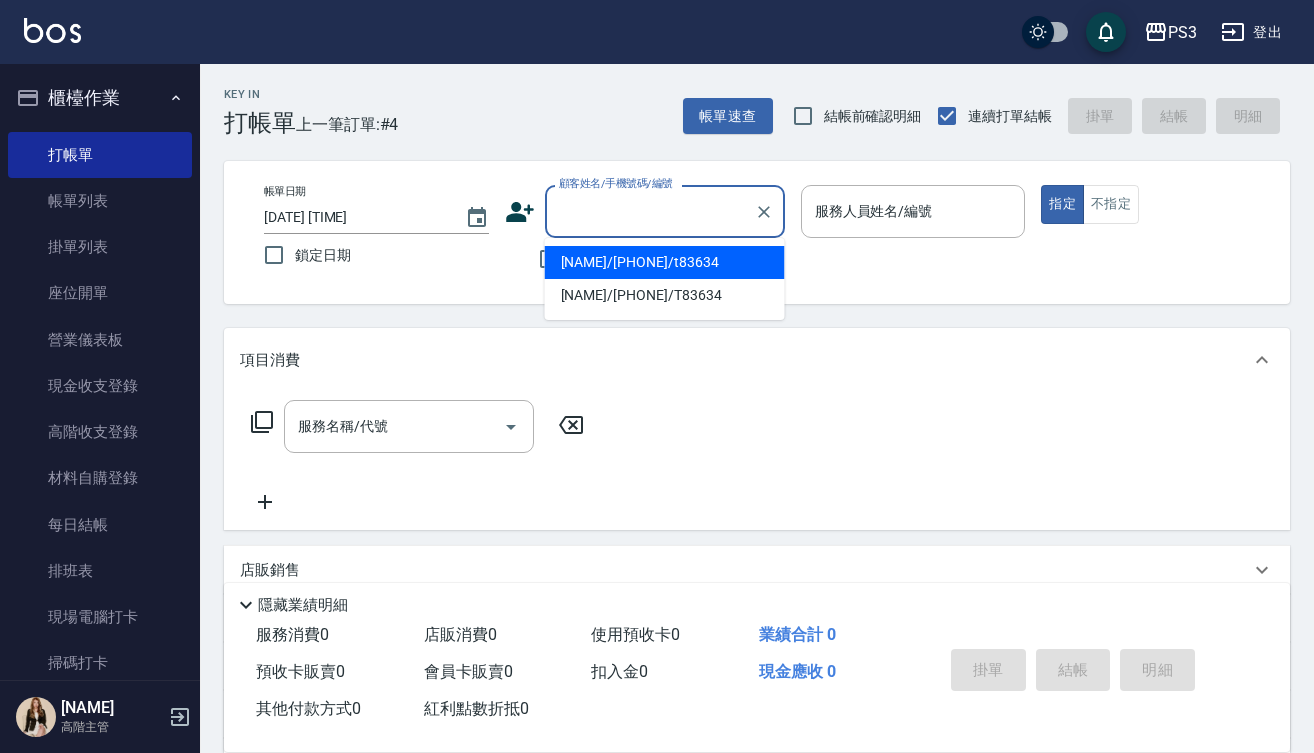 click on "顧客姓名/手機號碼/編號" at bounding box center [650, 211] 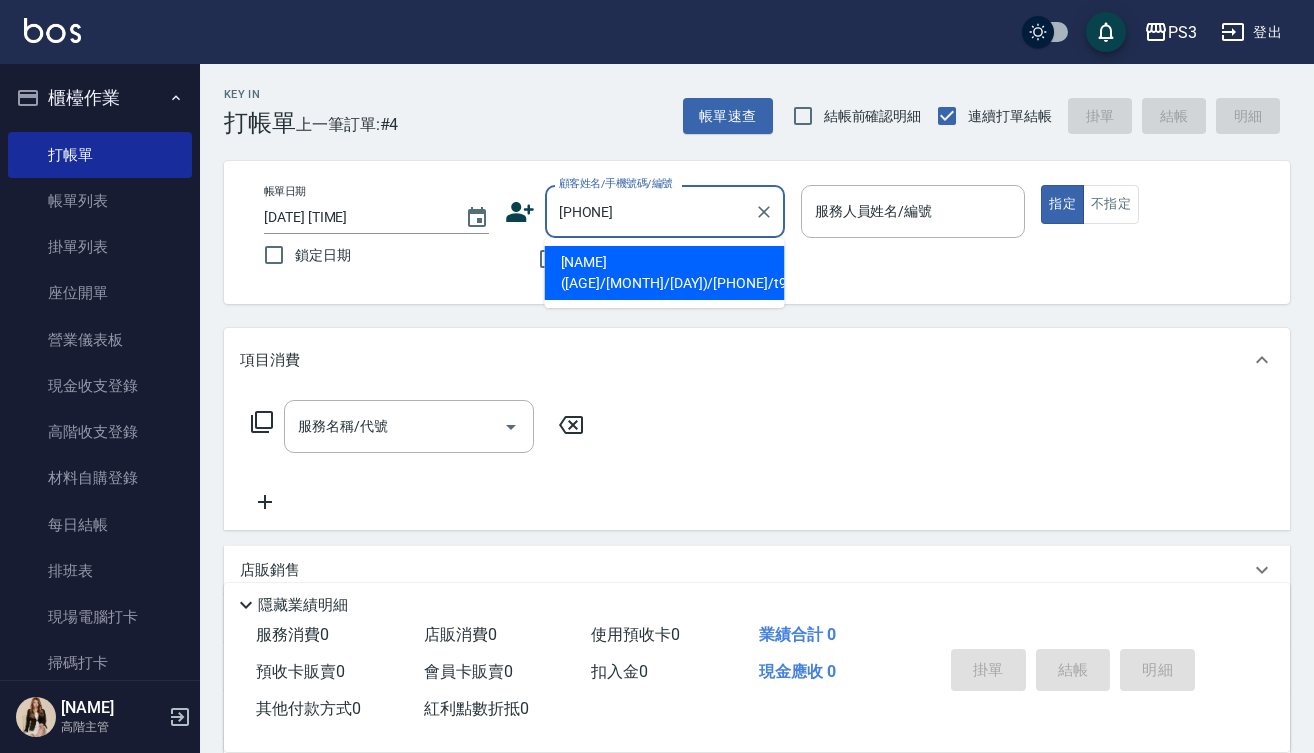 type on "冠宇(27/2/16)/0922313209/t90090" 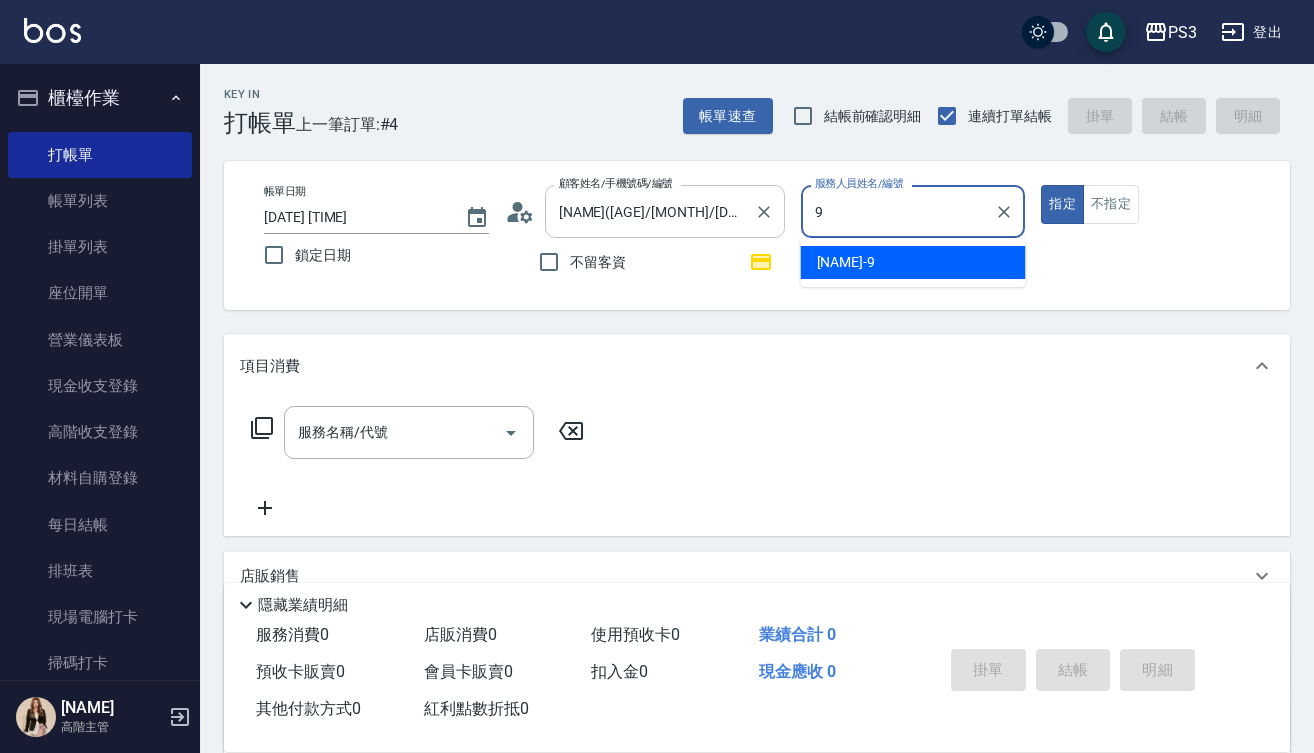 type on "尤信翰-9" 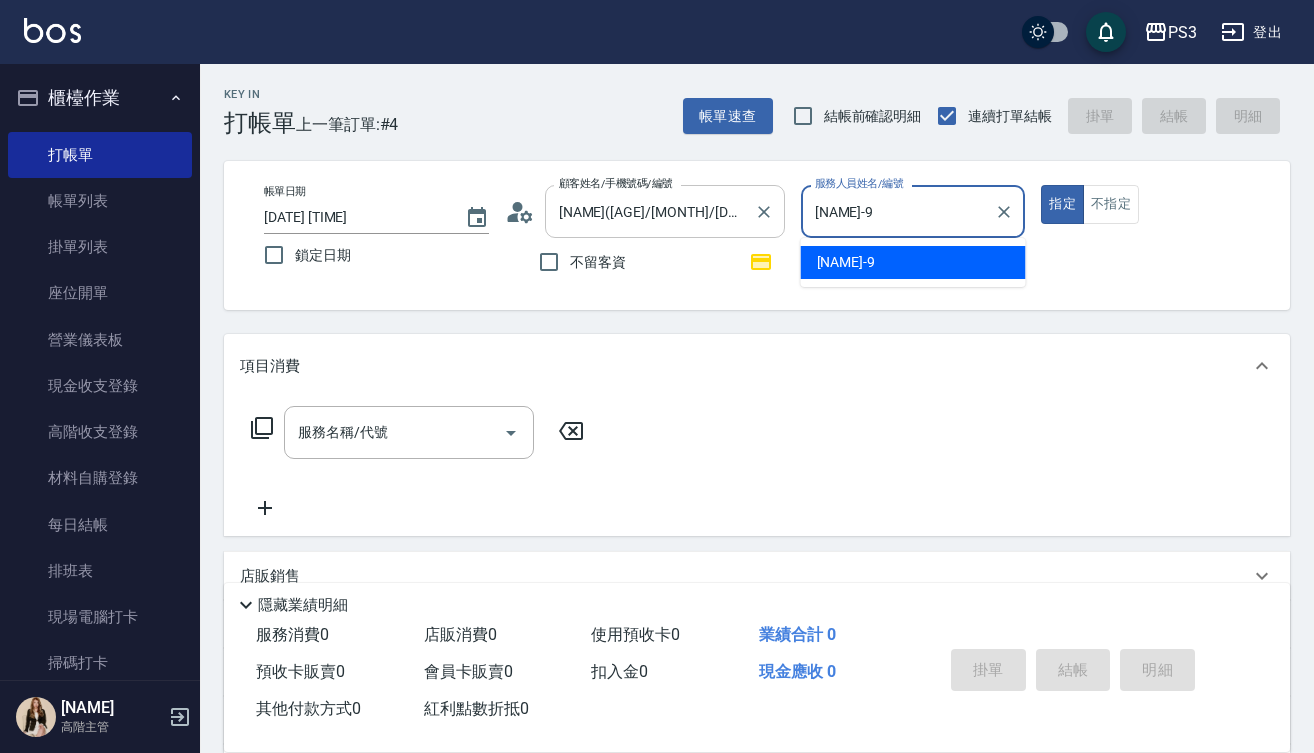 type on "true" 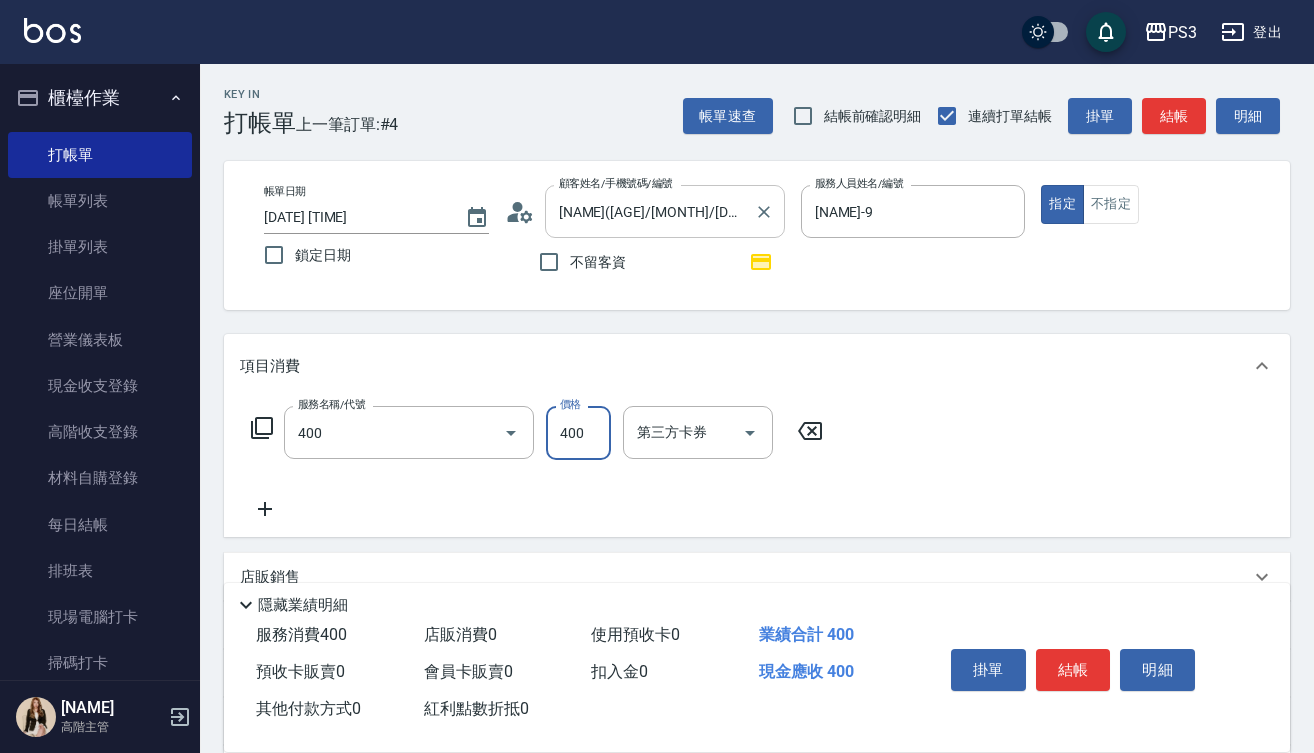 type on "剪(400)" 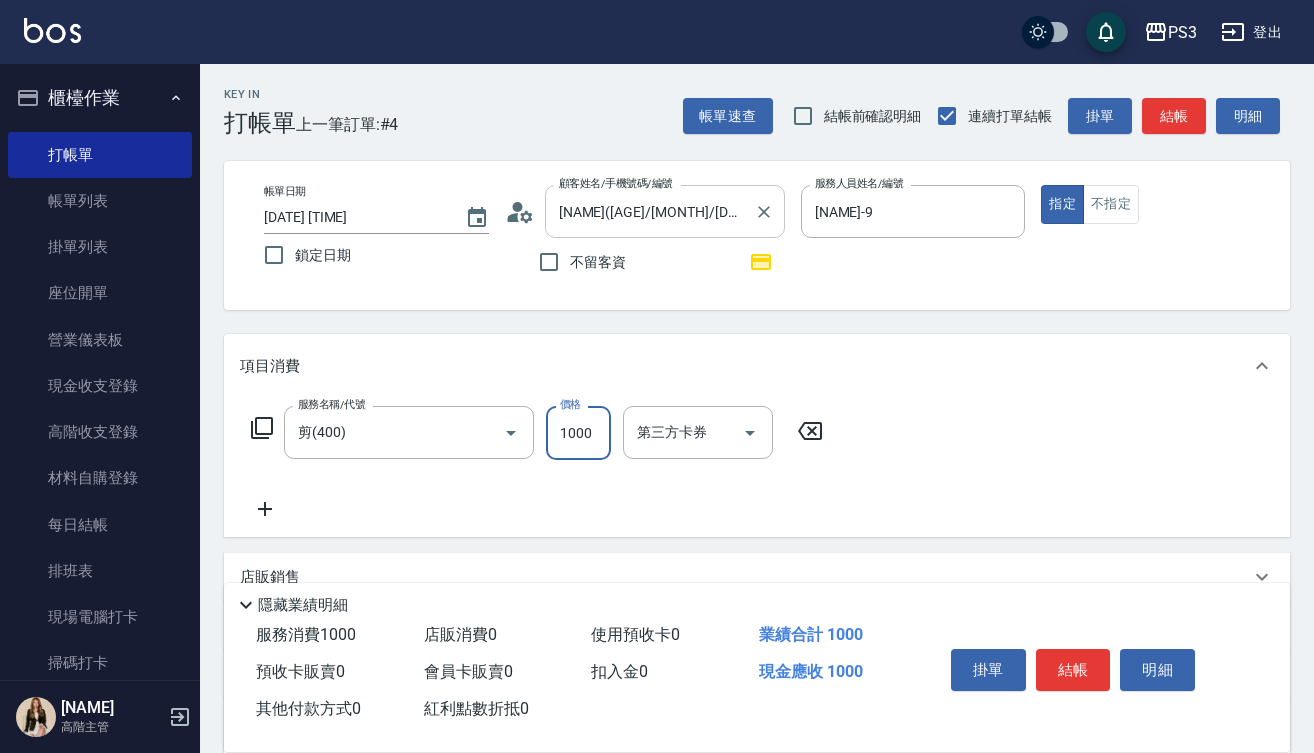 type on "1000" 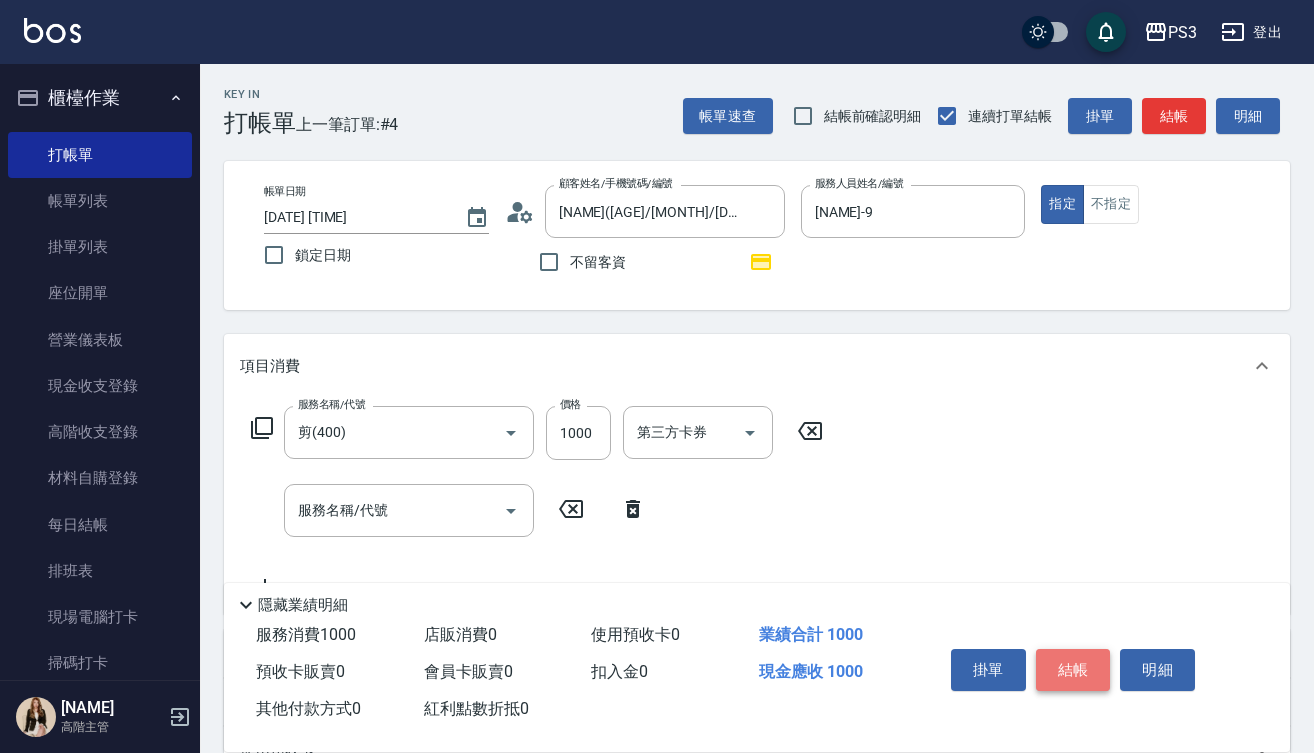click on "結帳" at bounding box center (1073, 670) 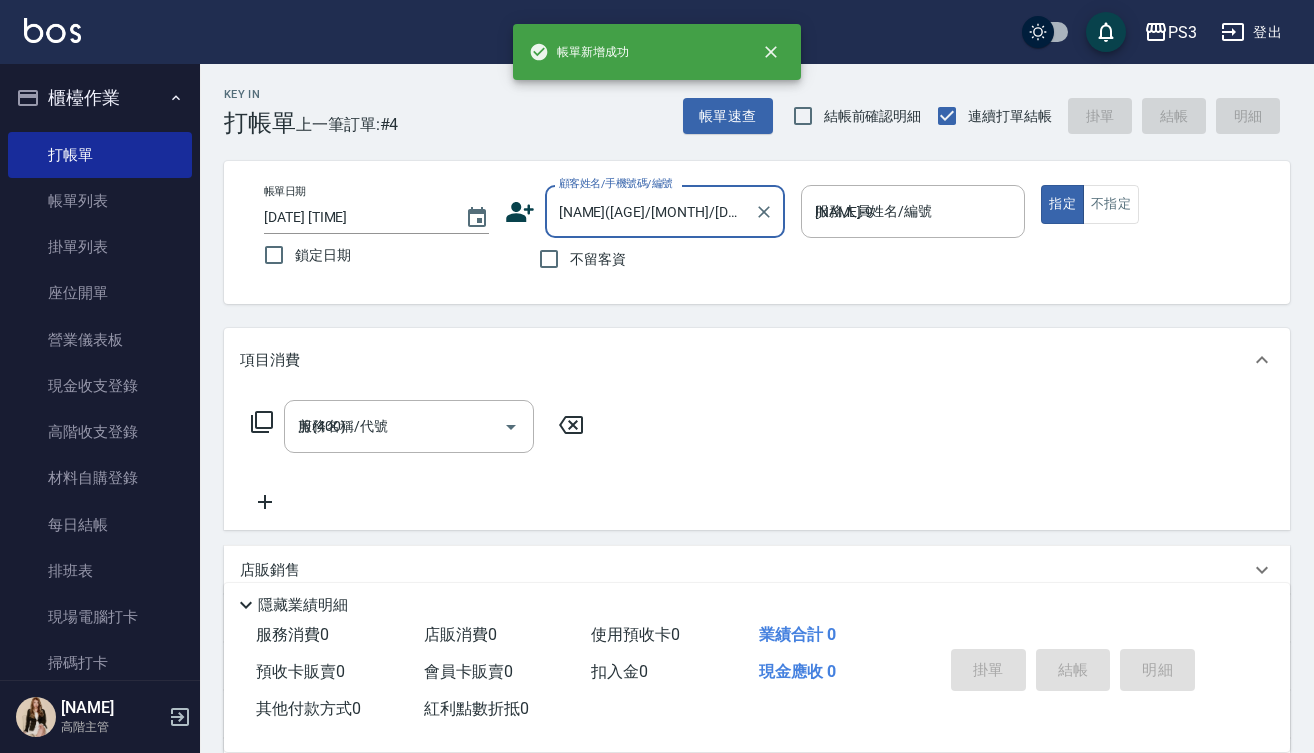 type on "2025/08/08 17:25" 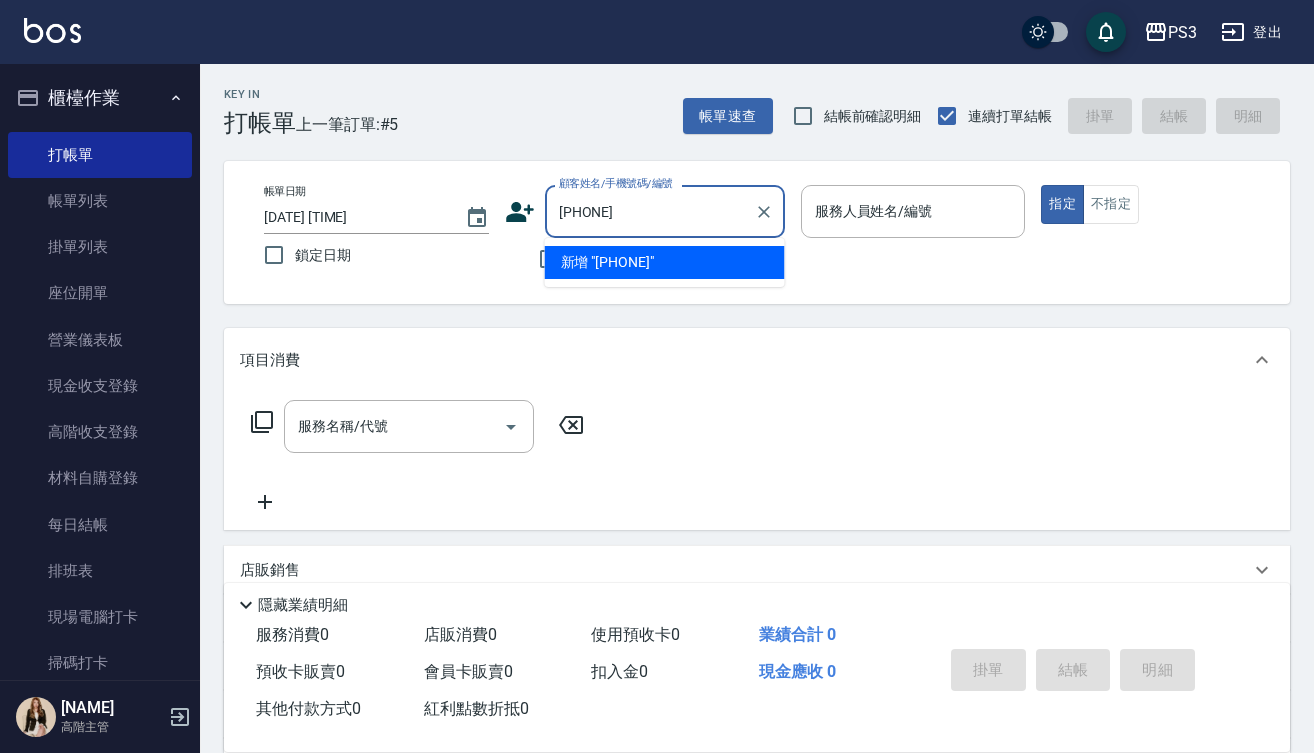 type on "[PHONE]" 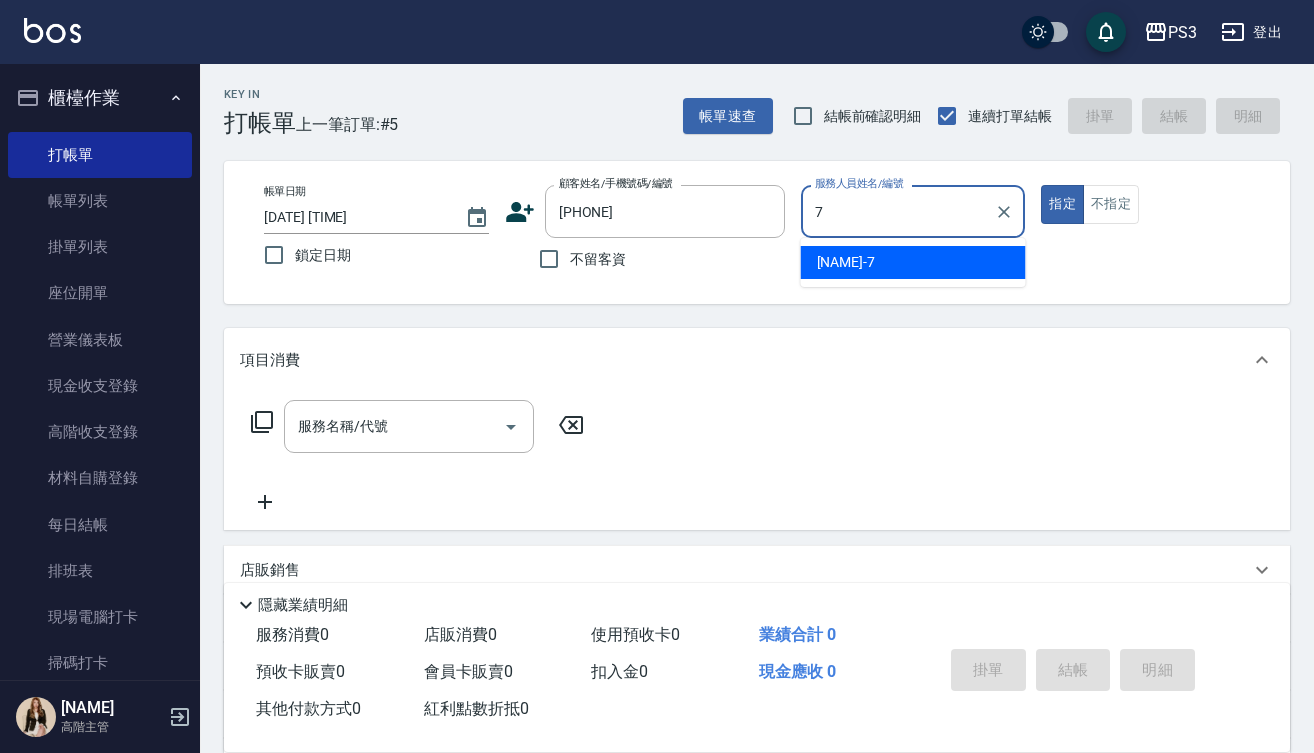 type on "[FIRST]-7" 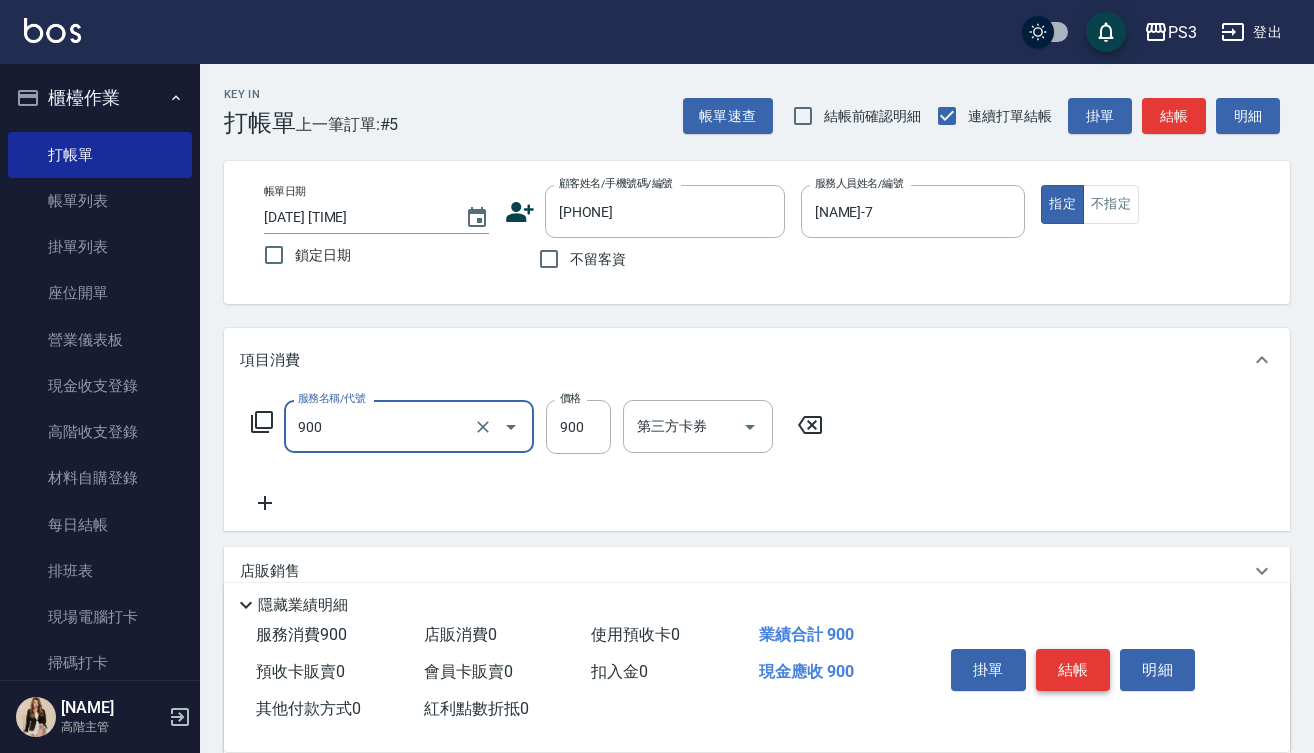 type on "頭皮保養洗(900)" 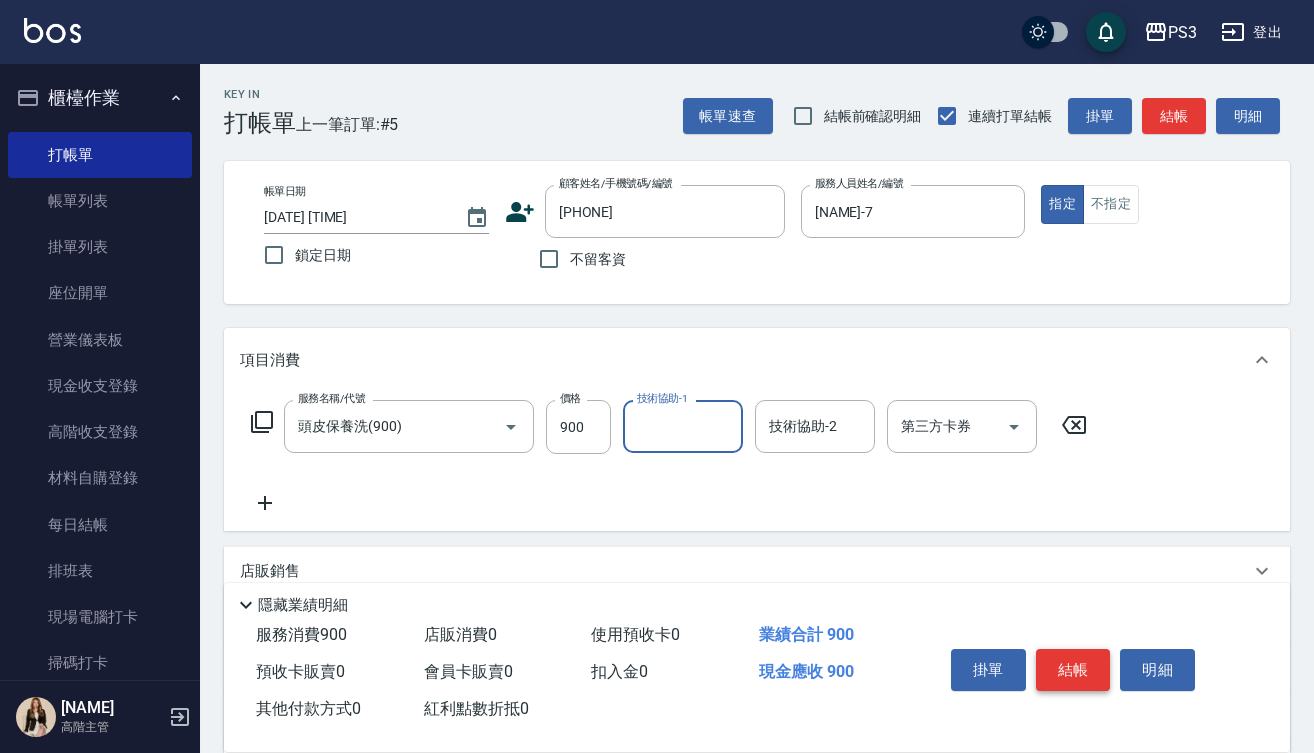 type on "1" 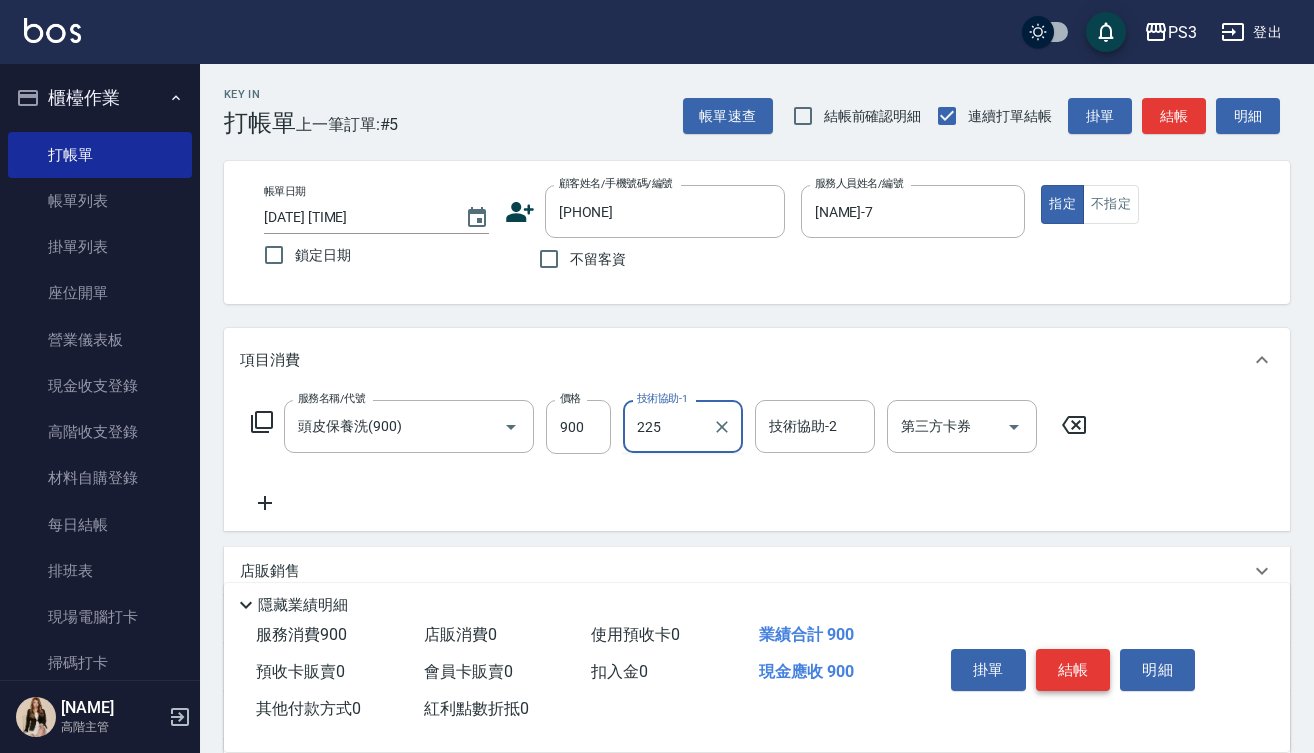 type on "225" 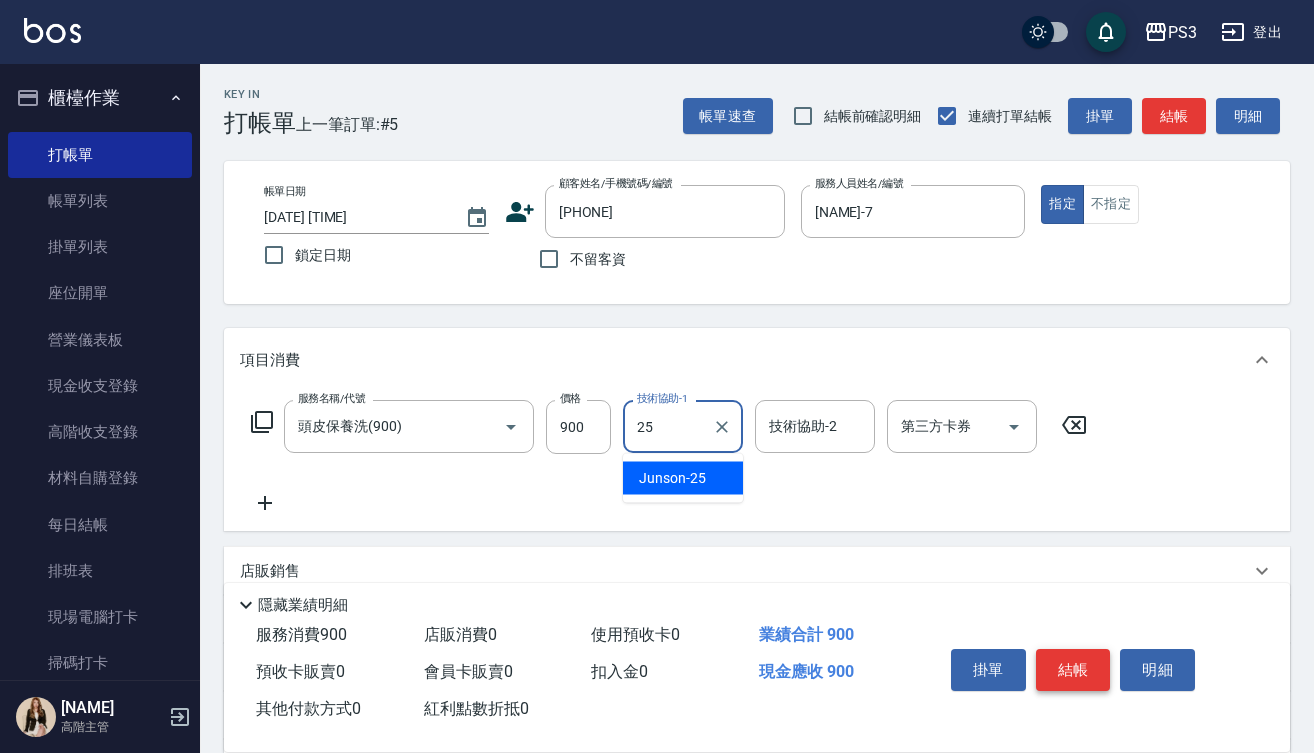 type on "Junson-25" 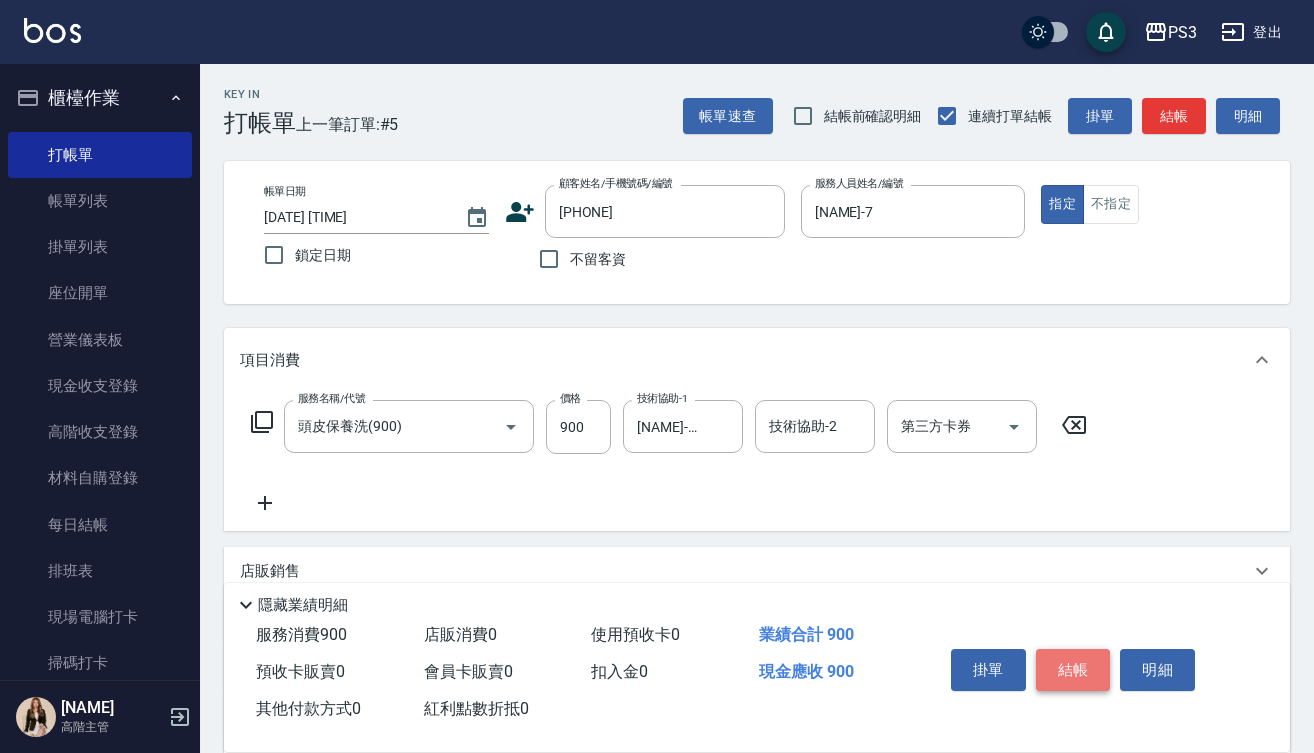 click on "結帳" at bounding box center (1073, 670) 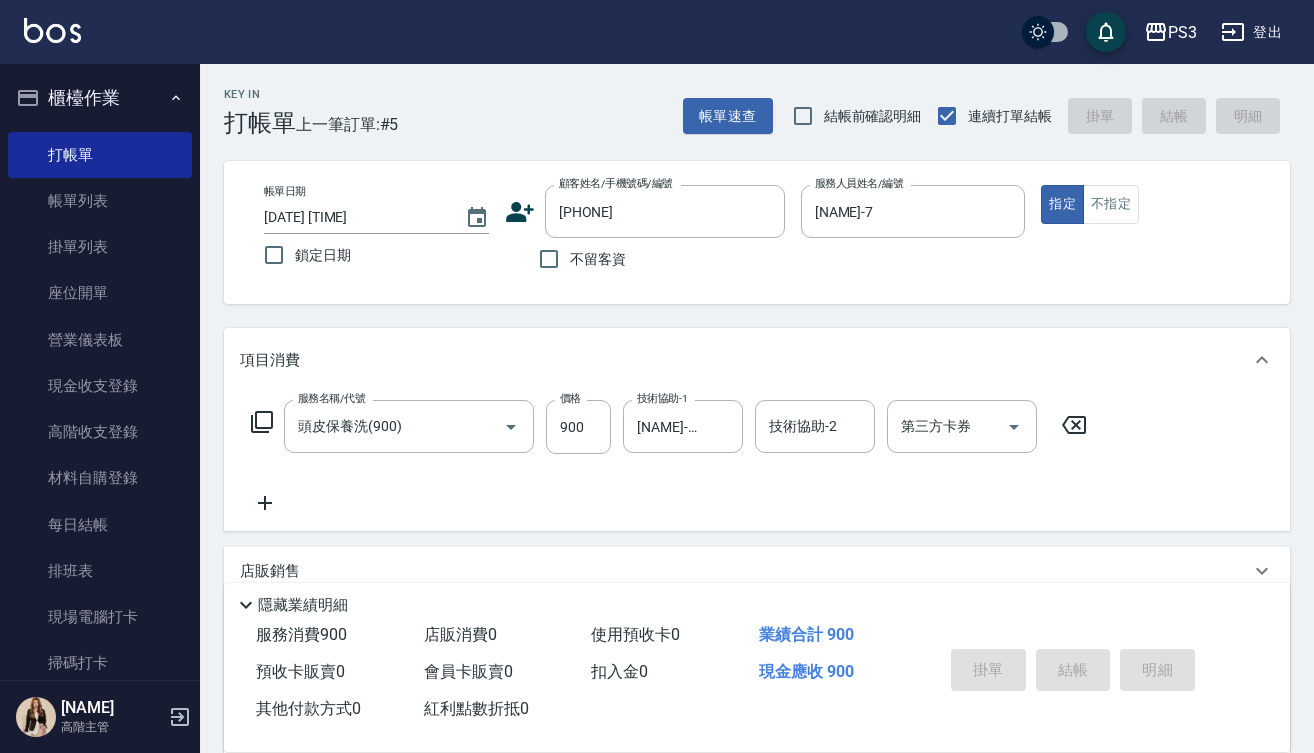 type 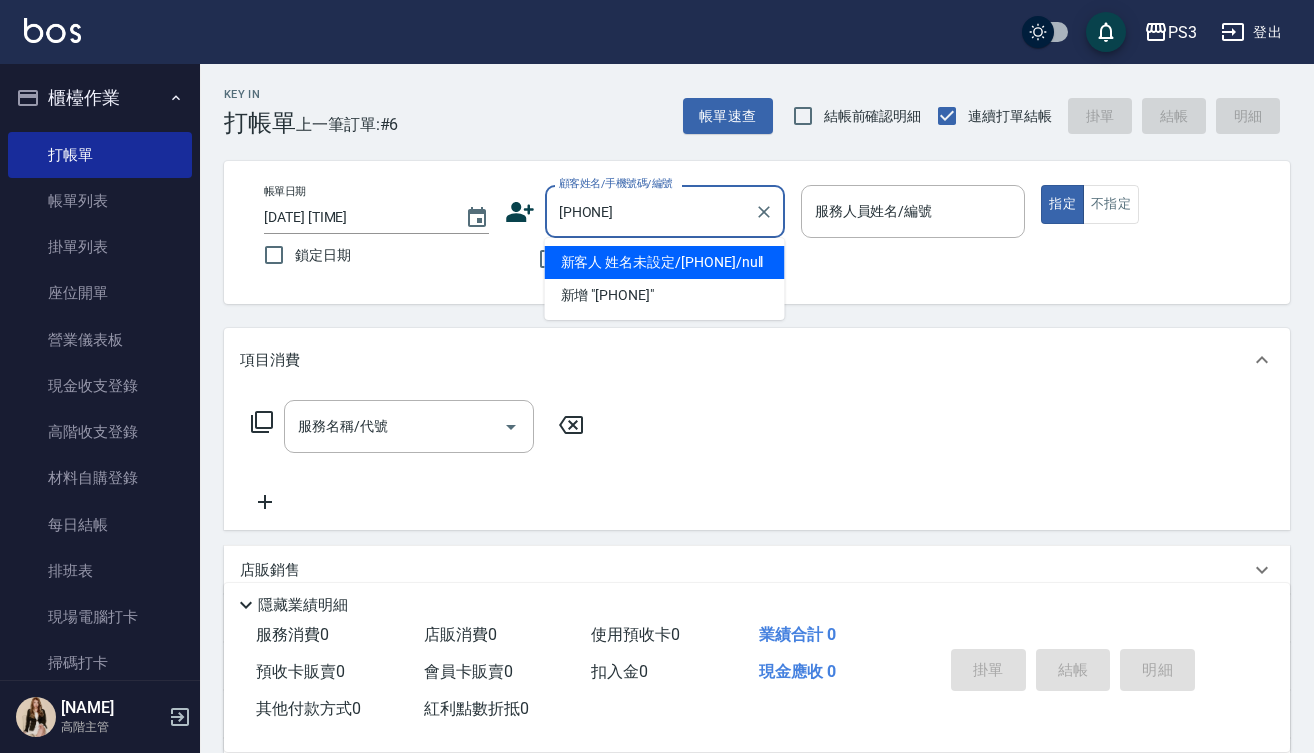 type on "[PHONE]" 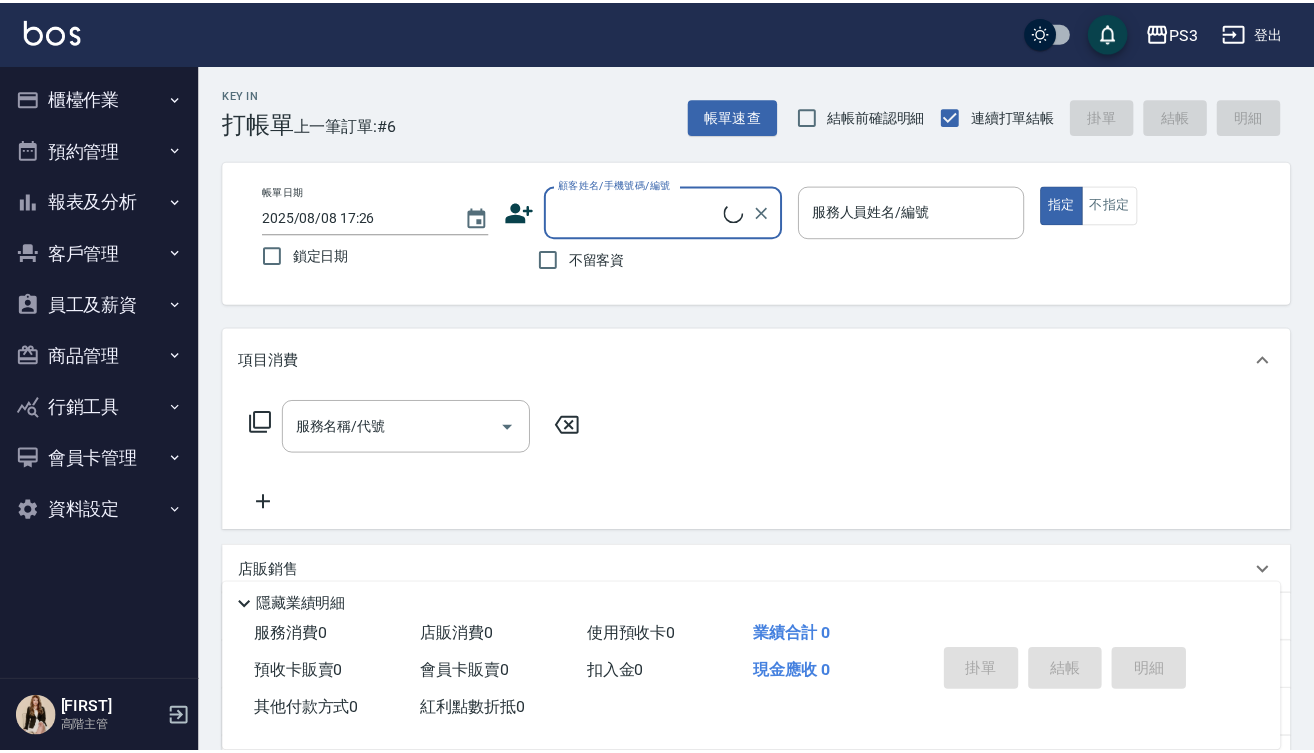 scroll, scrollTop: 0, scrollLeft: 0, axis: both 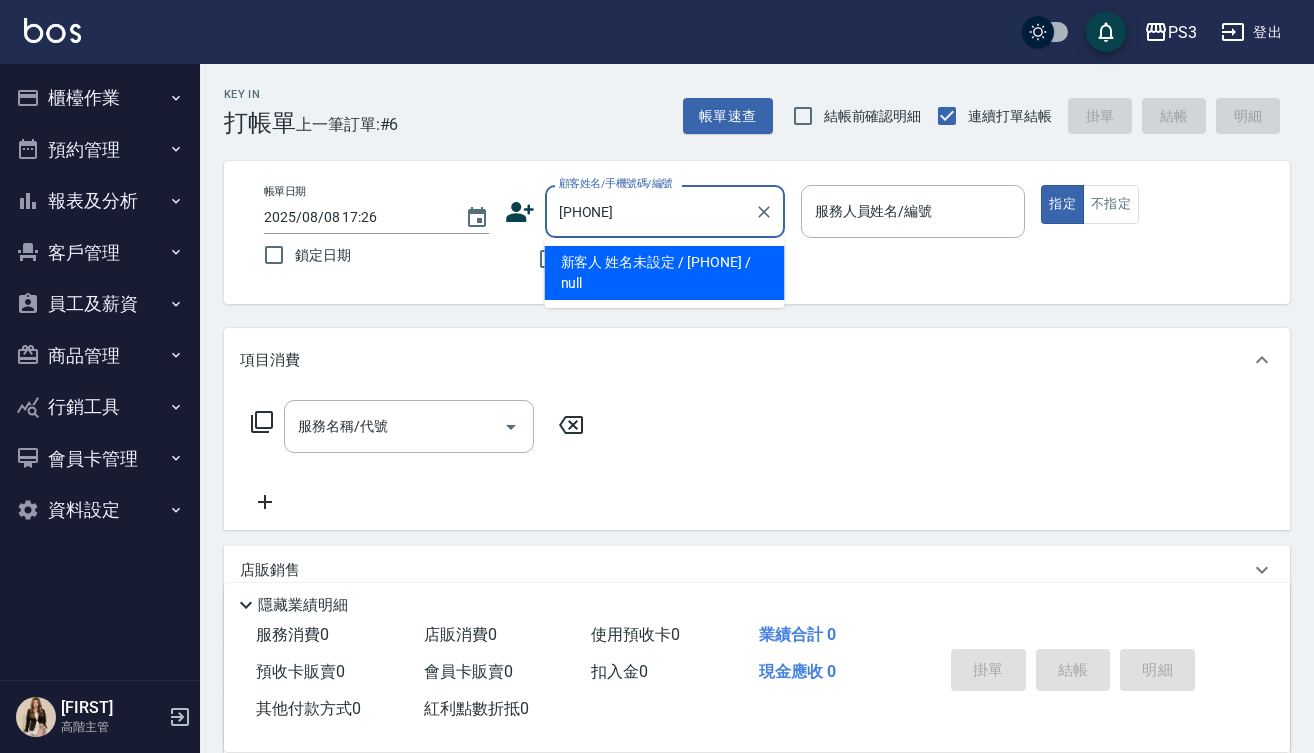 type on "新客人 姓名未設定 / [PHONE] / null" 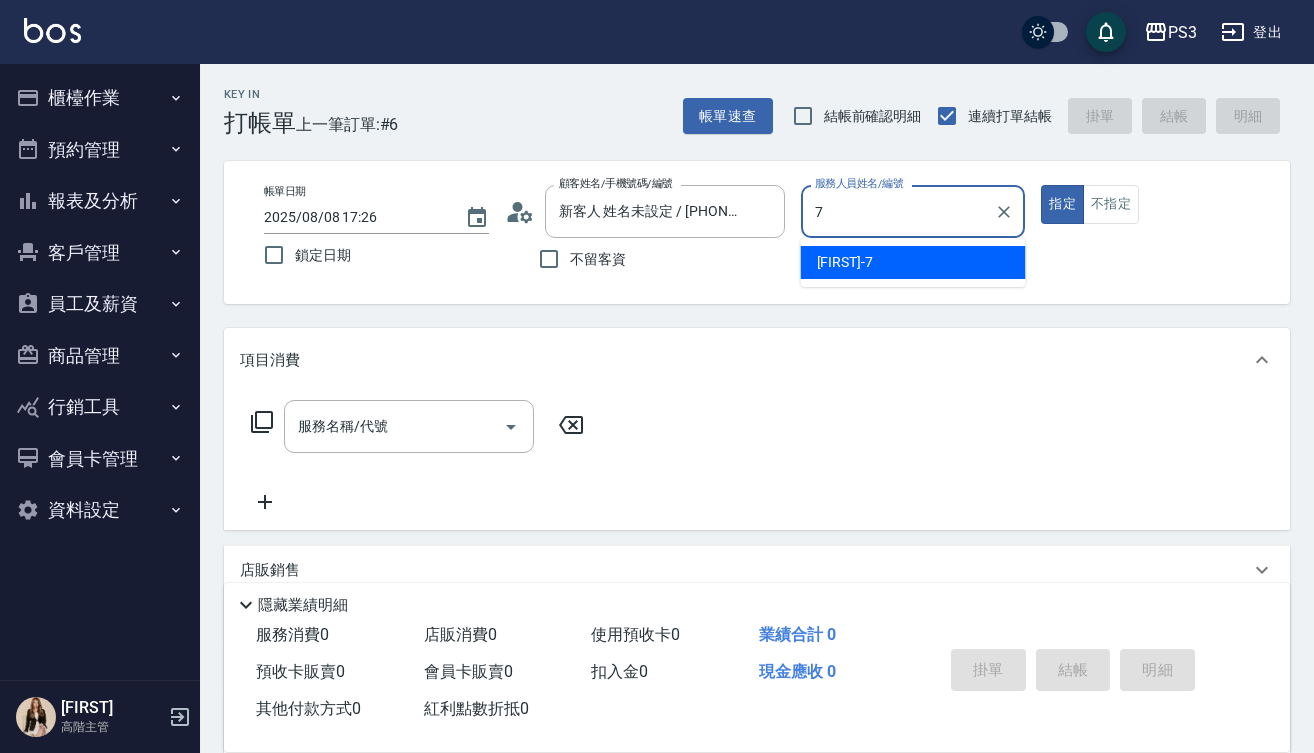 type on "[FIRST]-7" 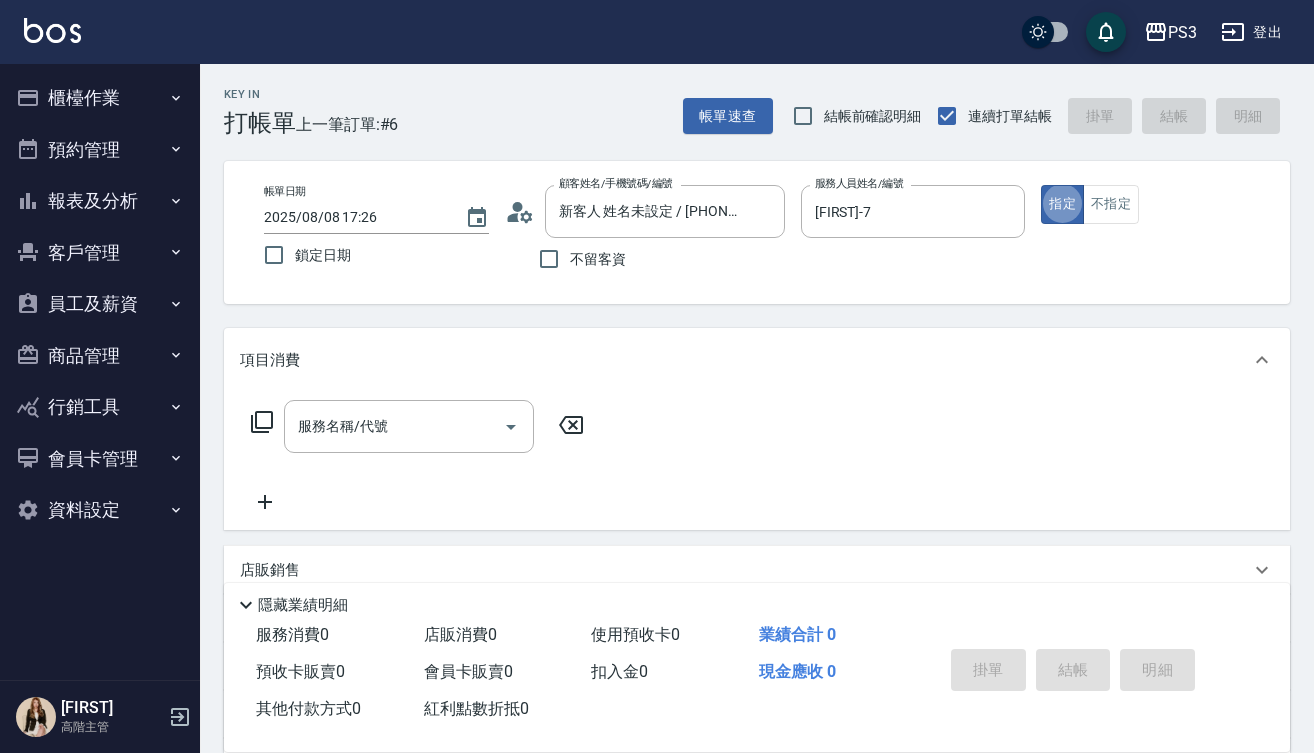type on "true" 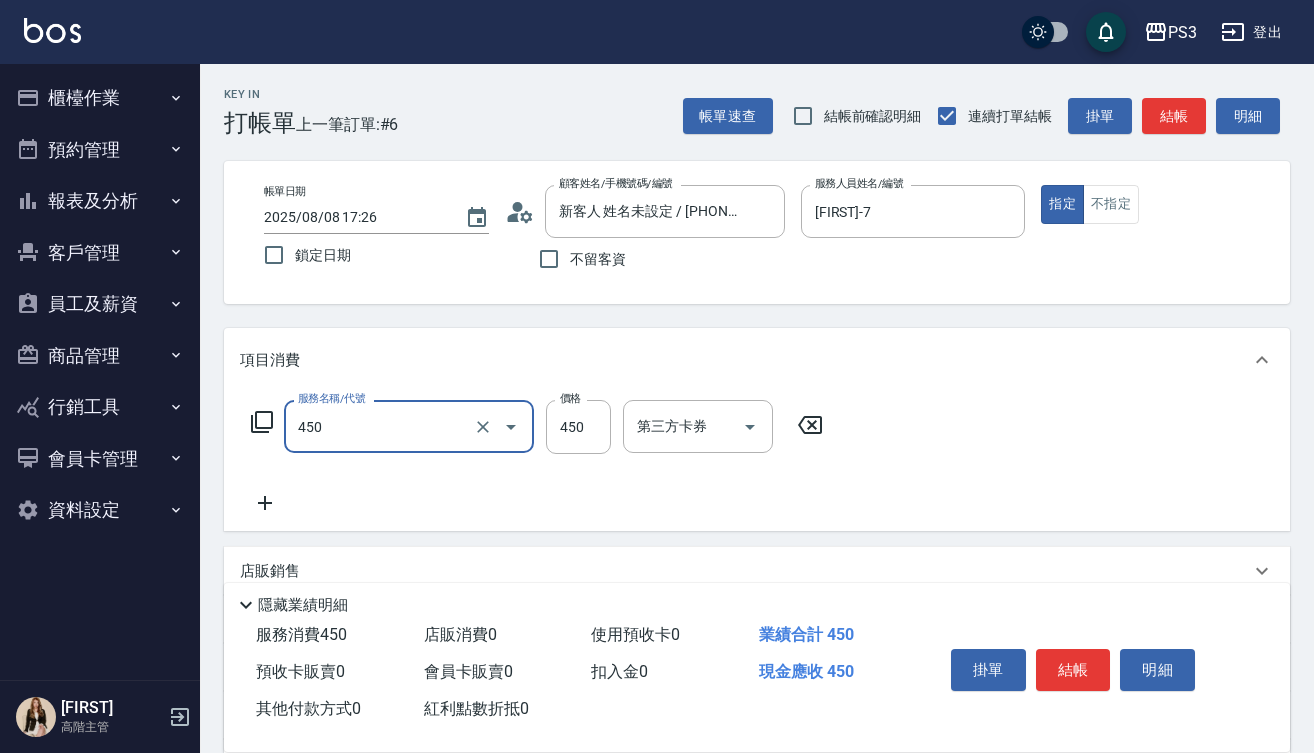 type on "有機洗髮(450)" 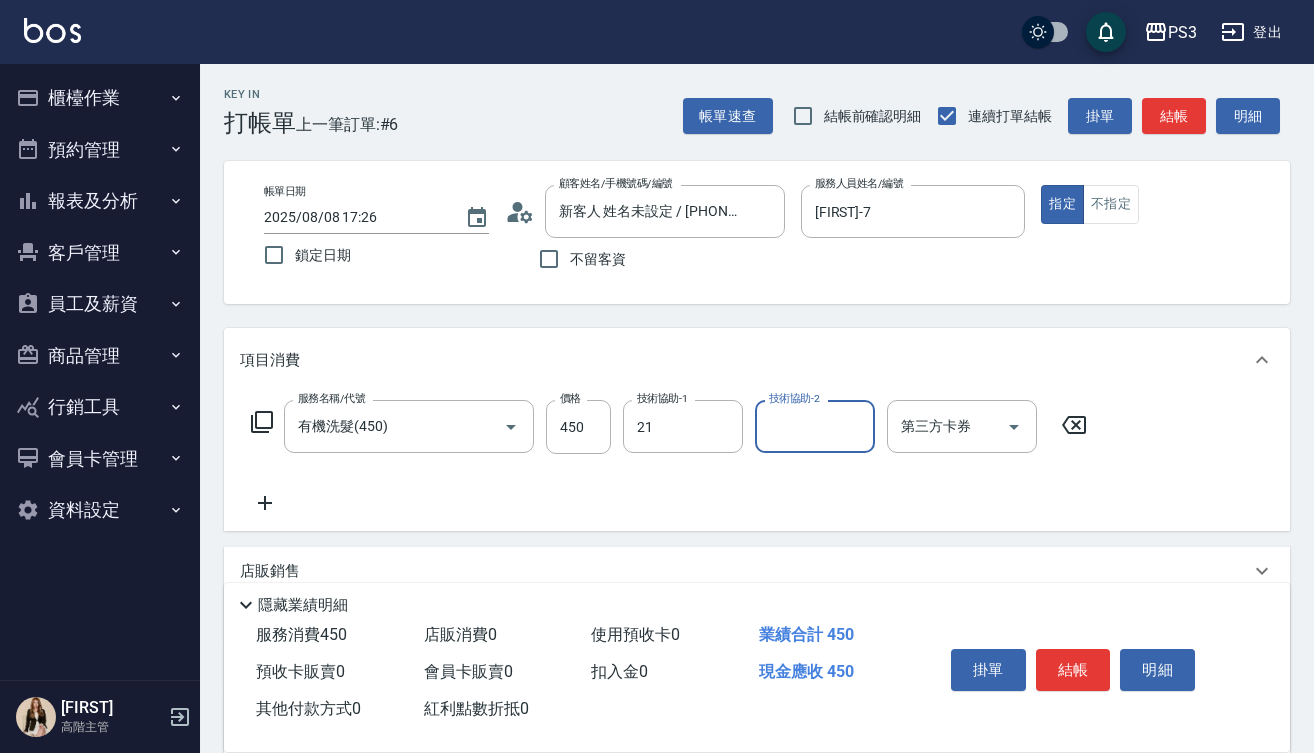 type on "[FIRST]-21" 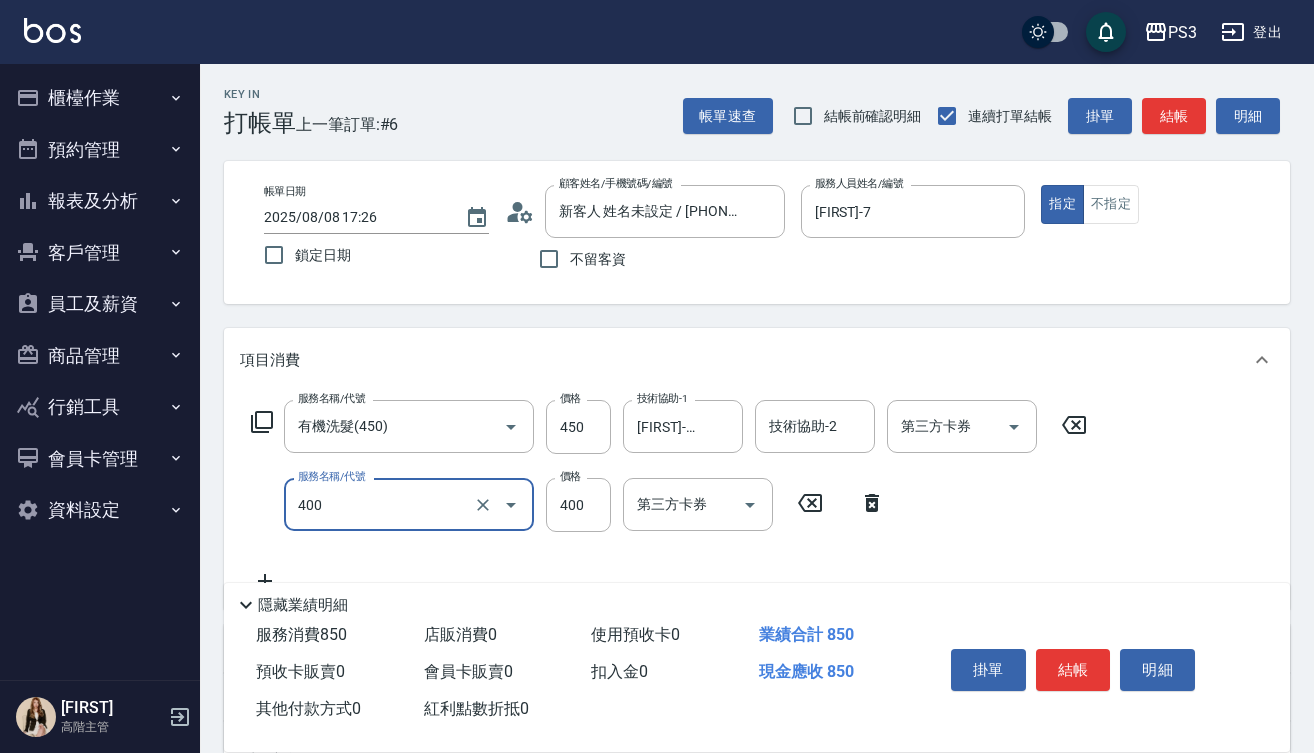 type on "剪(400)" 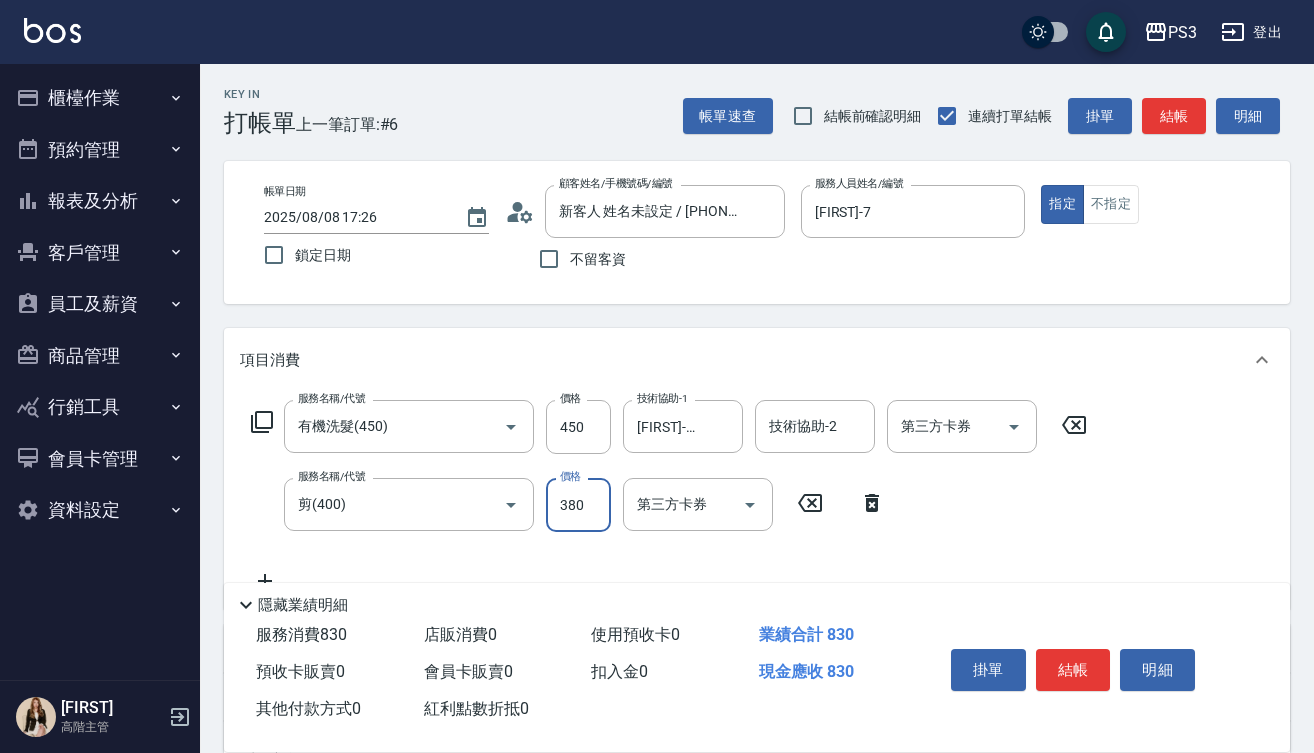 type on "380" 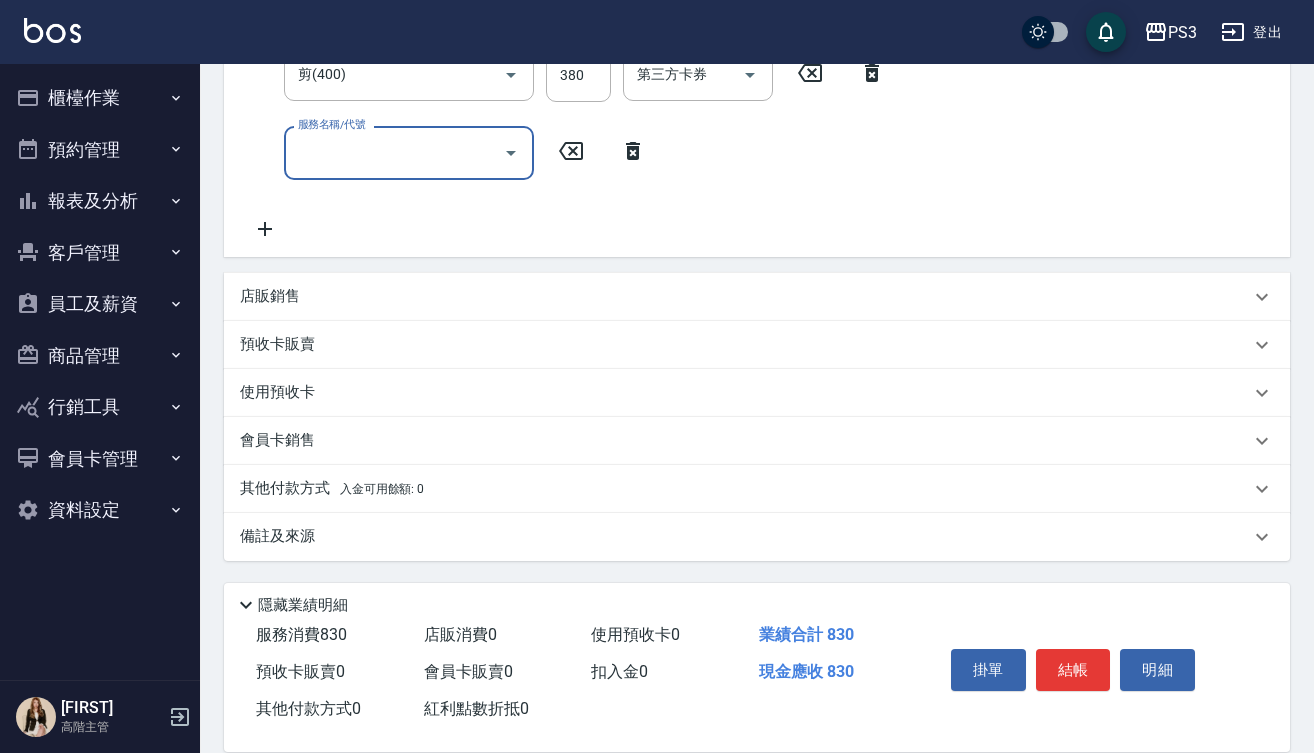 scroll, scrollTop: 430, scrollLeft: 0, axis: vertical 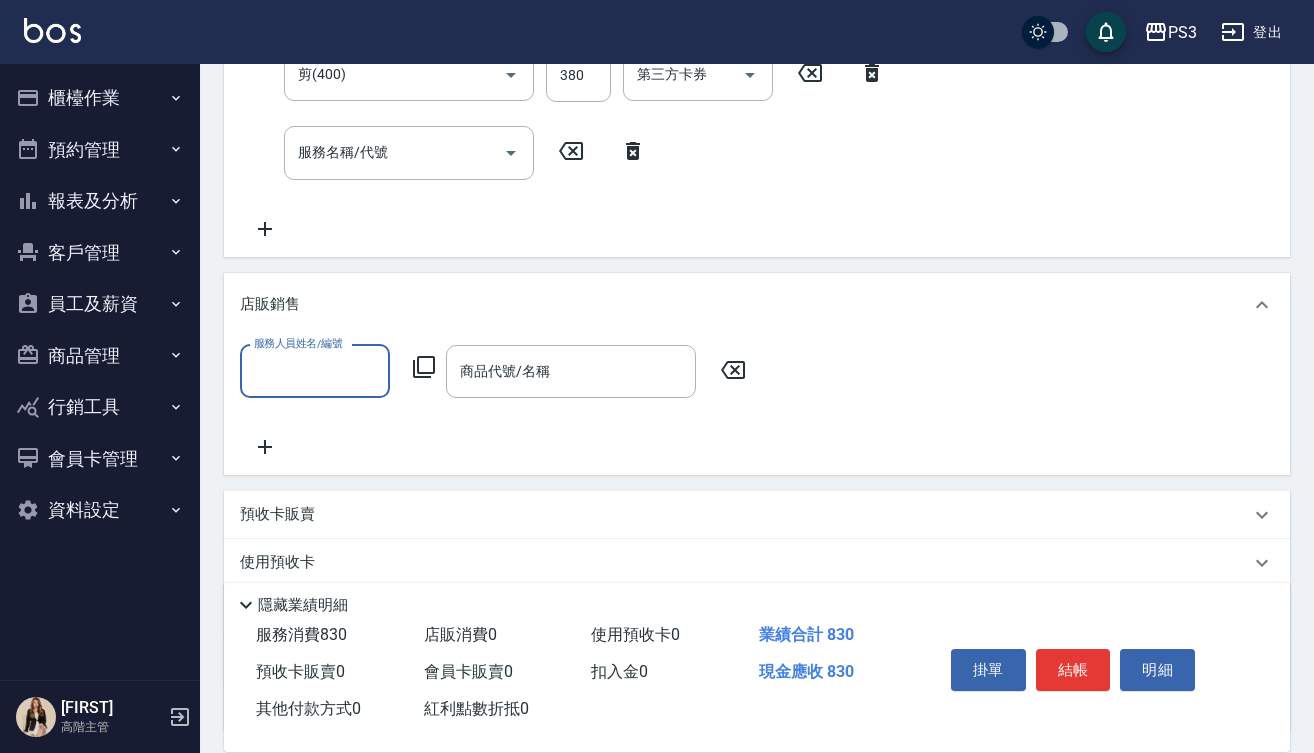 type on "1" 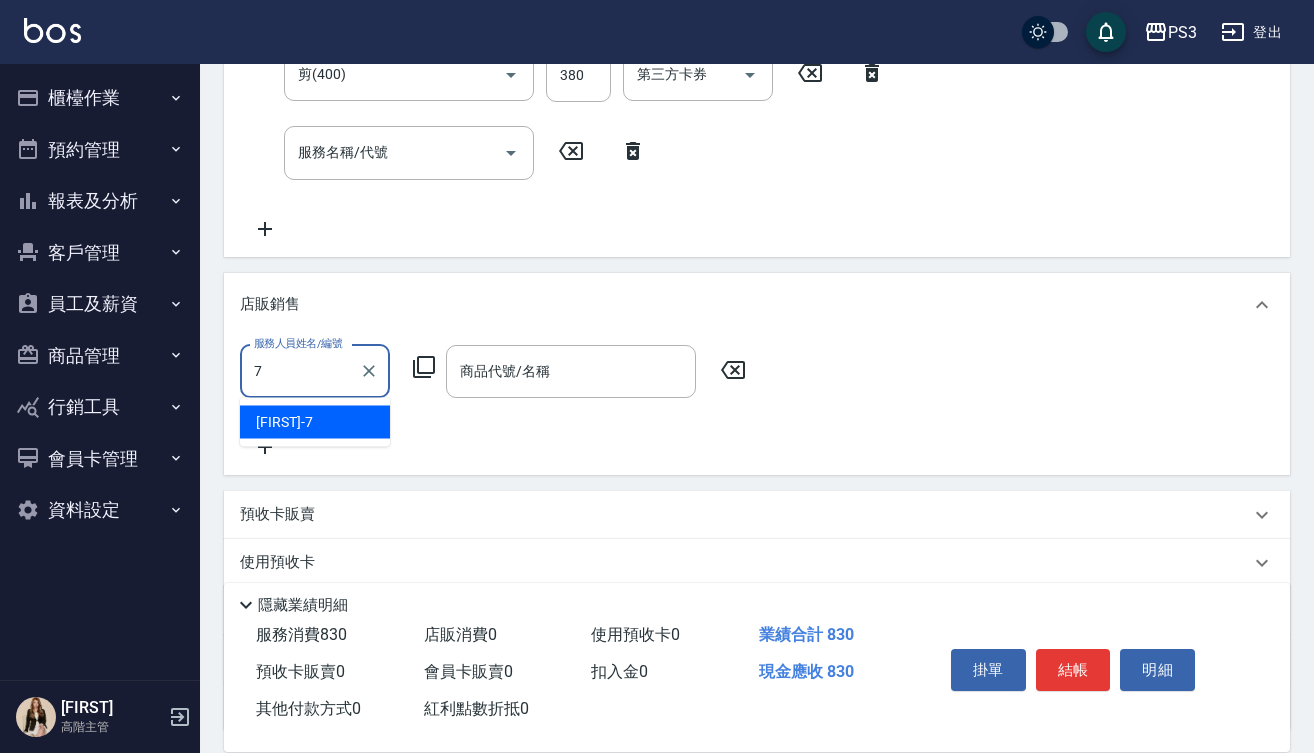 type on "[FIRST]-7" 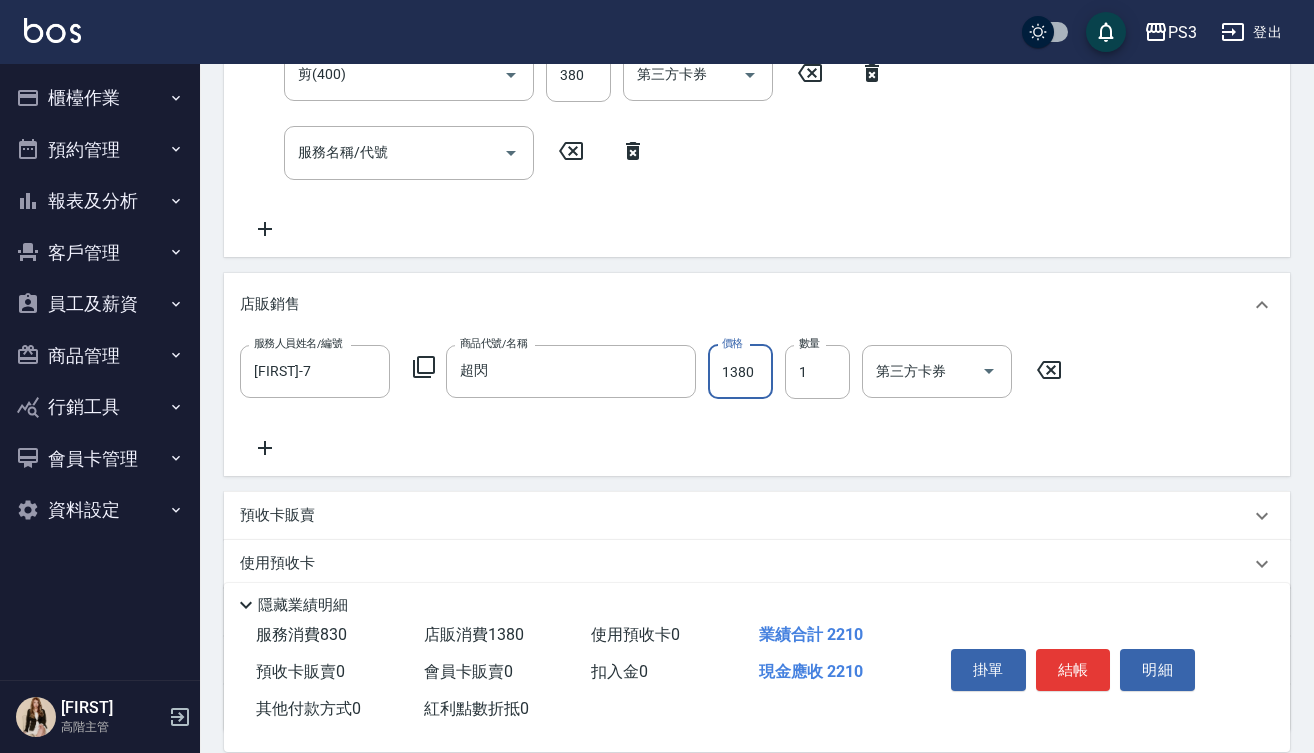 type on "超閃耀噴霧" 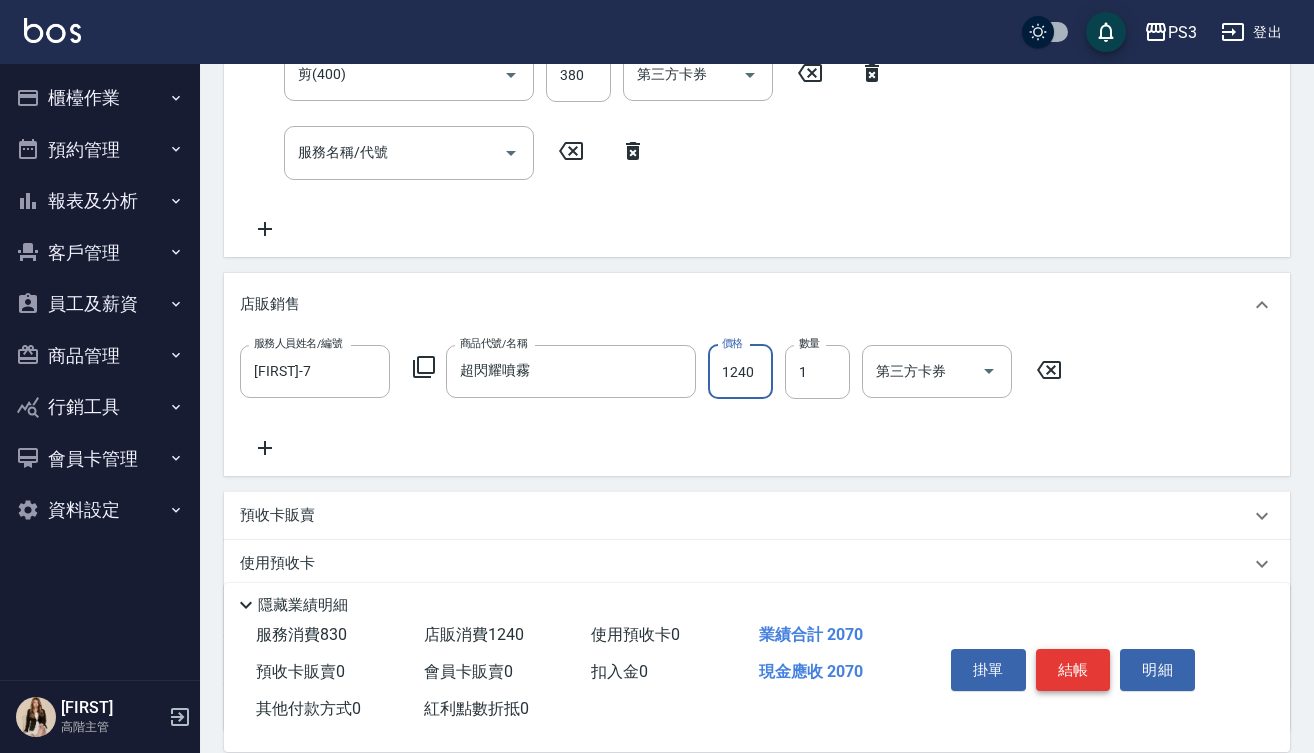 type on "1240" 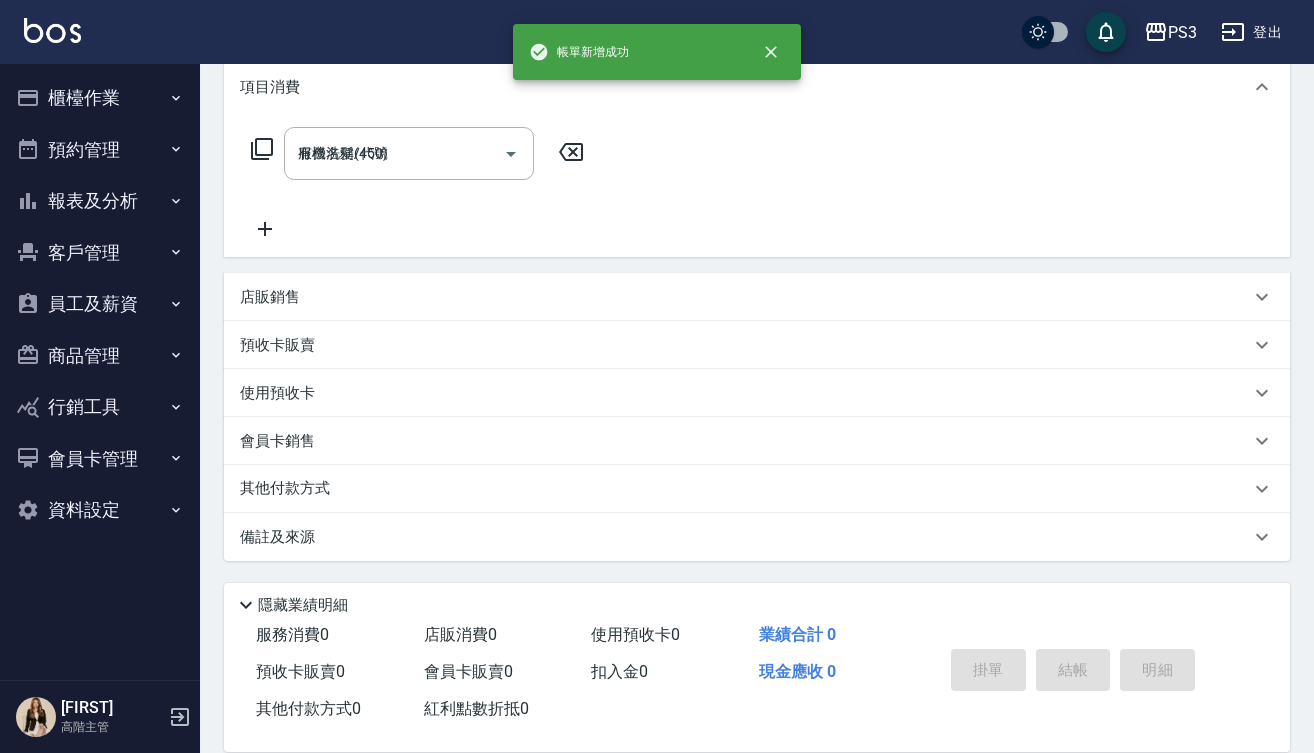 type 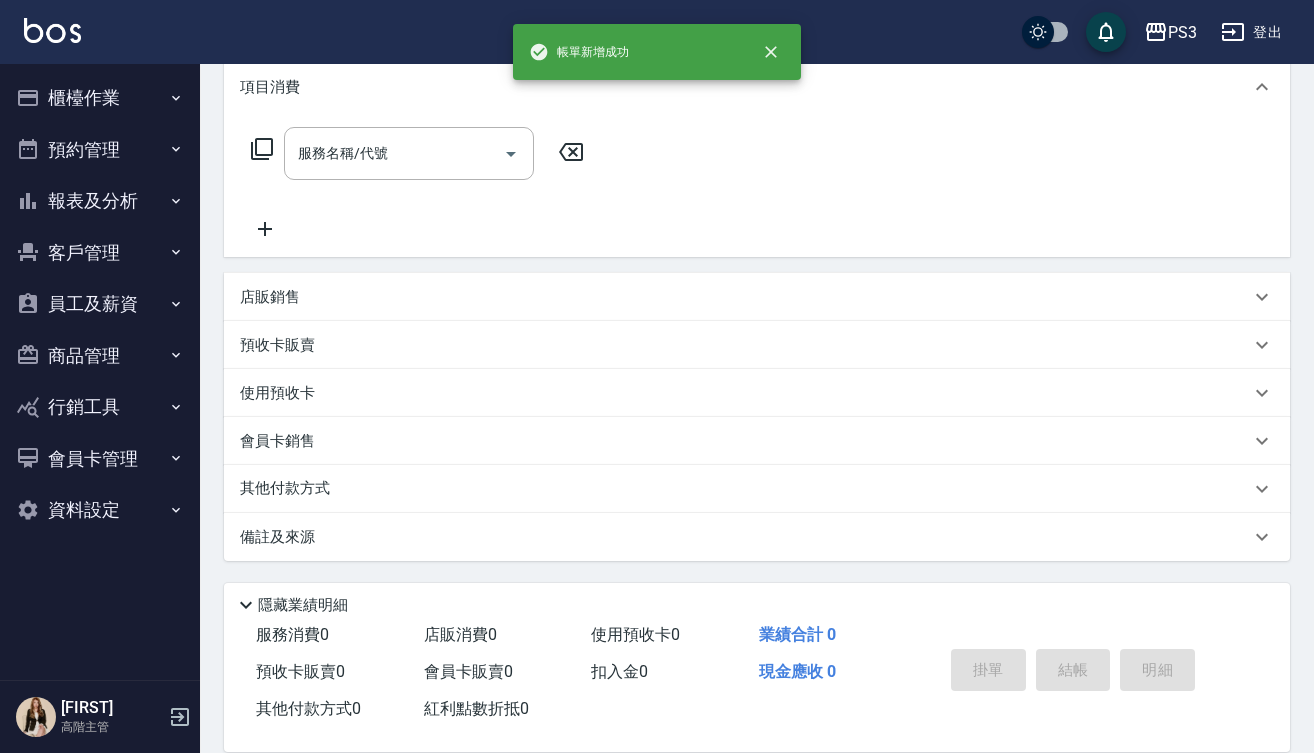 scroll, scrollTop: 0, scrollLeft: 0, axis: both 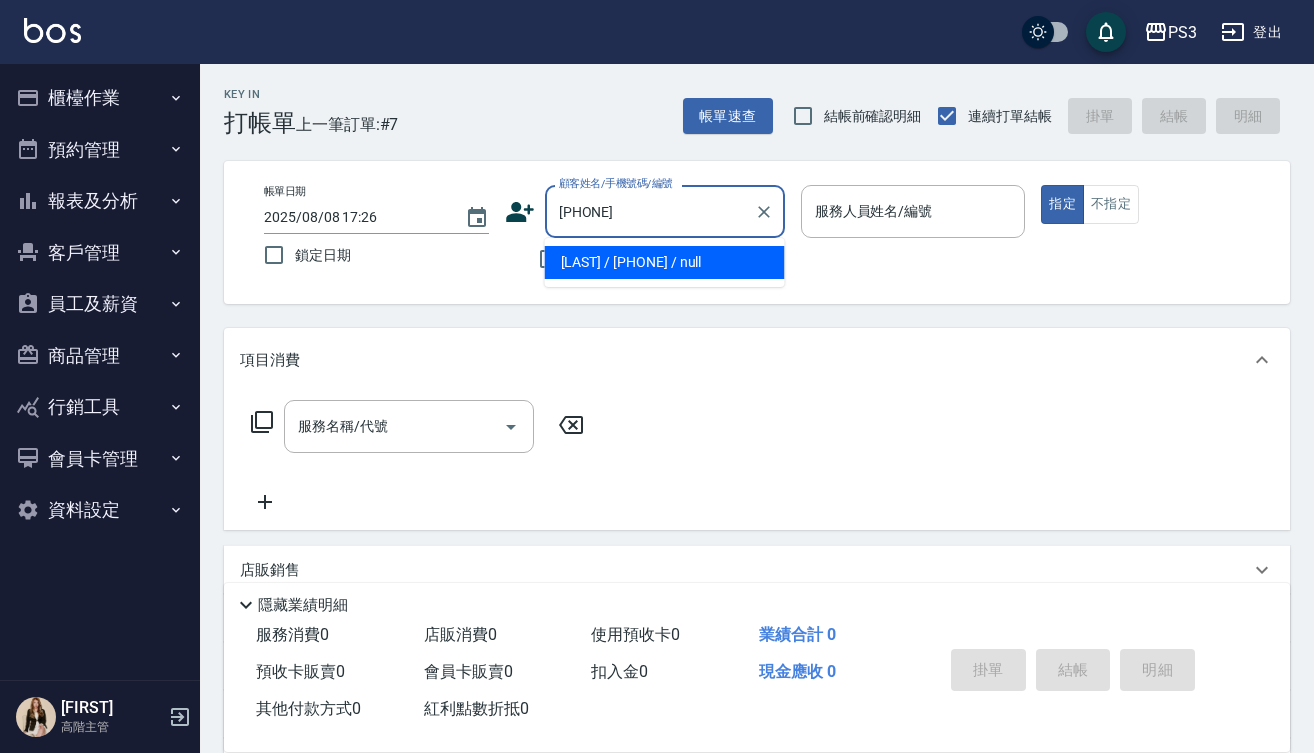 type on "[LAST] / [PHONE] / null" 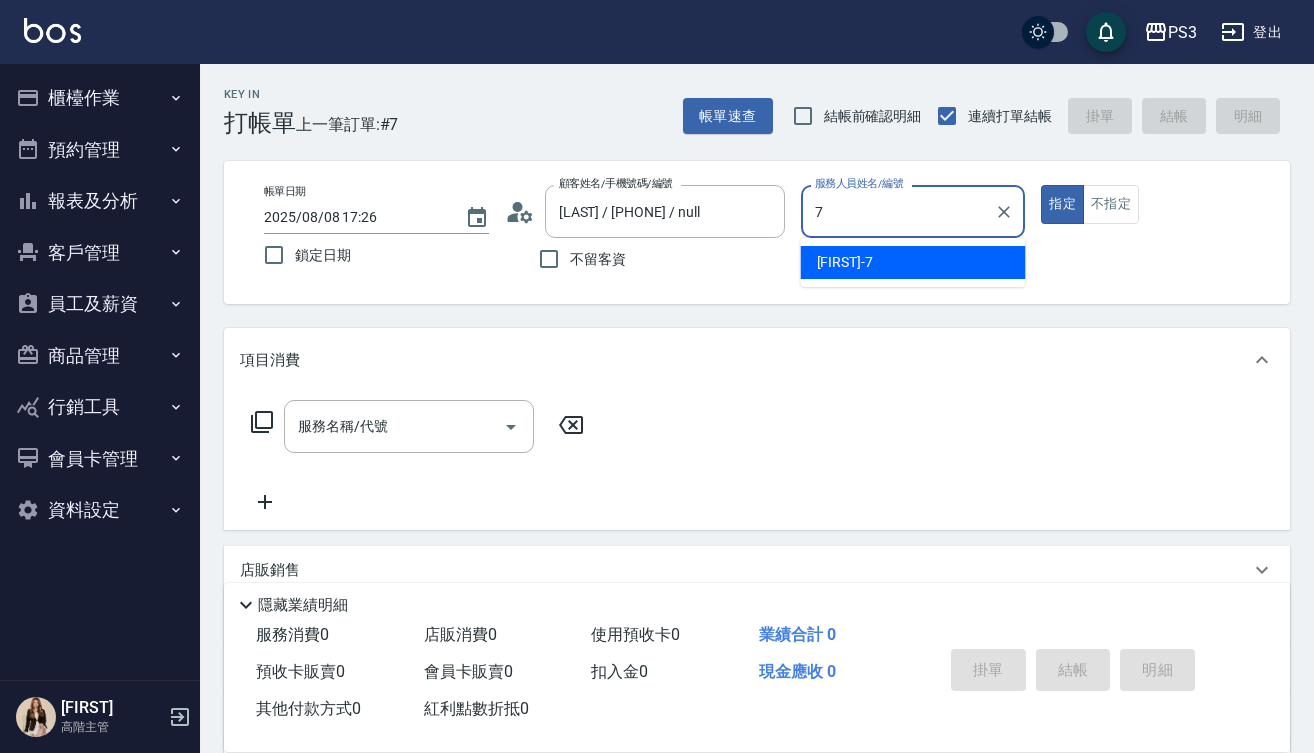 type on "[FIRST]-7" 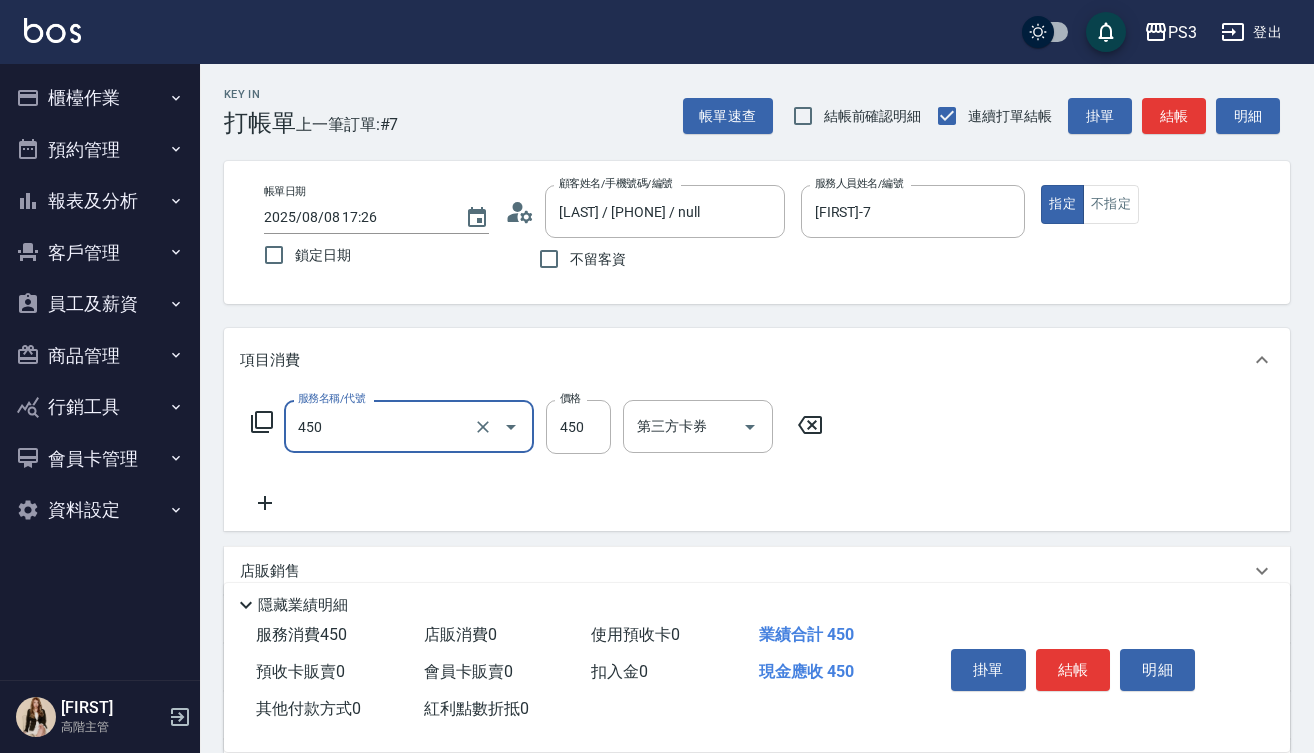 type on "有機洗髮(450)" 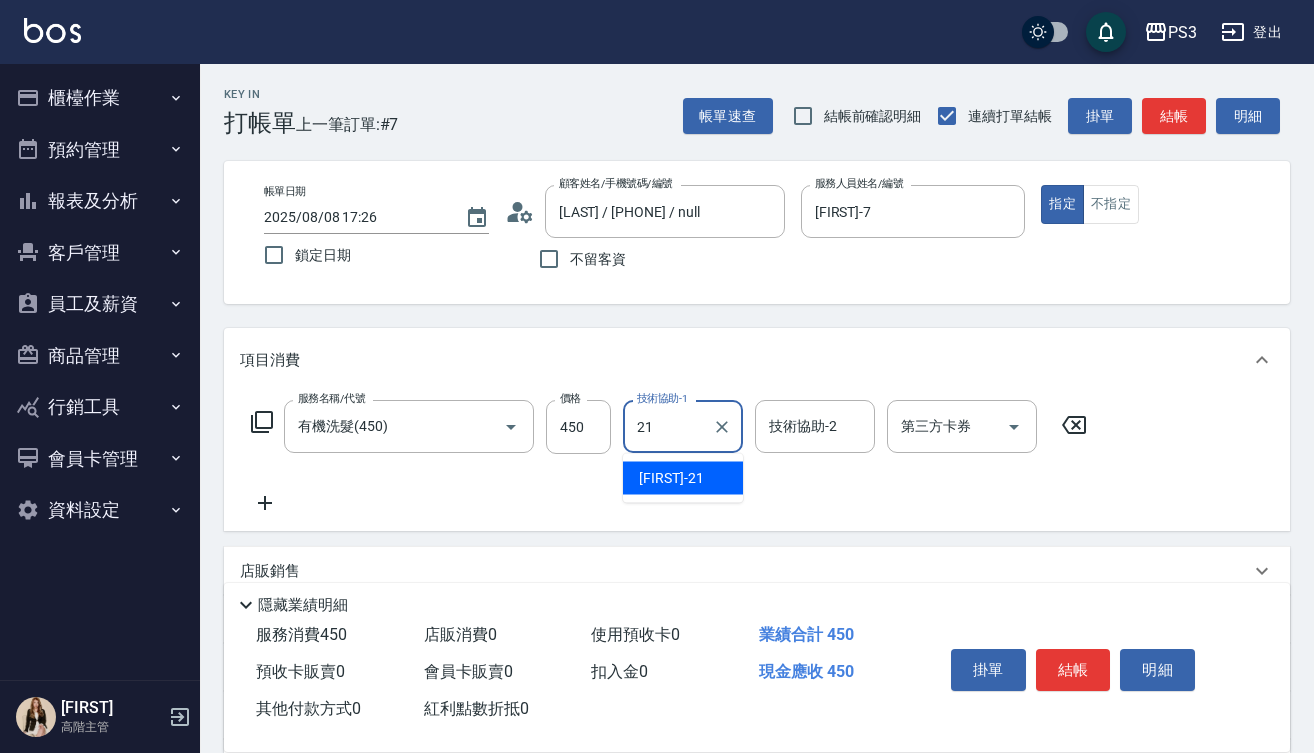 type on "[FIRST]-21" 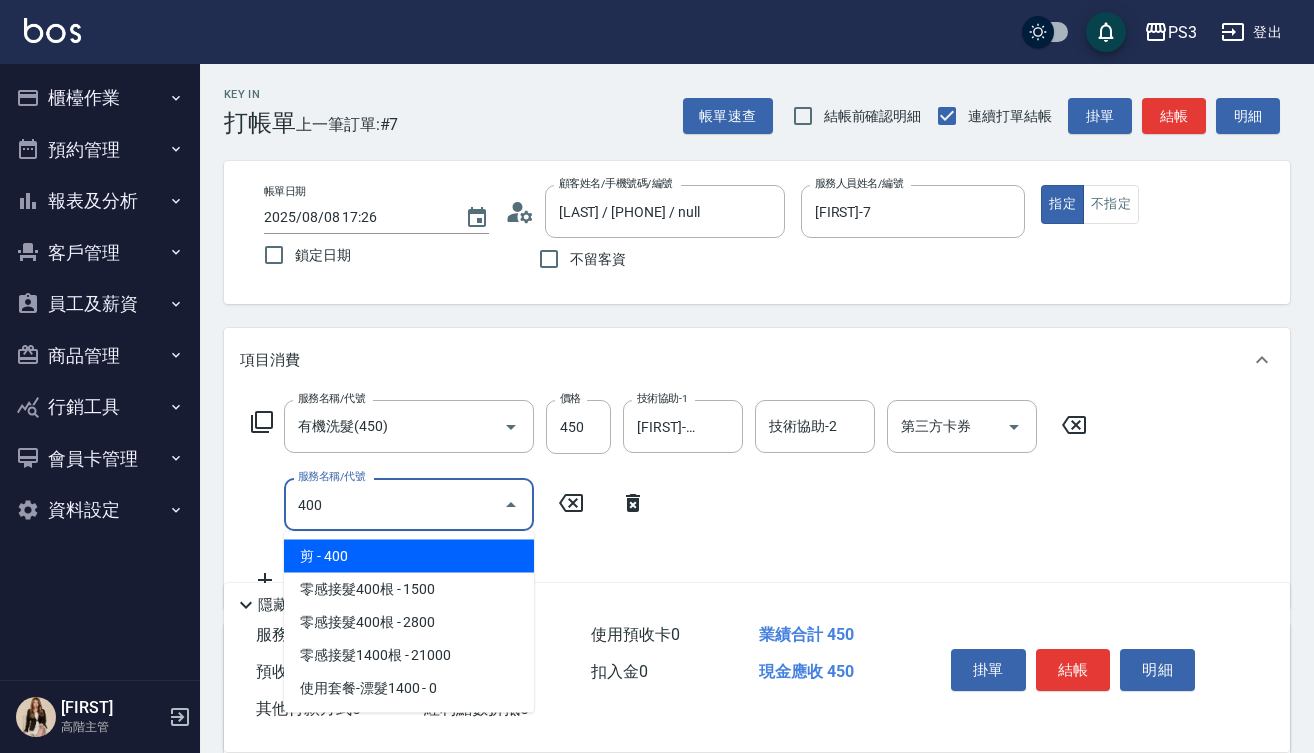 type on "剪(400)" 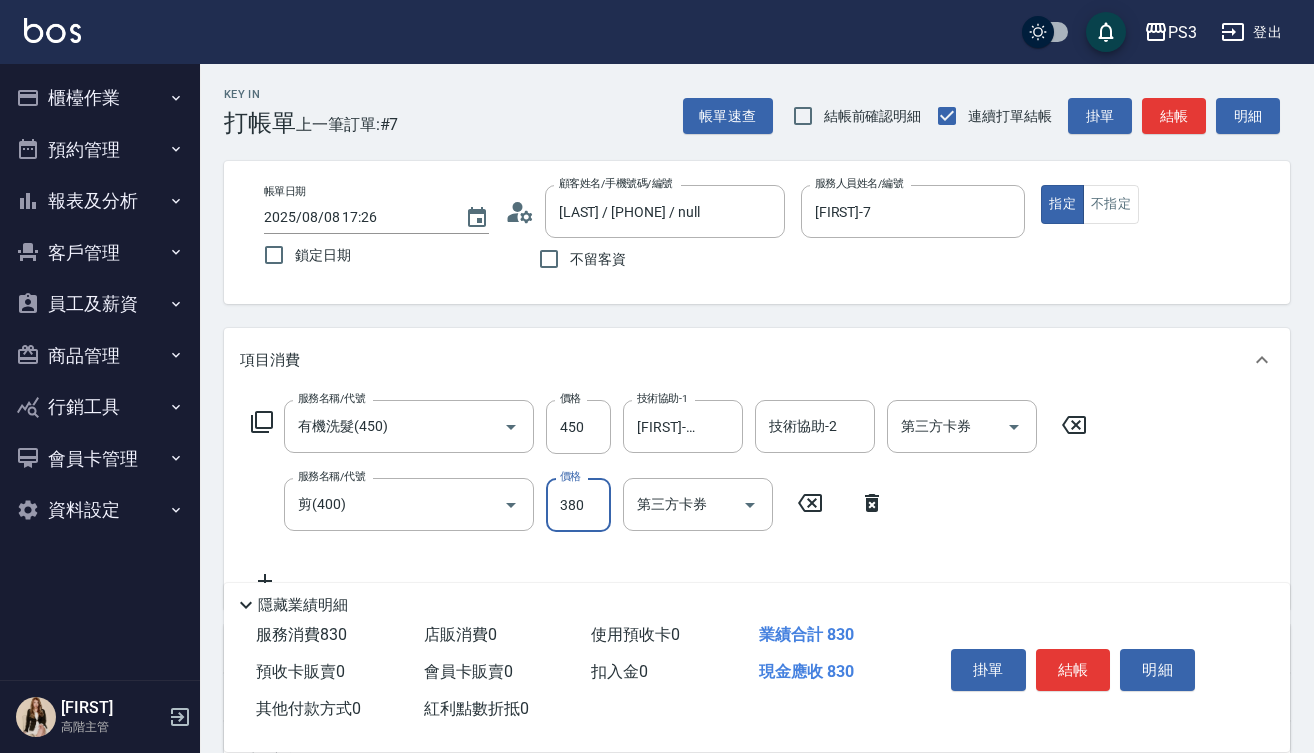 type on "380" 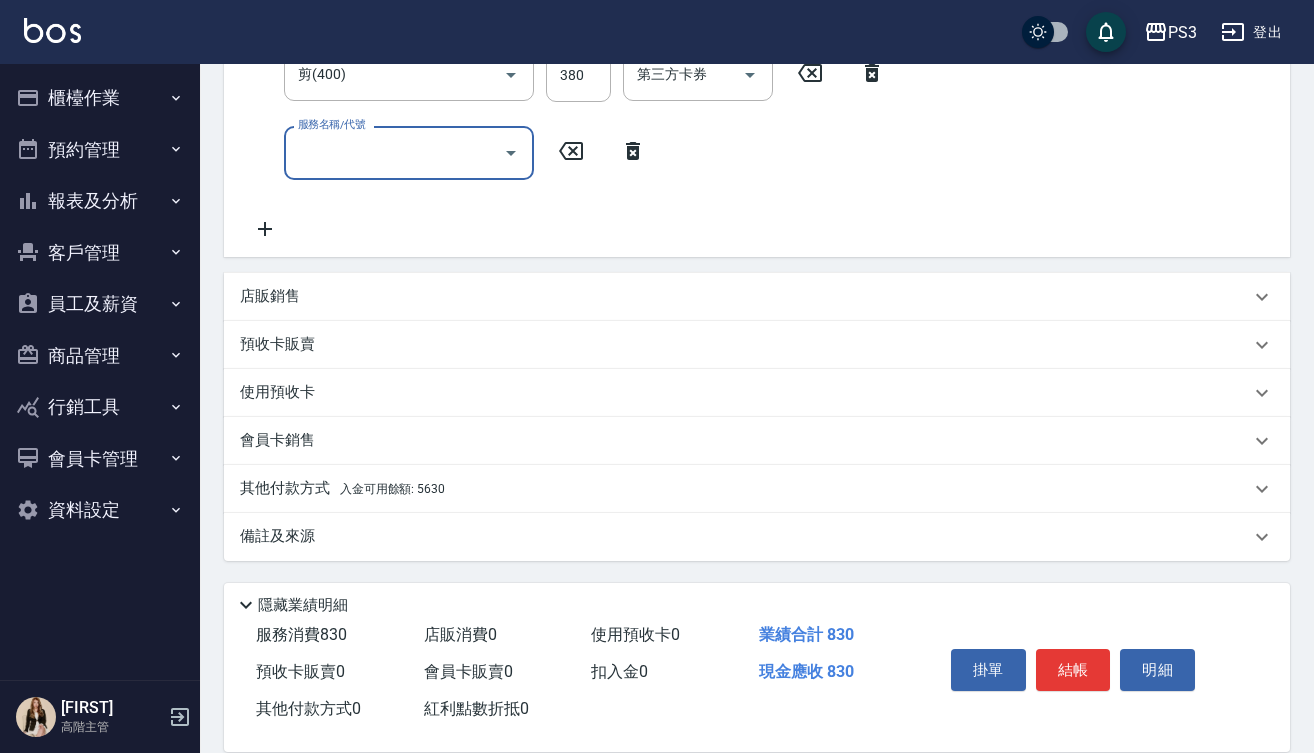 scroll, scrollTop: 430, scrollLeft: 0, axis: vertical 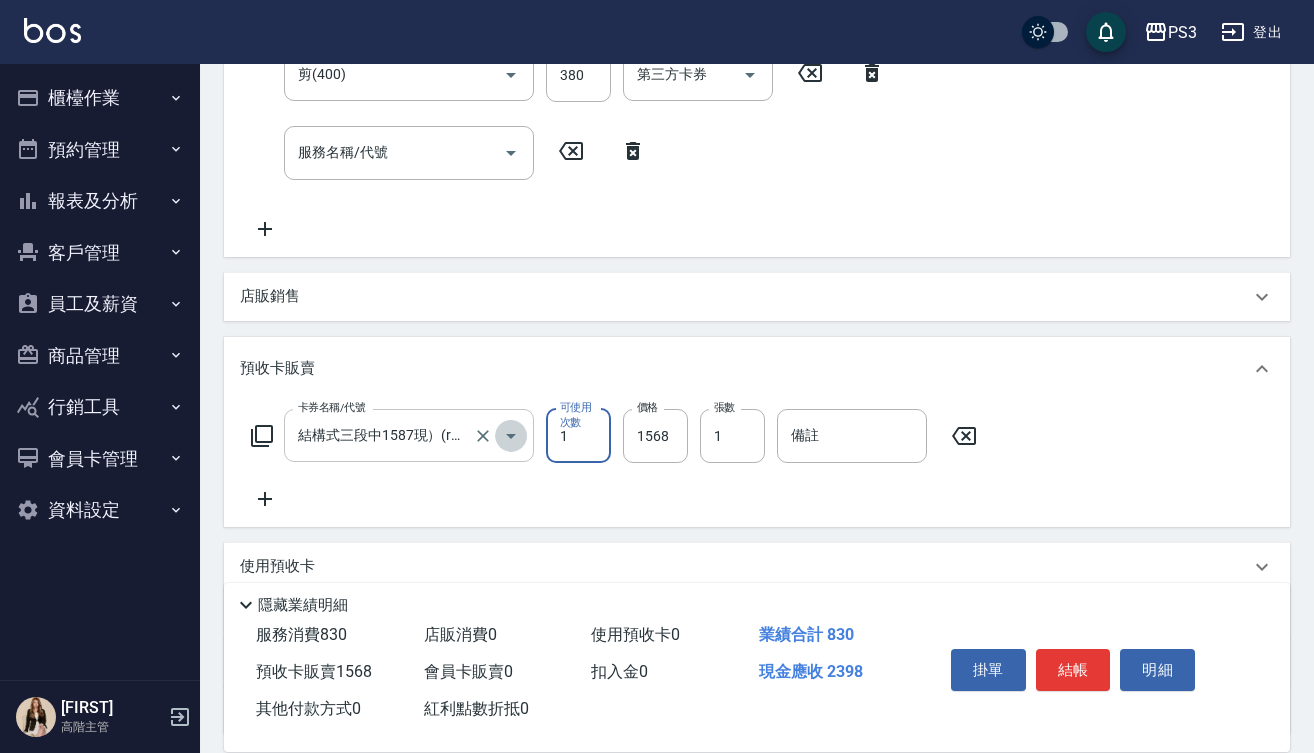 click 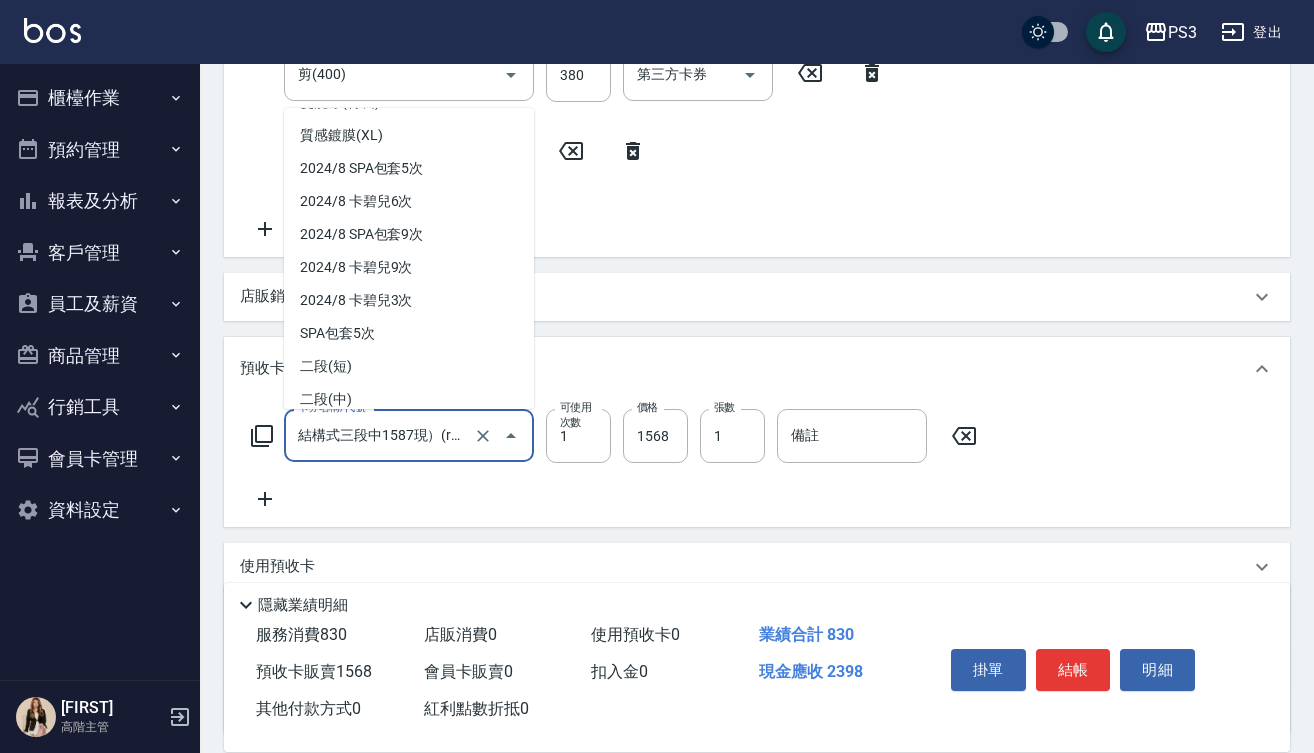 scroll, scrollTop: 395, scrollLeft: 0, axis: vertical 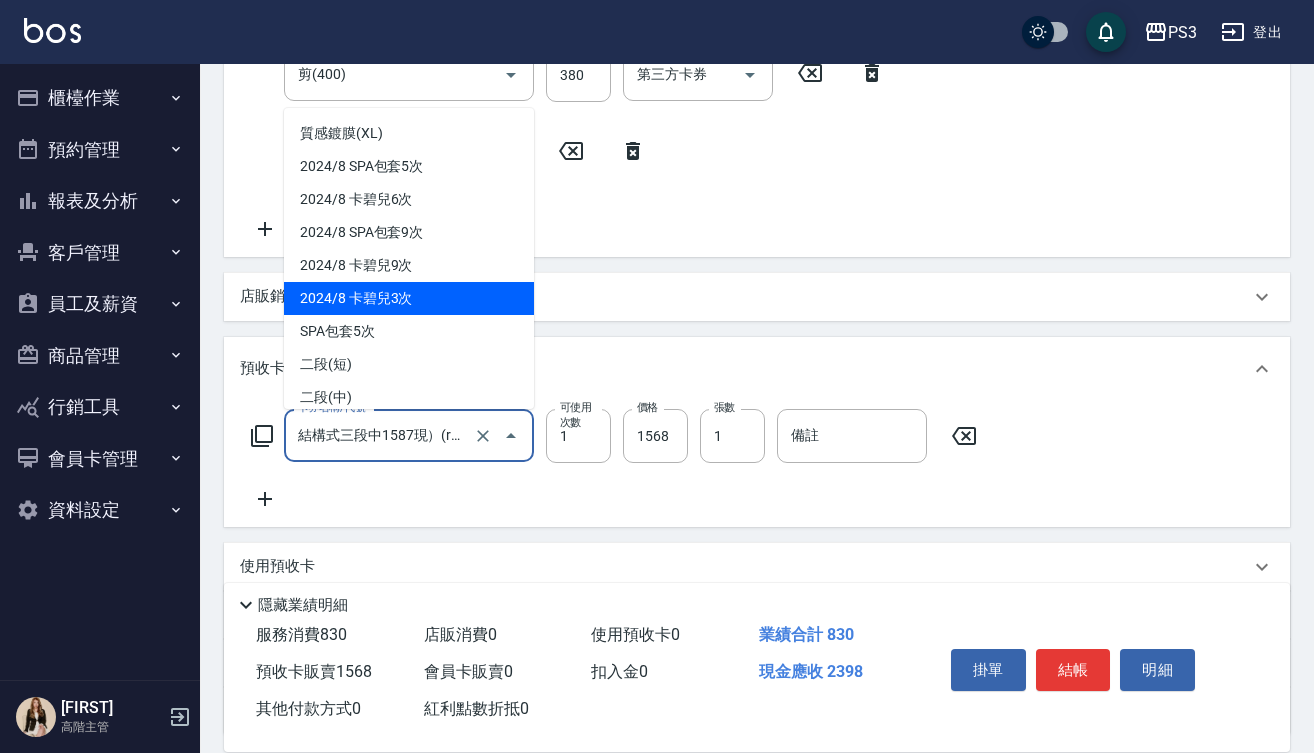 click on "2024/8 卡碧兒3次" at bounding box center [409, 298] 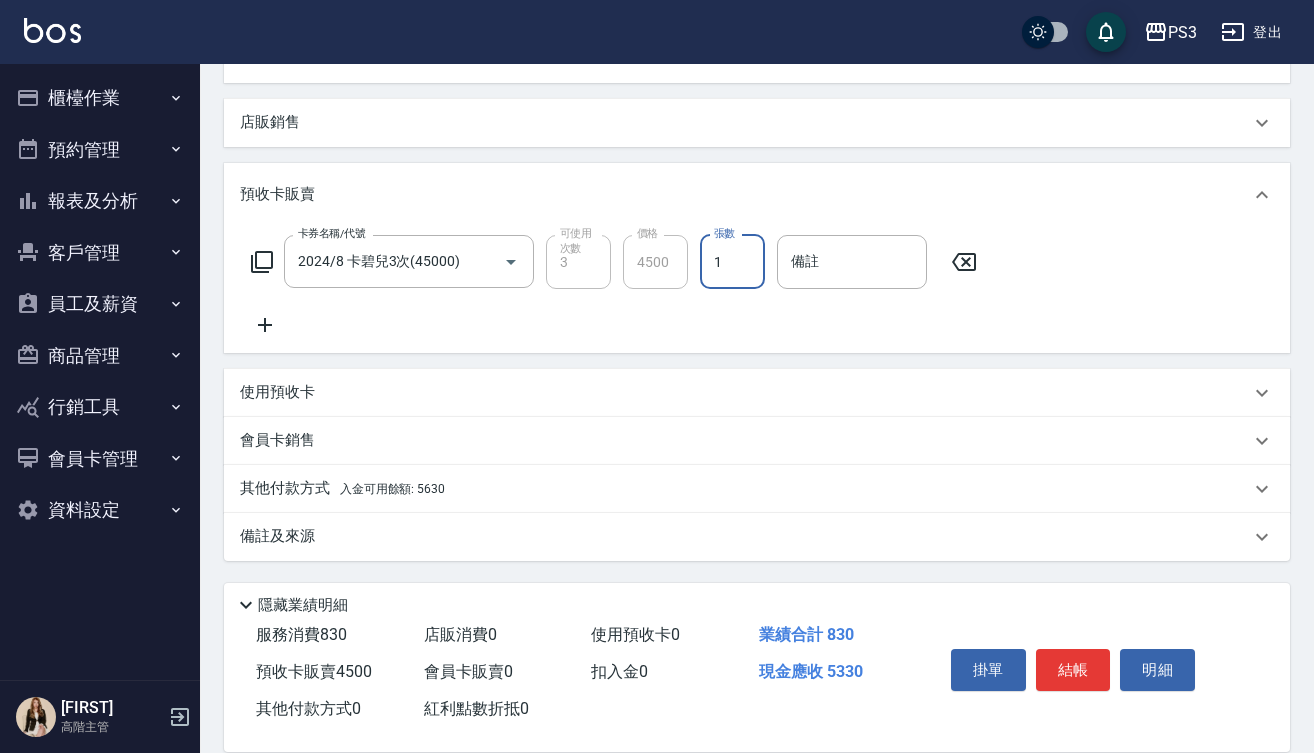 scroll, scrollTop: 604, scrollLeft: 0, axis: vertical 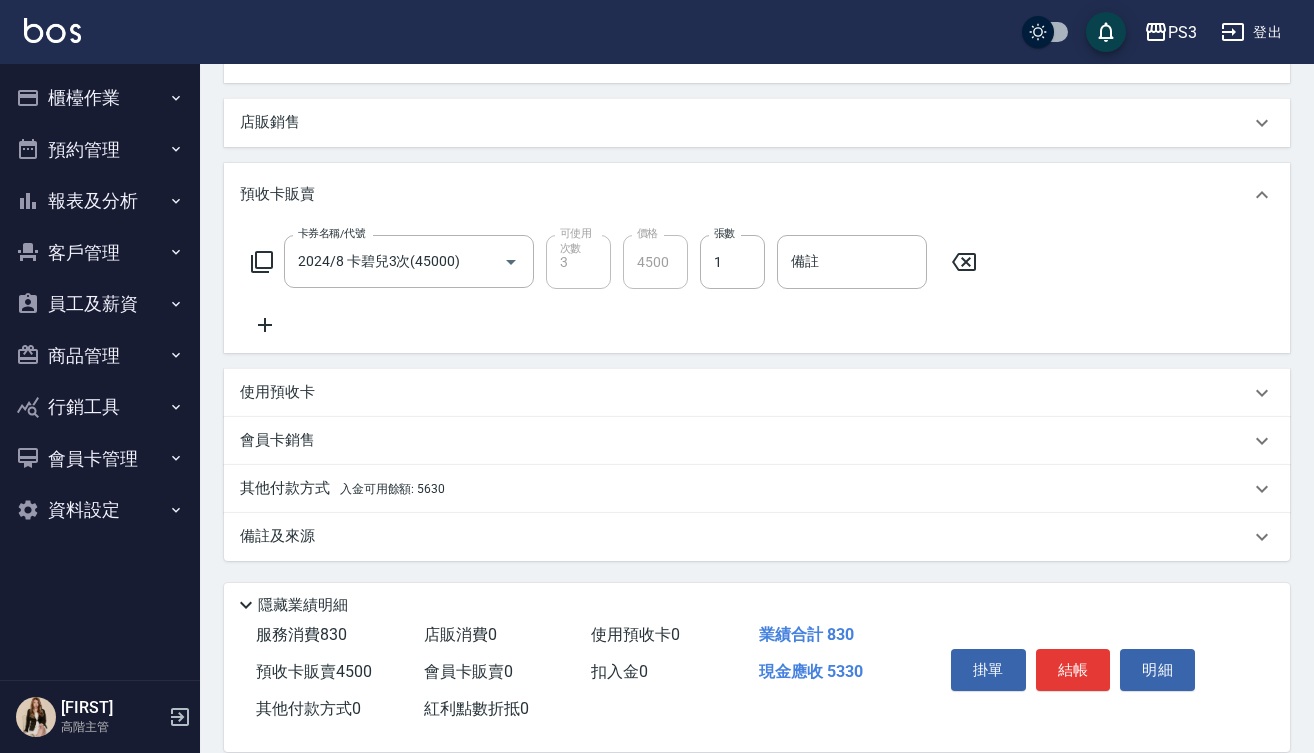 click 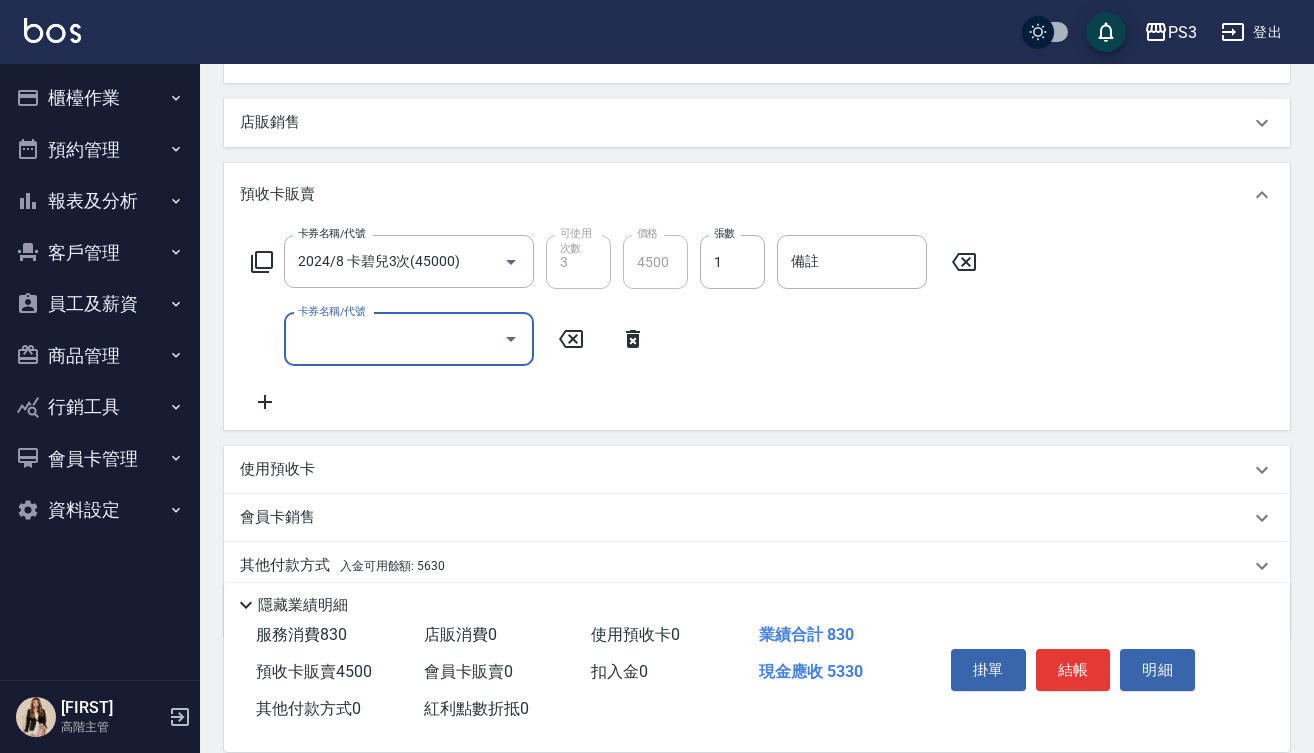 click on "卡券名稱/代號" at bounding box center (394, 339) 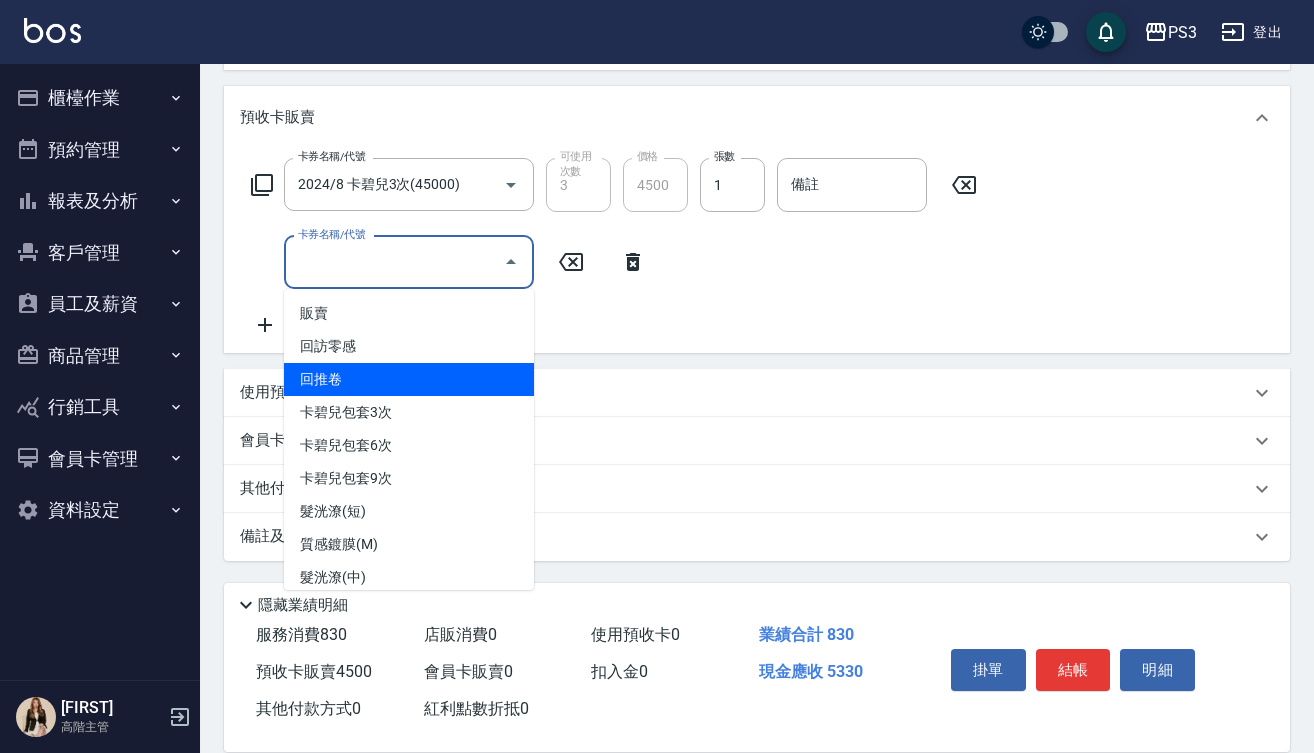scroll, scrollTop: 682, scrollLeft: 0, axis: vertical 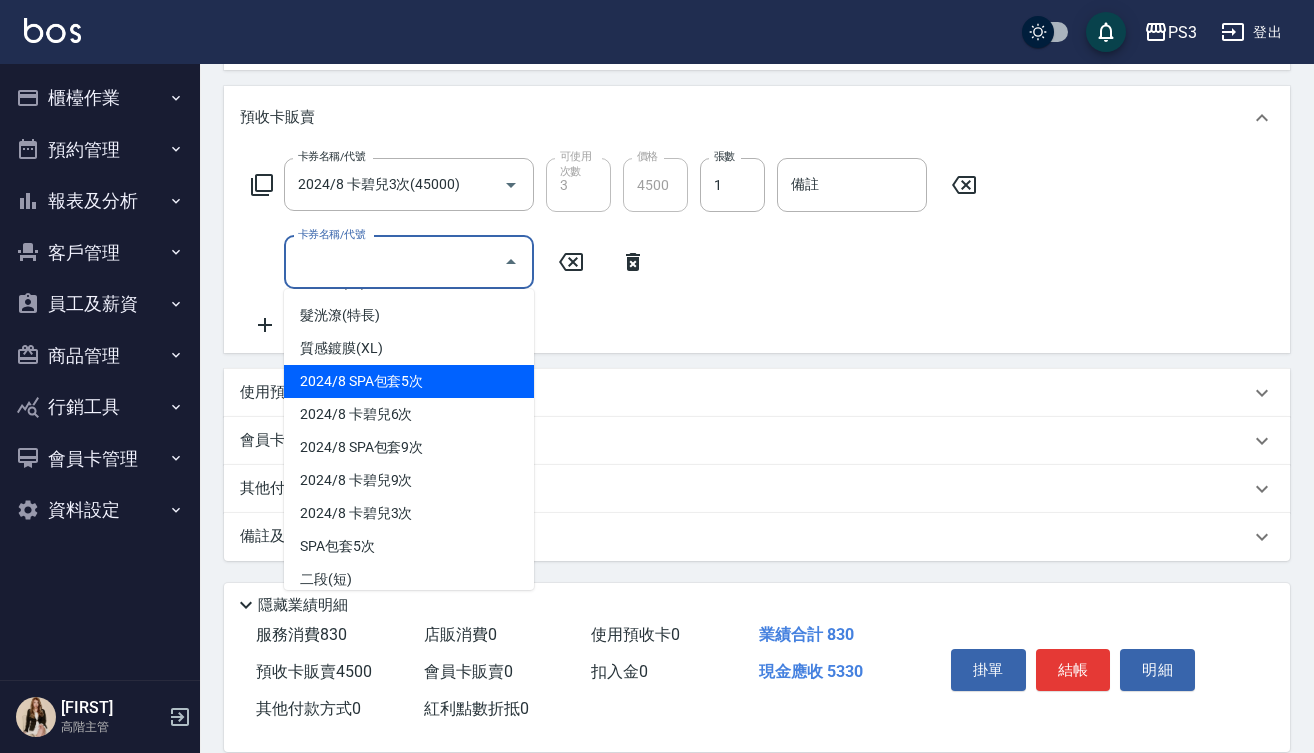click on "2024/8 SPA包套5次" at bounding box center [409, 381] 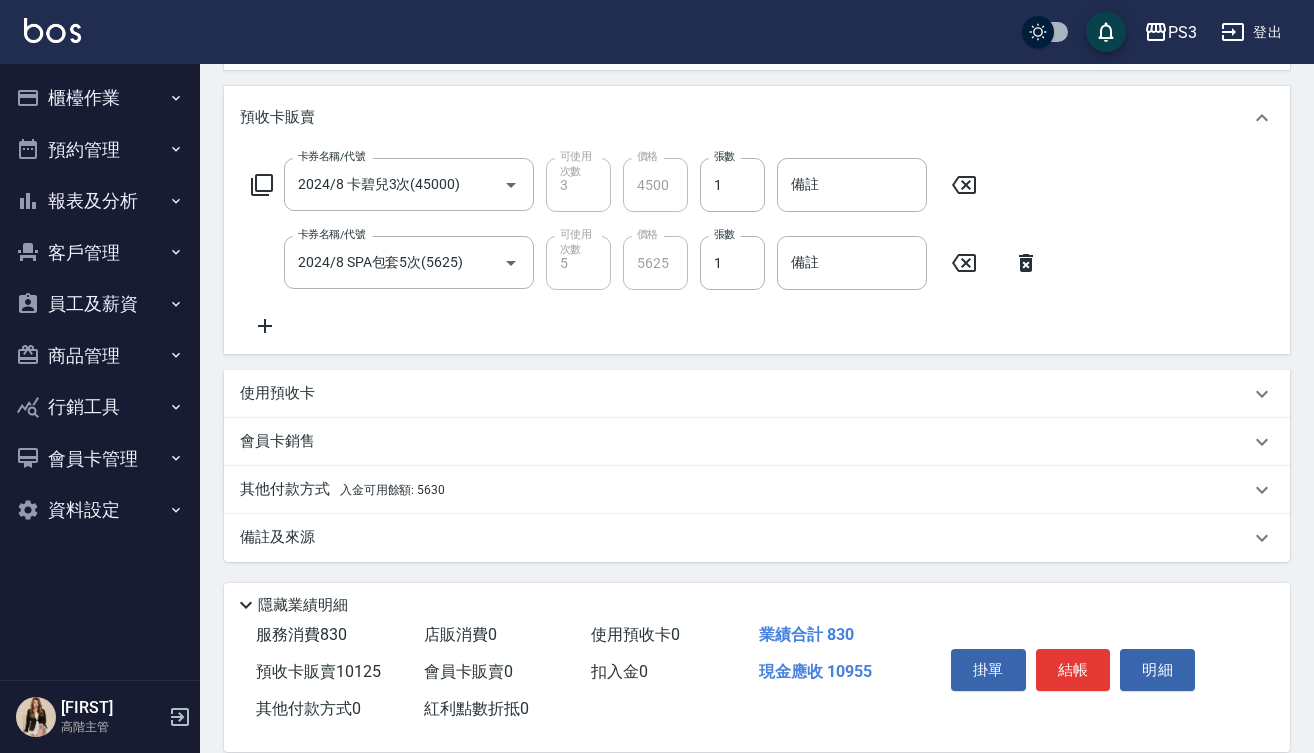 click on "入金可用餘額: 5630" at bounding box center [392, 490] 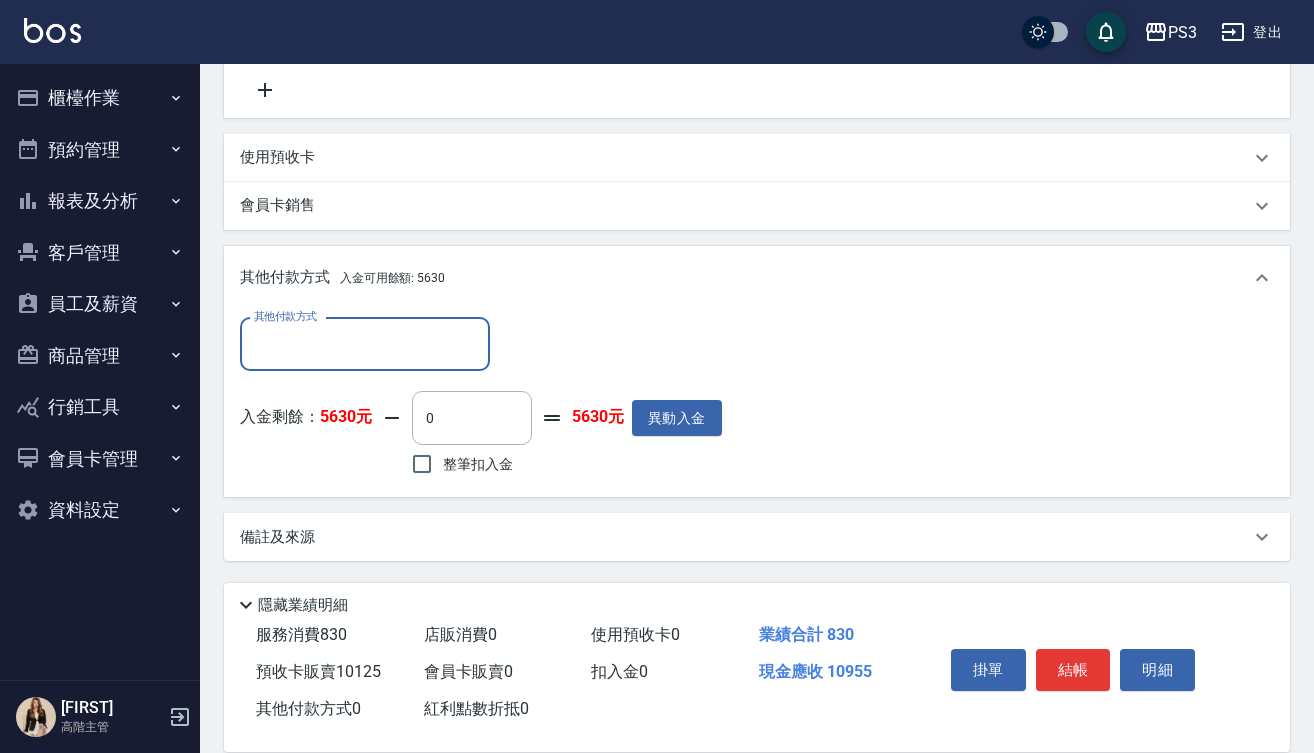scroll, scrollTop: 917, scrollLeft: 0, axis: vertical 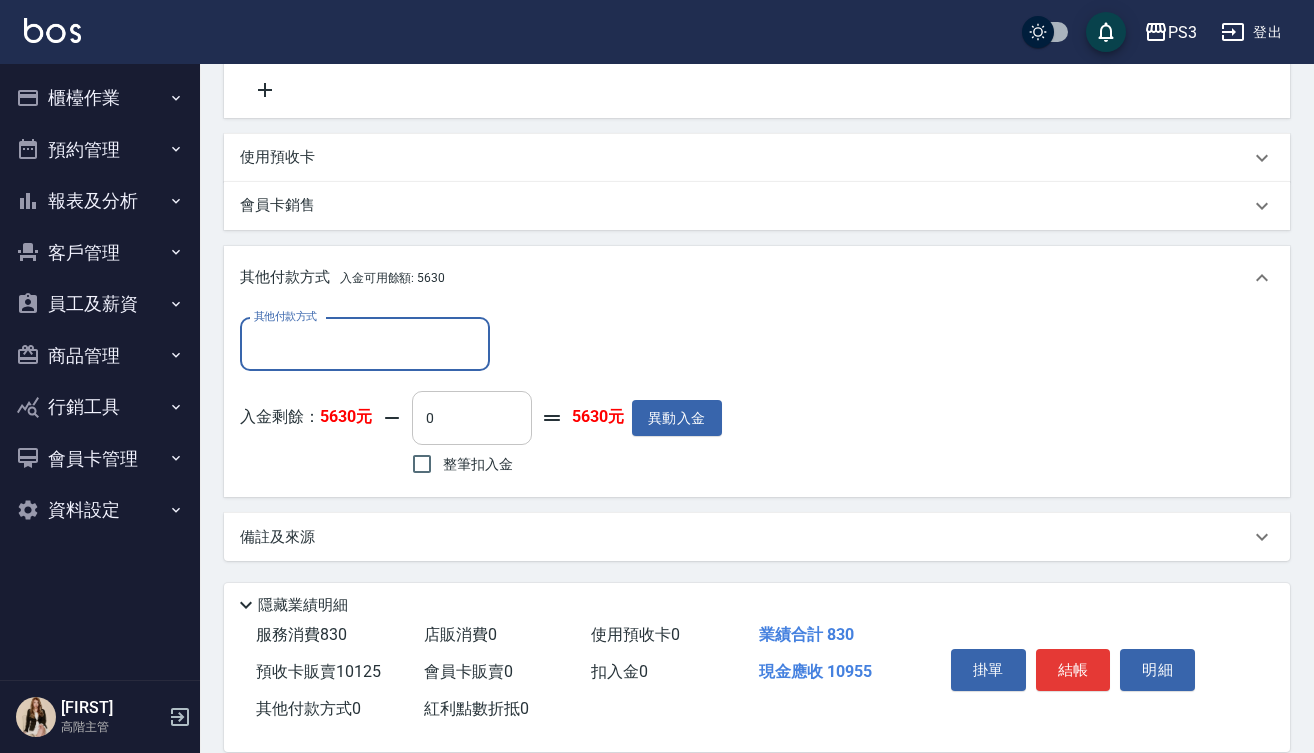 drag, startPoint x: 423, startPoint y: 421, endPoint x: 422, endPoint y: 399, distance: 22.022715 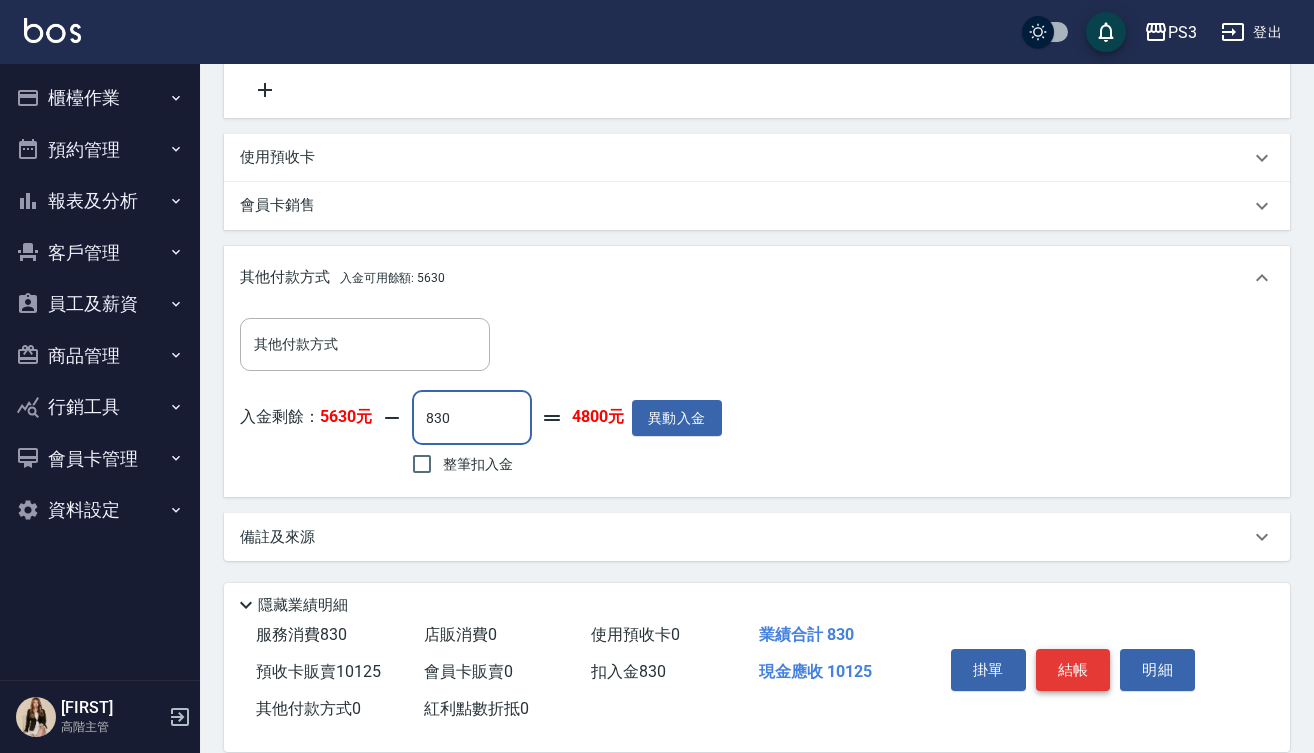 type on "830" 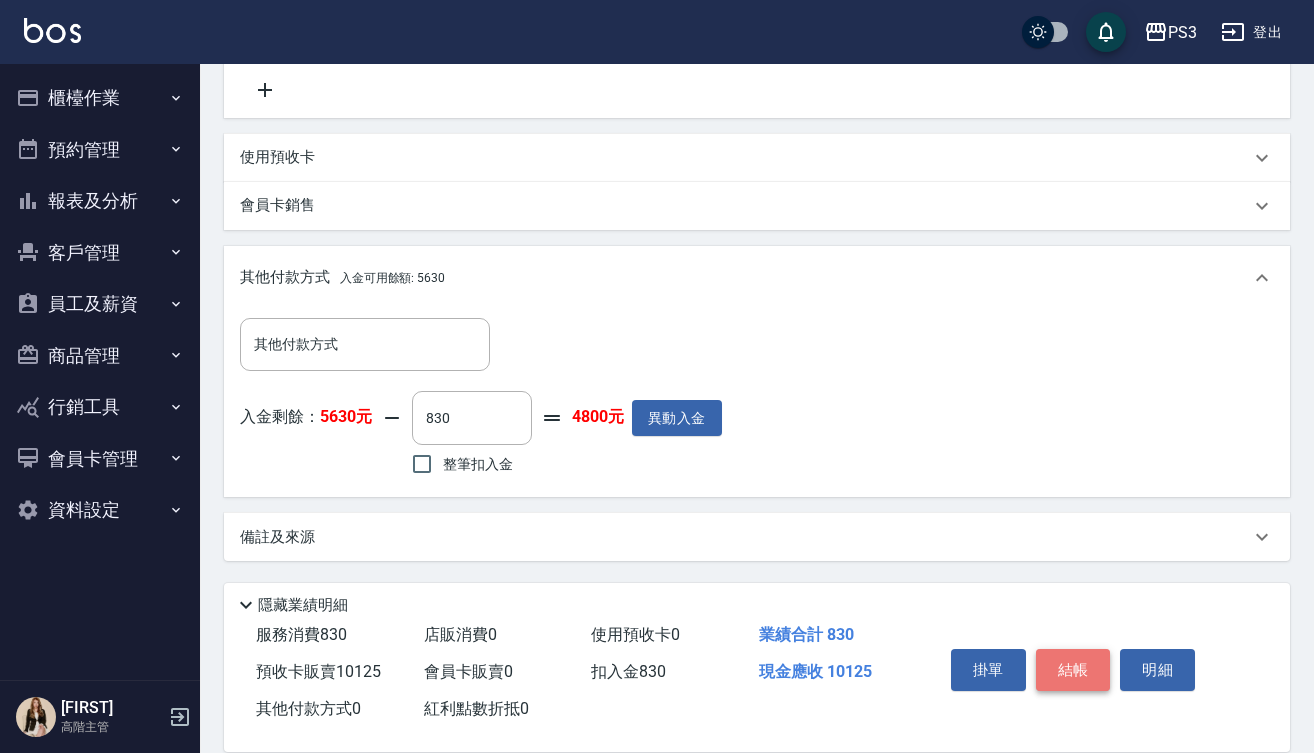 click on "結帳" at bounding box center [1073, 670] 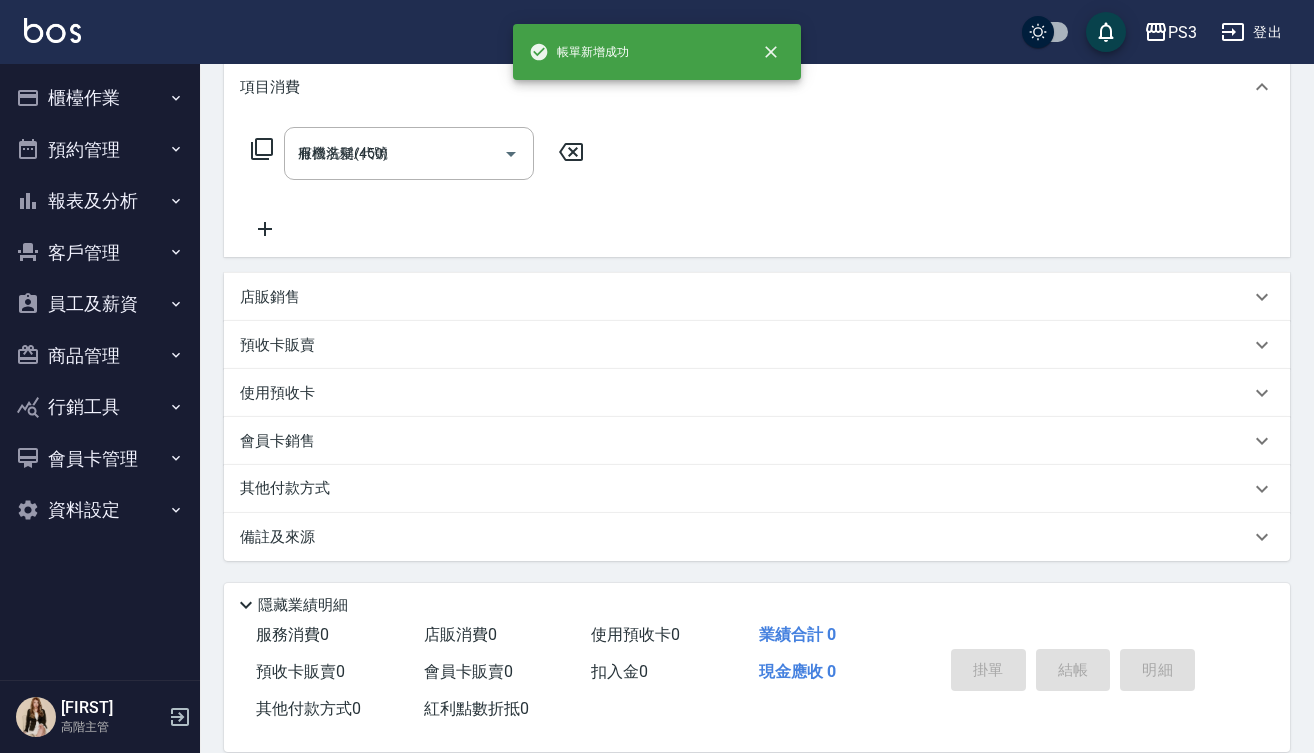 type on "[YEAR]/[MONTH]/[DAY] [HOUR]:[MINUTE]" 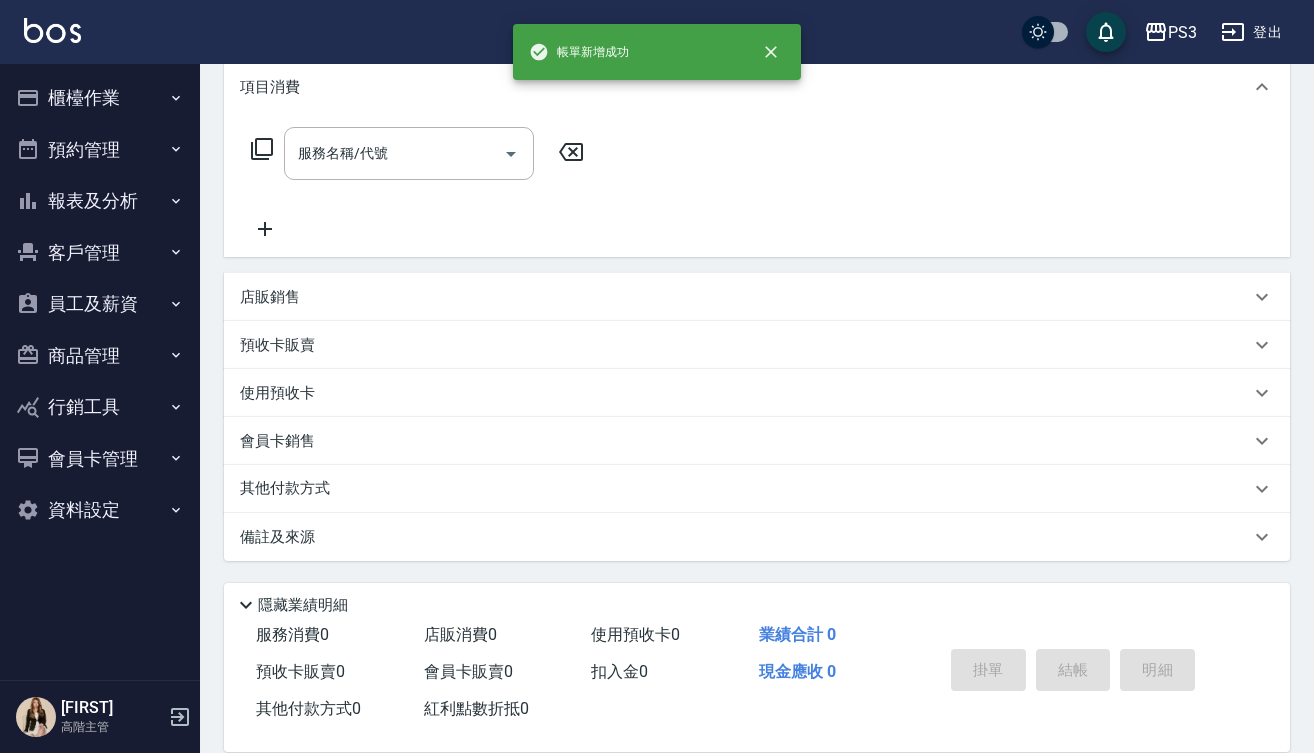 scroll, scrollTop: 0, scrollLeft: 0, axis: both 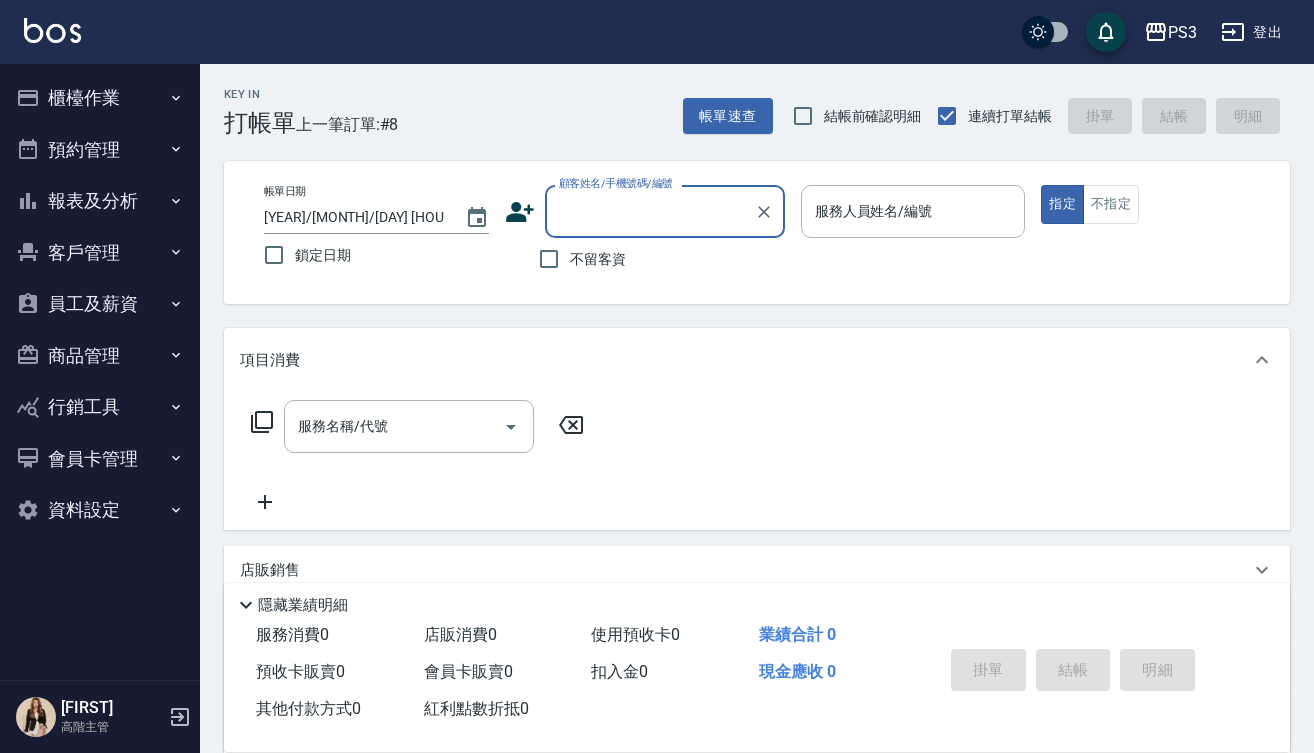 click on "顧客姓名/手機號碼/編號" at bounding box center [665, 211] 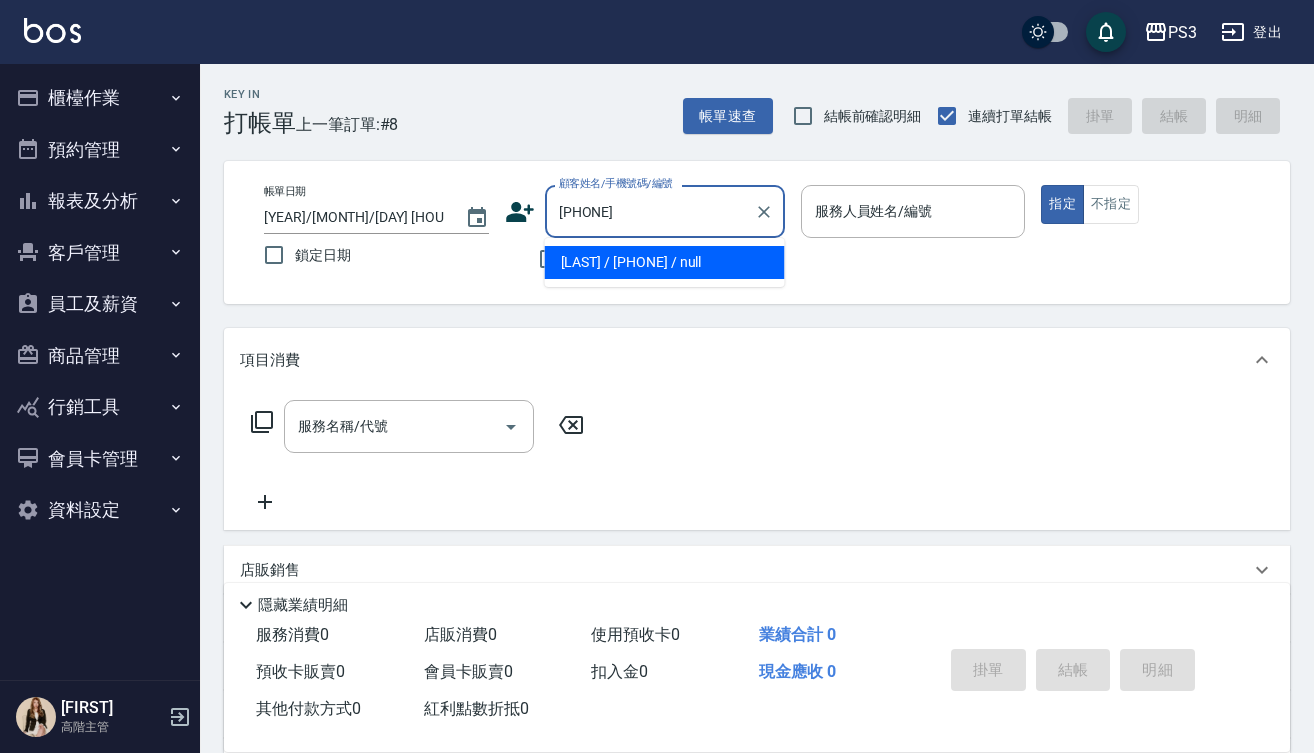 type on "[LAST] / [PHONE] / null" 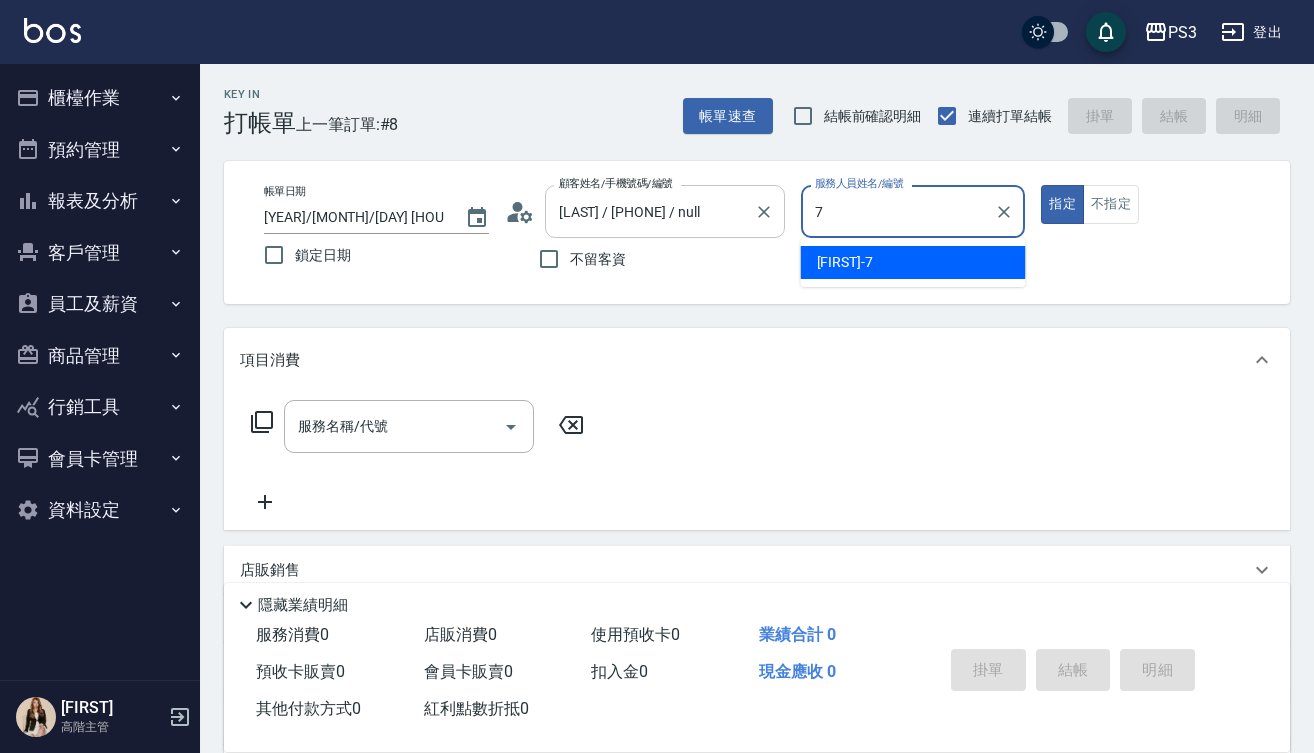 type on "[FIRST]-7" 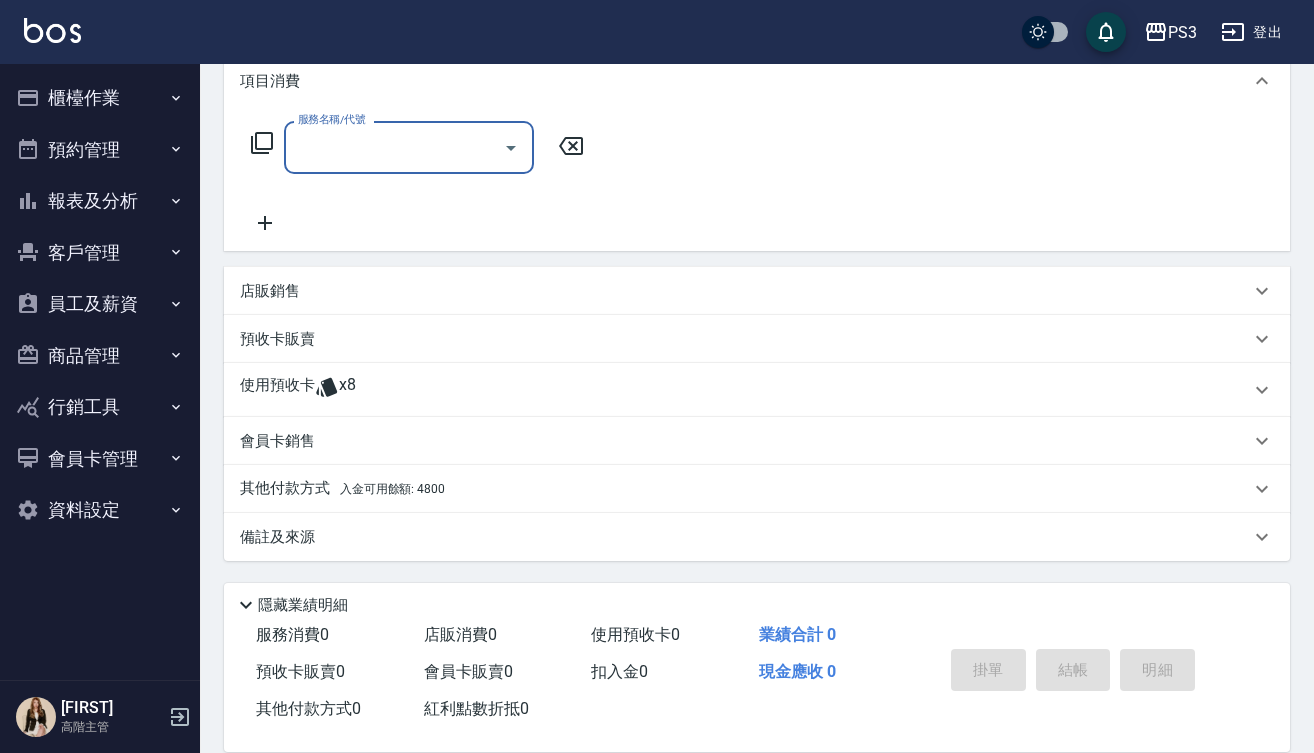 scroll, scrollTop: 279, scrollLeft: 0, axis: vertical 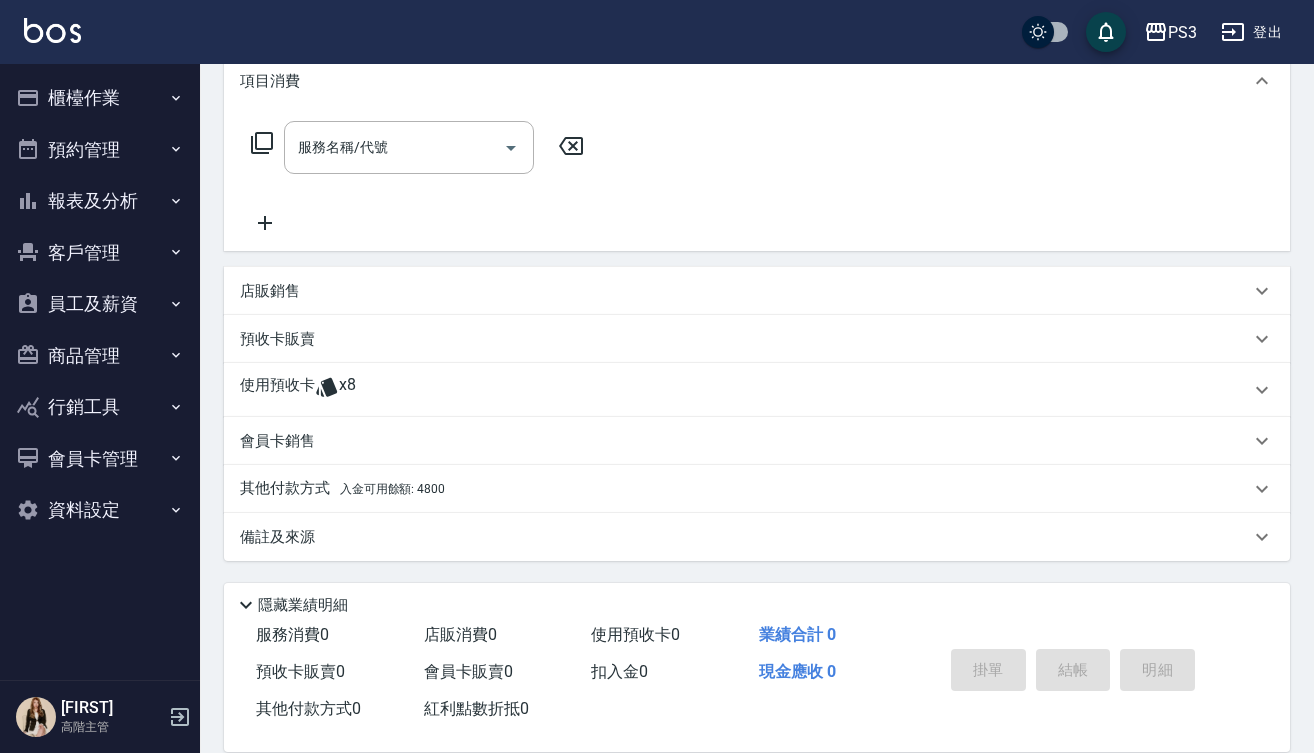 click on "x8" at bounding box center [347, 390] 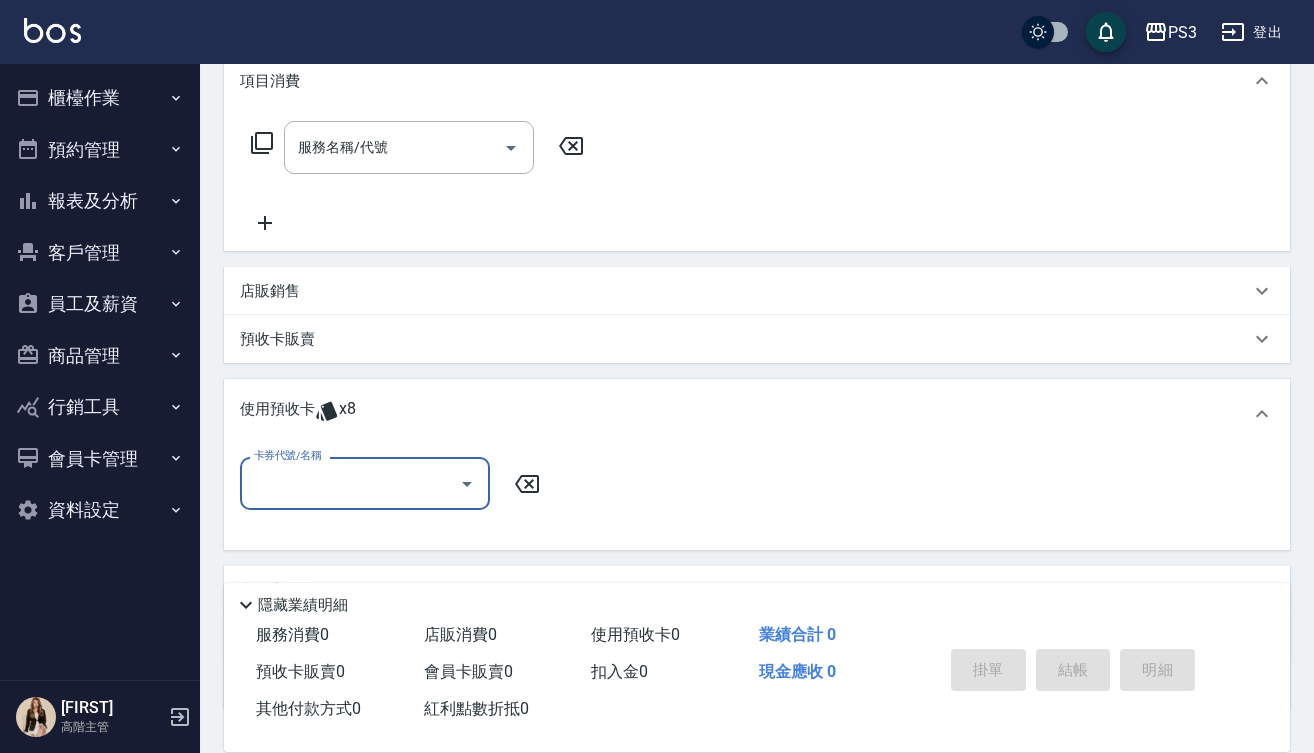 click on "卡券代號/名稱" at bounding box center (350, 483) 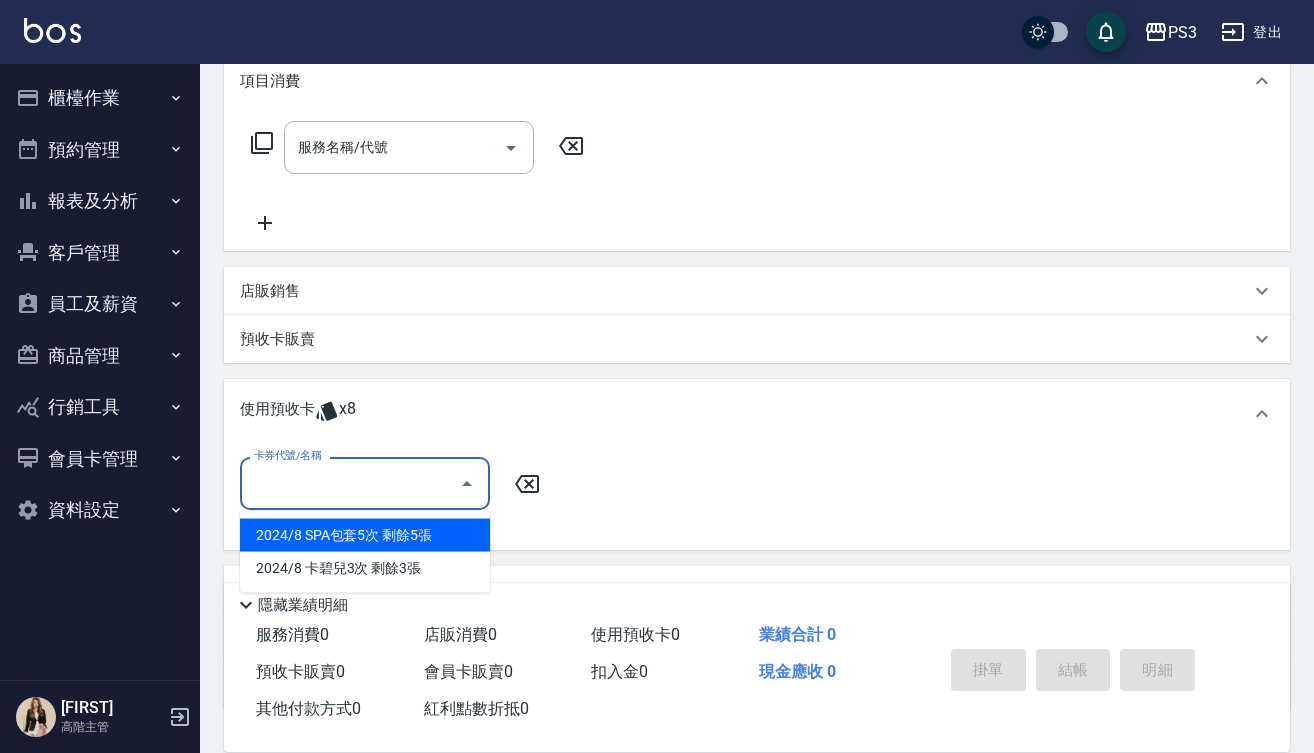 click on "2024/8 SPA包套5次 剩餘5張" at bounding box center (365, 535) 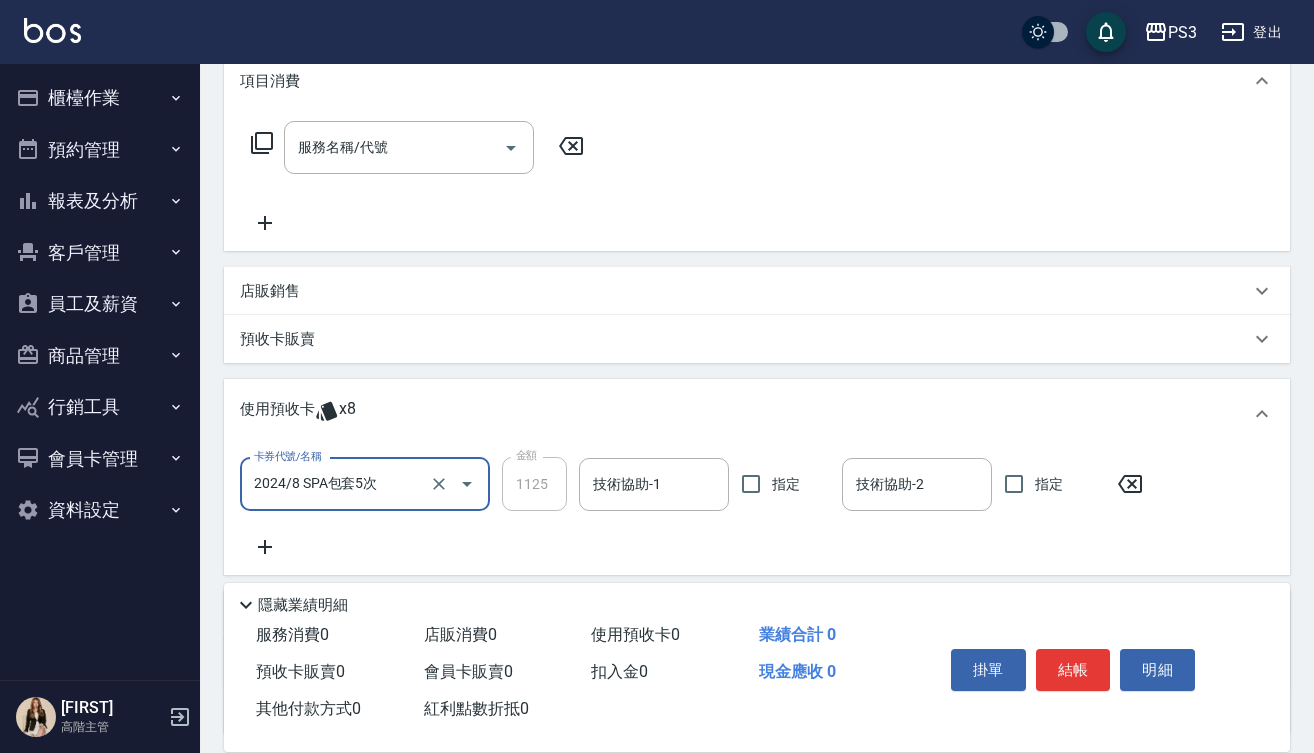 type on "2024/8 SPA包套5次" 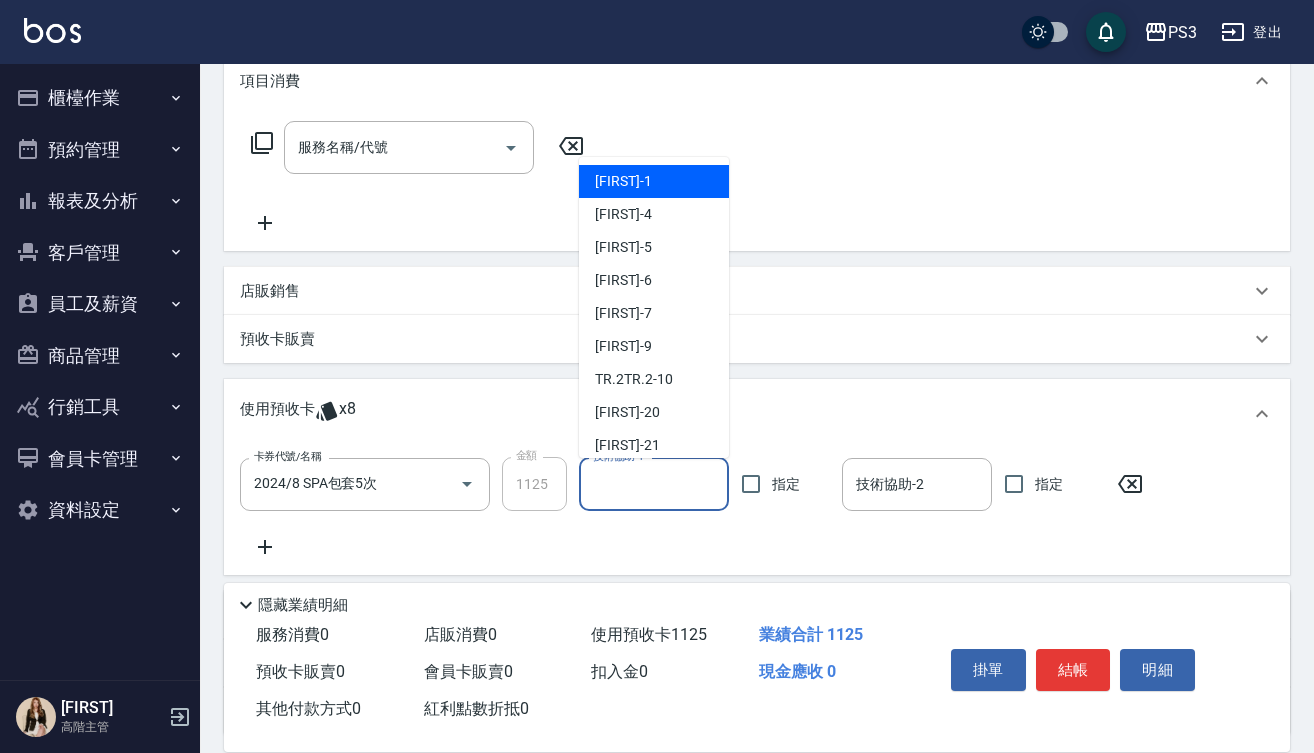 click on "技術協助-1" at bounding box center [654, 484] 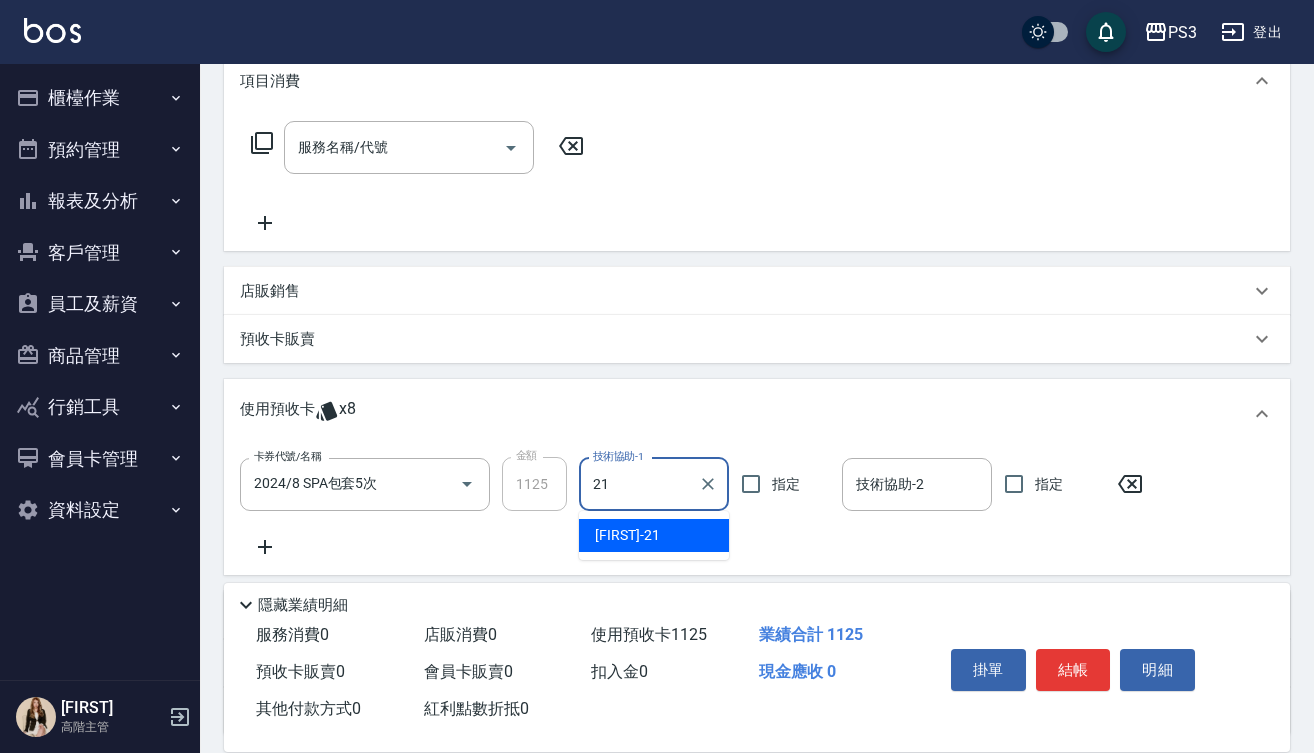 type on "[FIRST]-21" 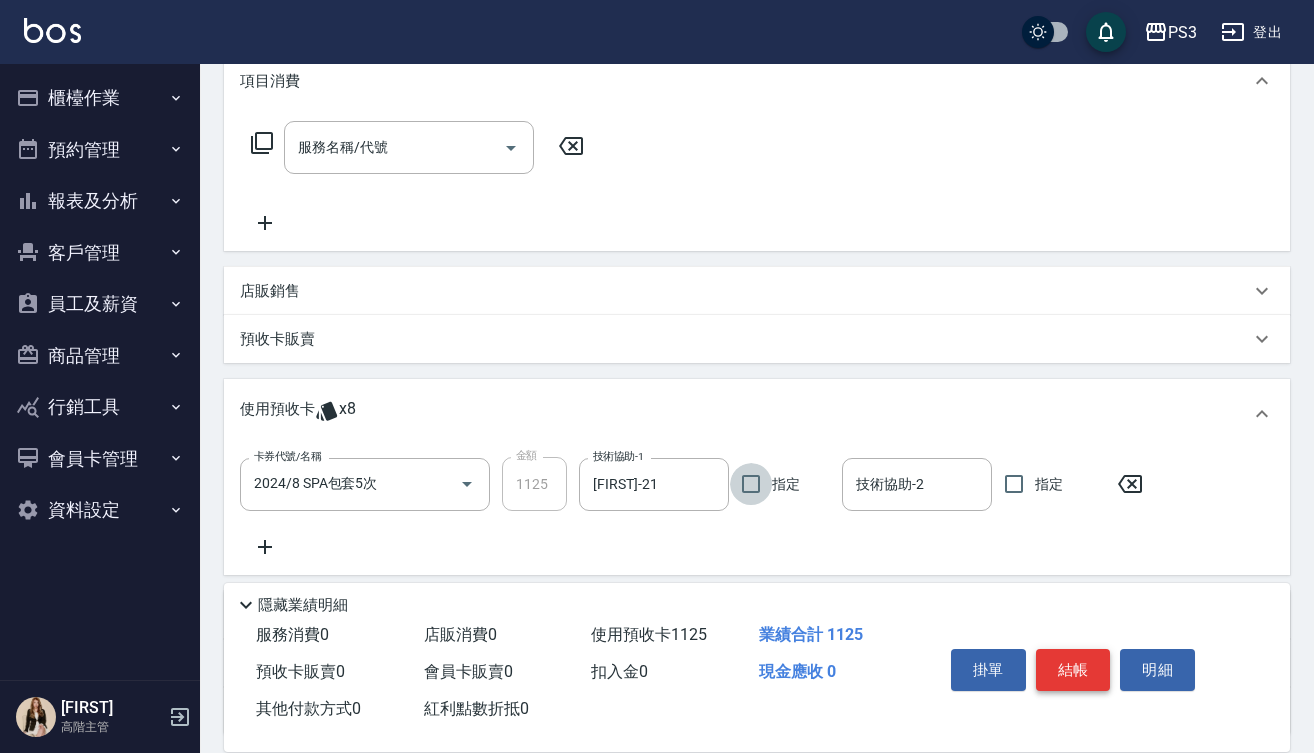 click on "結帳" at bounding box center (1073, 670) 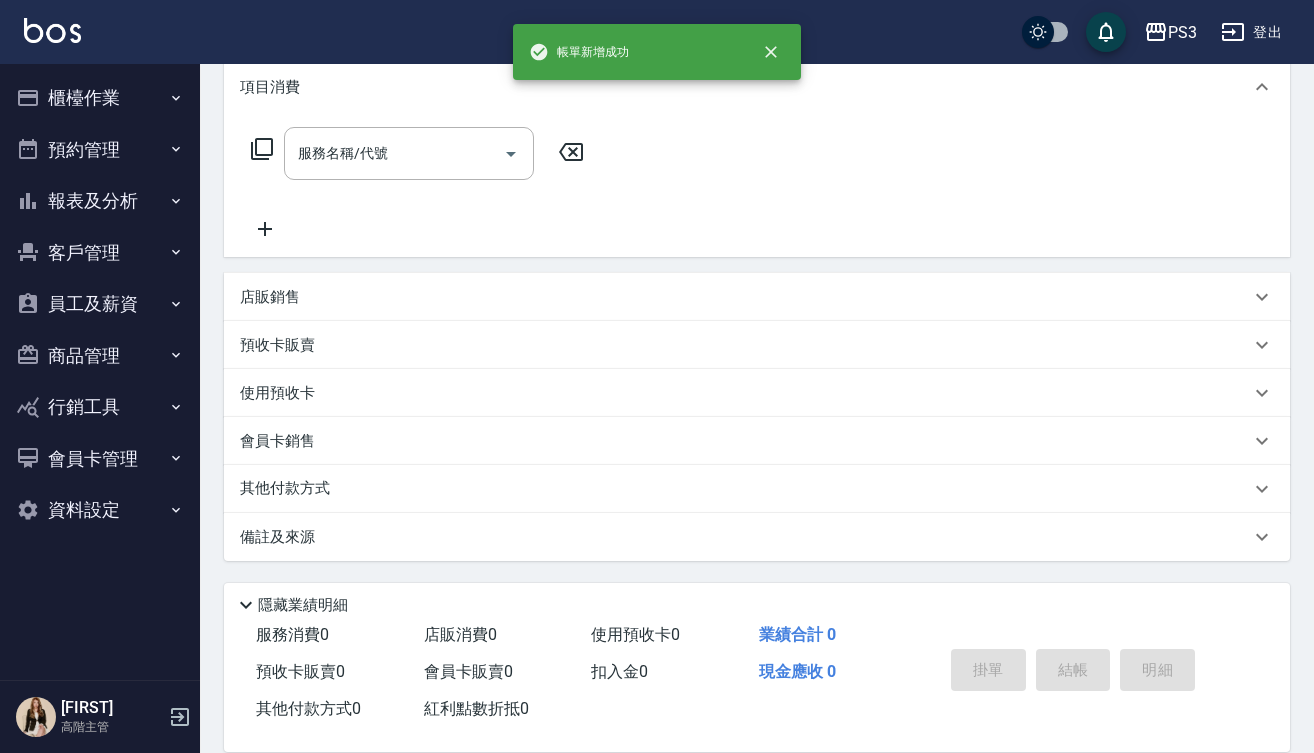 type 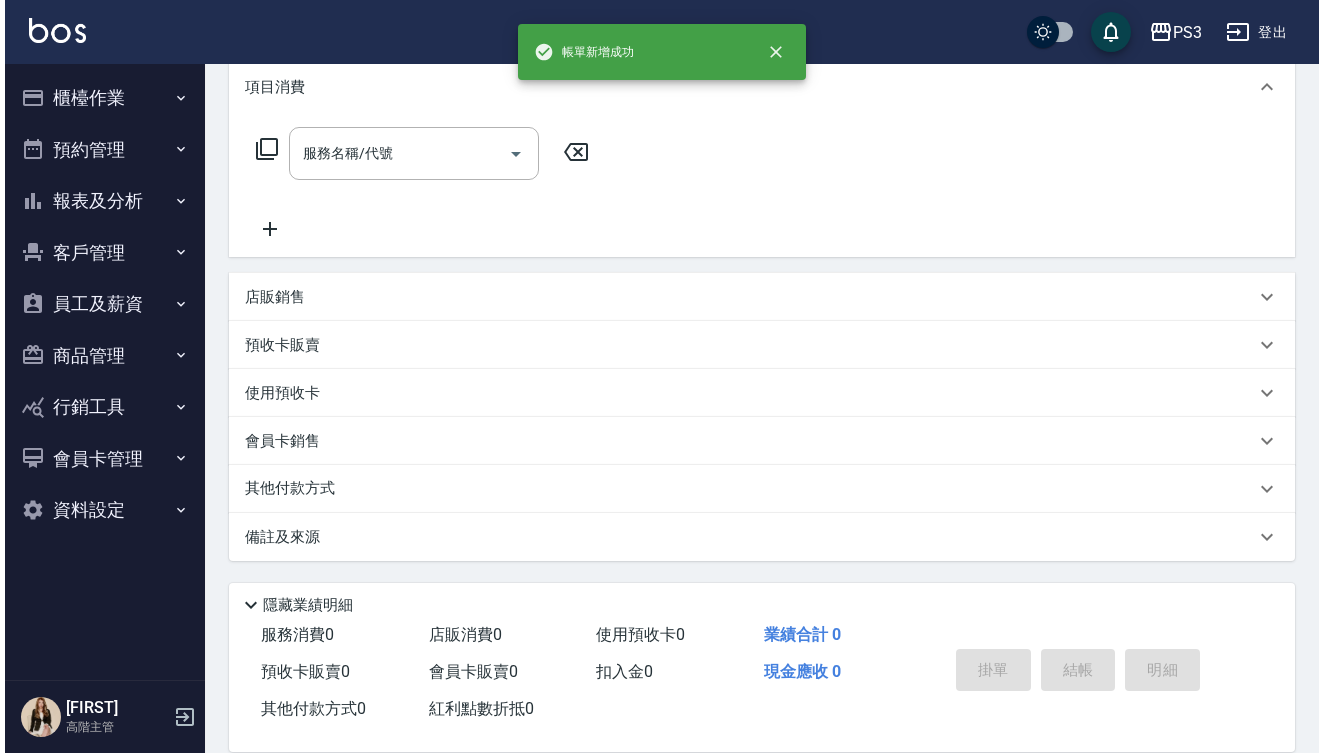scroll, scrollTop: 0, scrollLeft: 0, axis: both 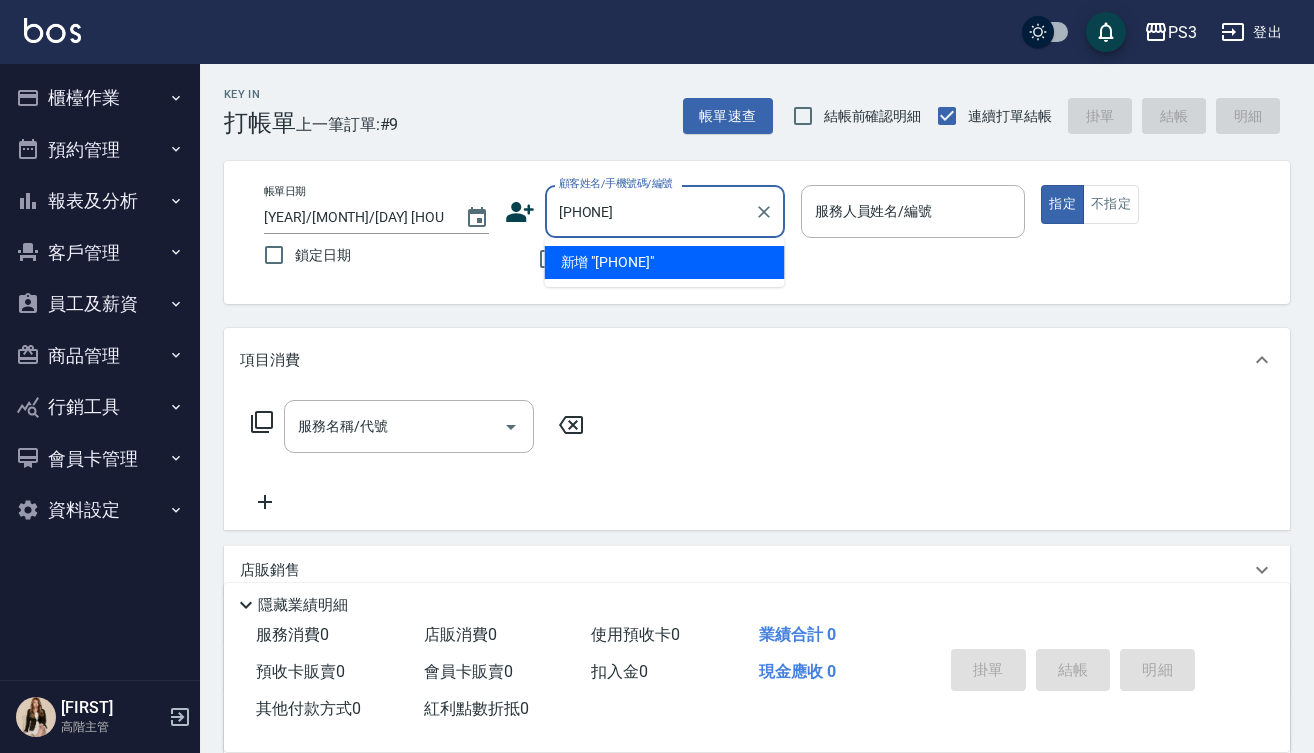 type on "[PHONE]" 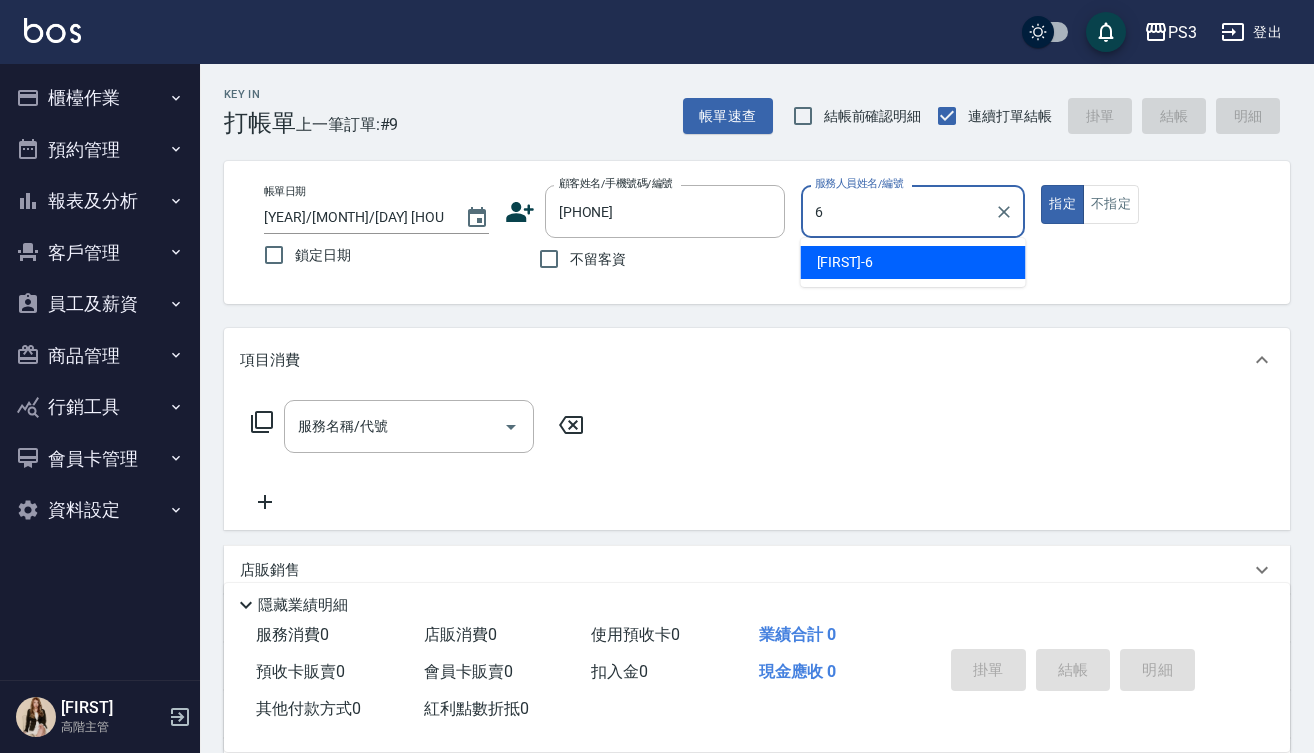type on "[FIRST]-6" 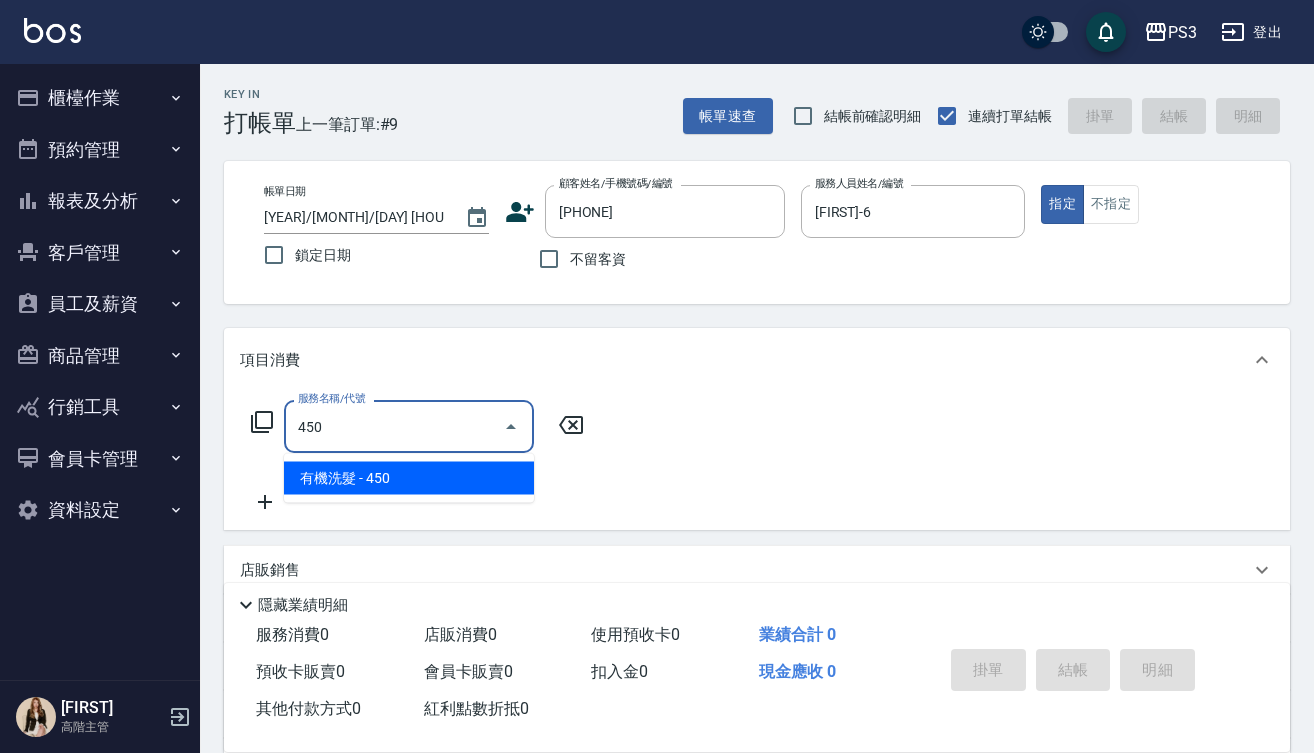 type on "有機洗髮(450)" 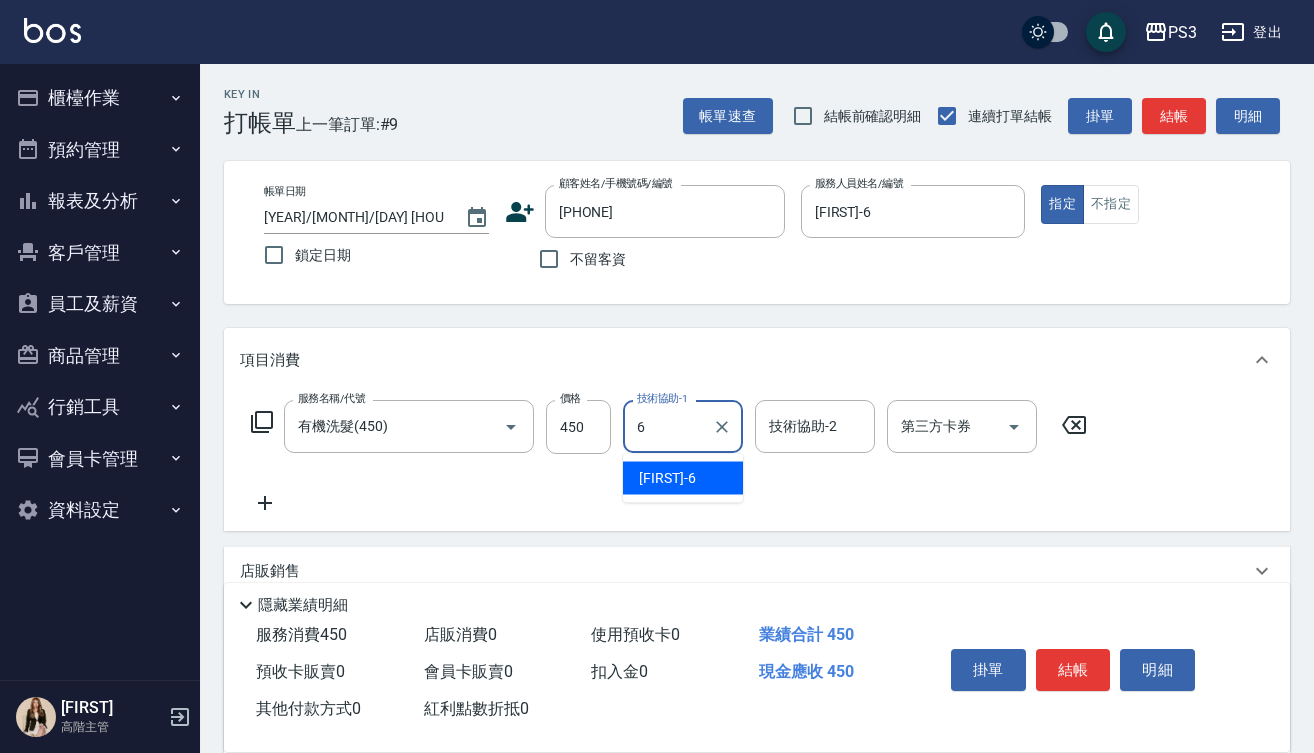 type on "[FIRST]-6" 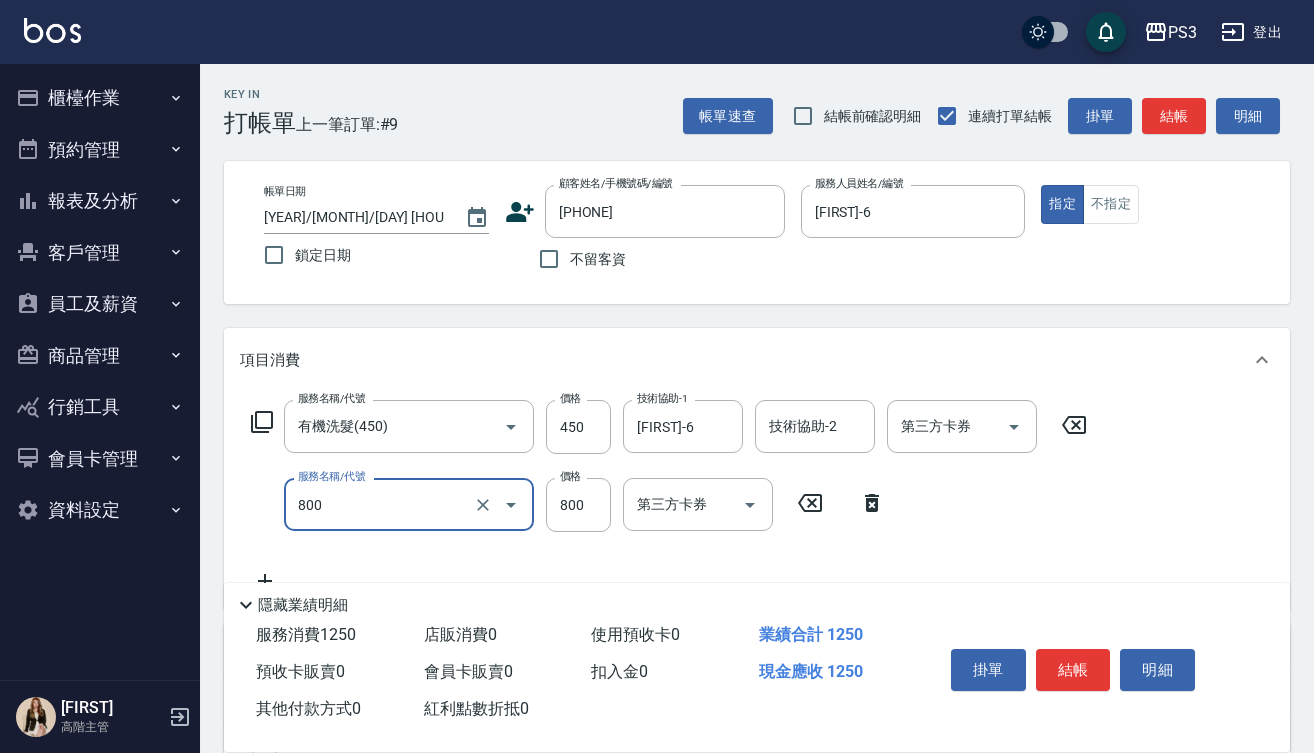type on "深層短(800)" 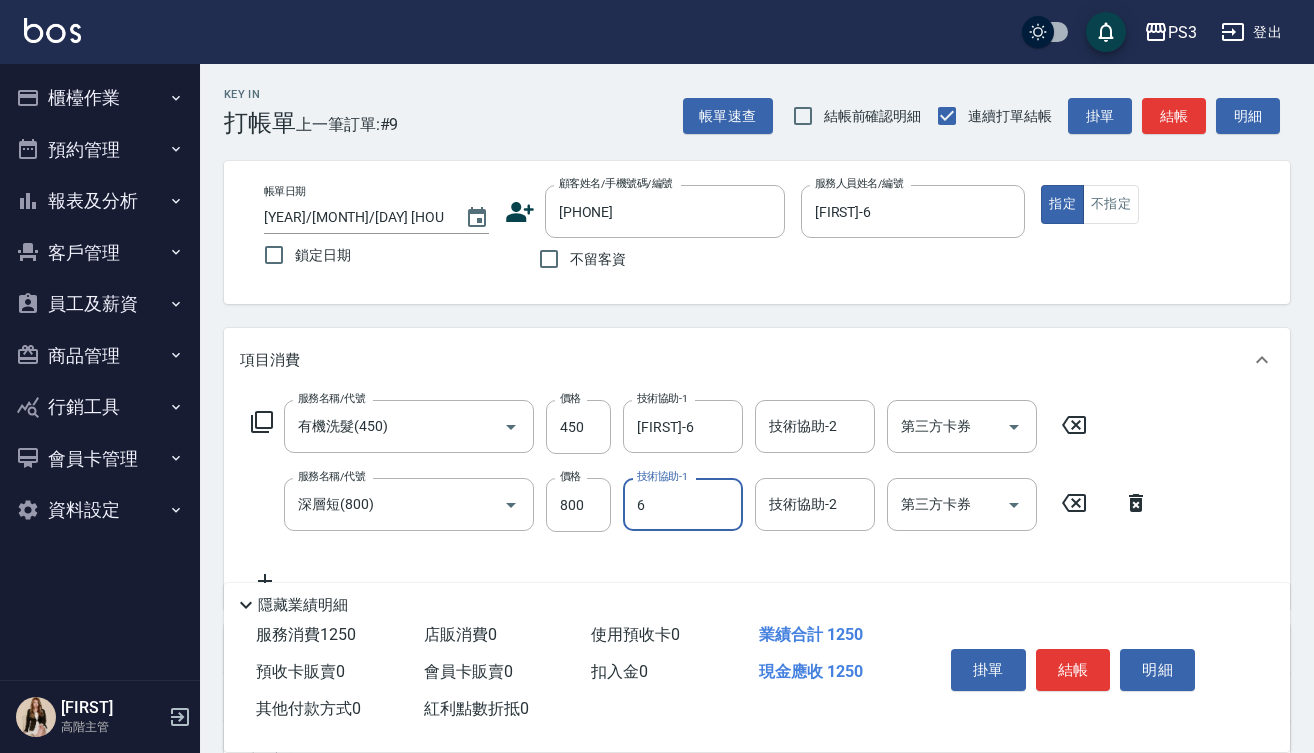 type on "[FIRST]-6" 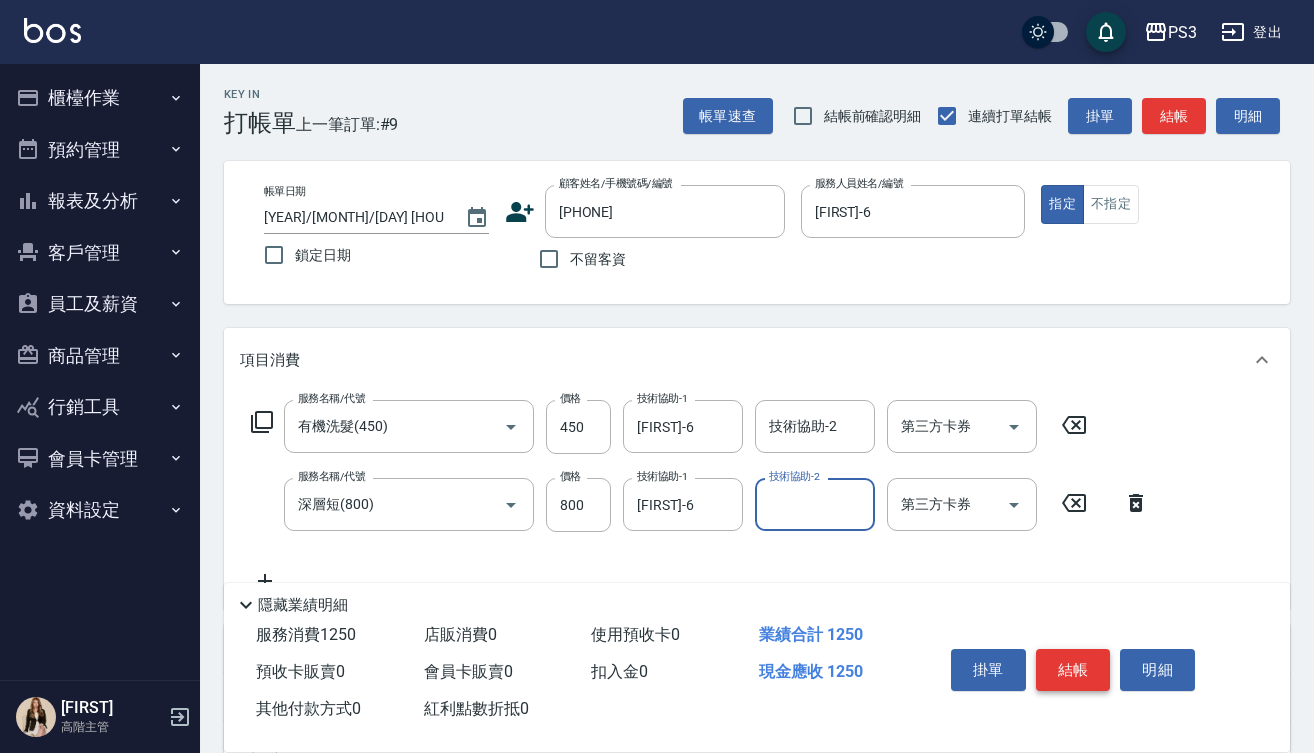 click on "結帳" at bounding box center [1073, 670] 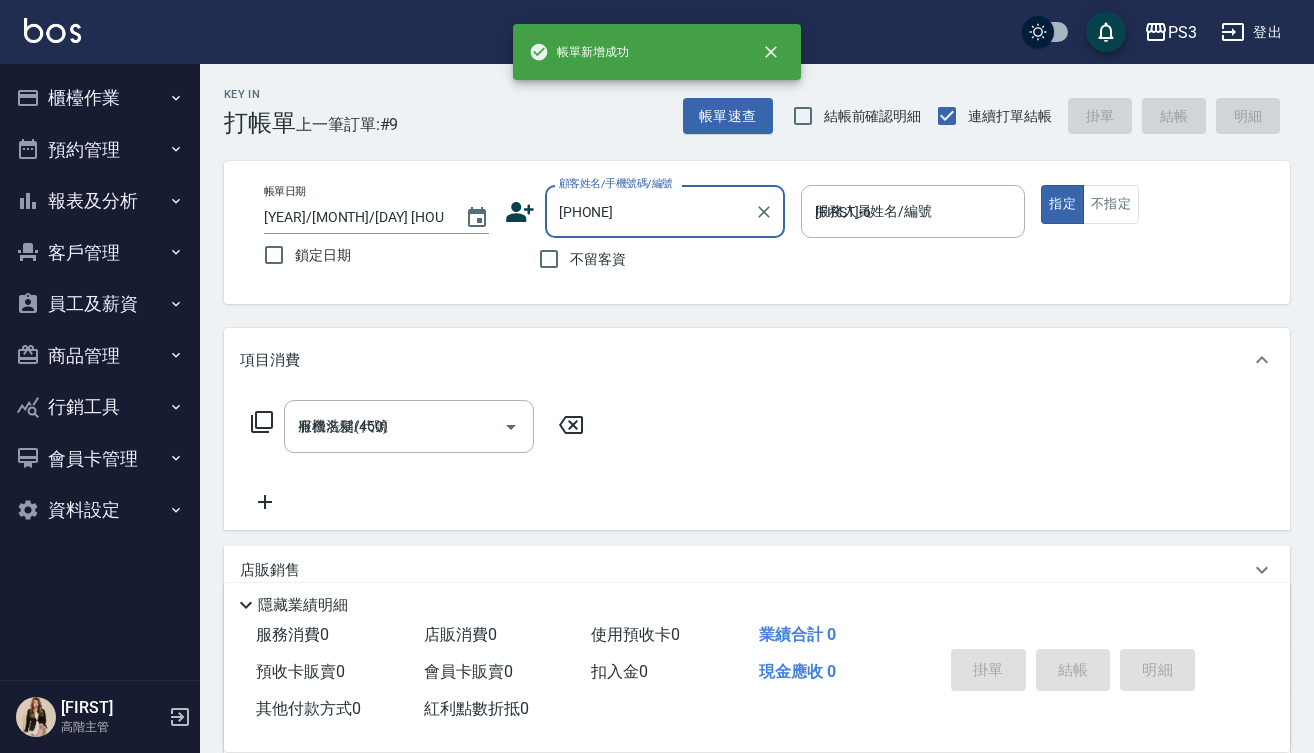 type on "2025/08/08 17:29" 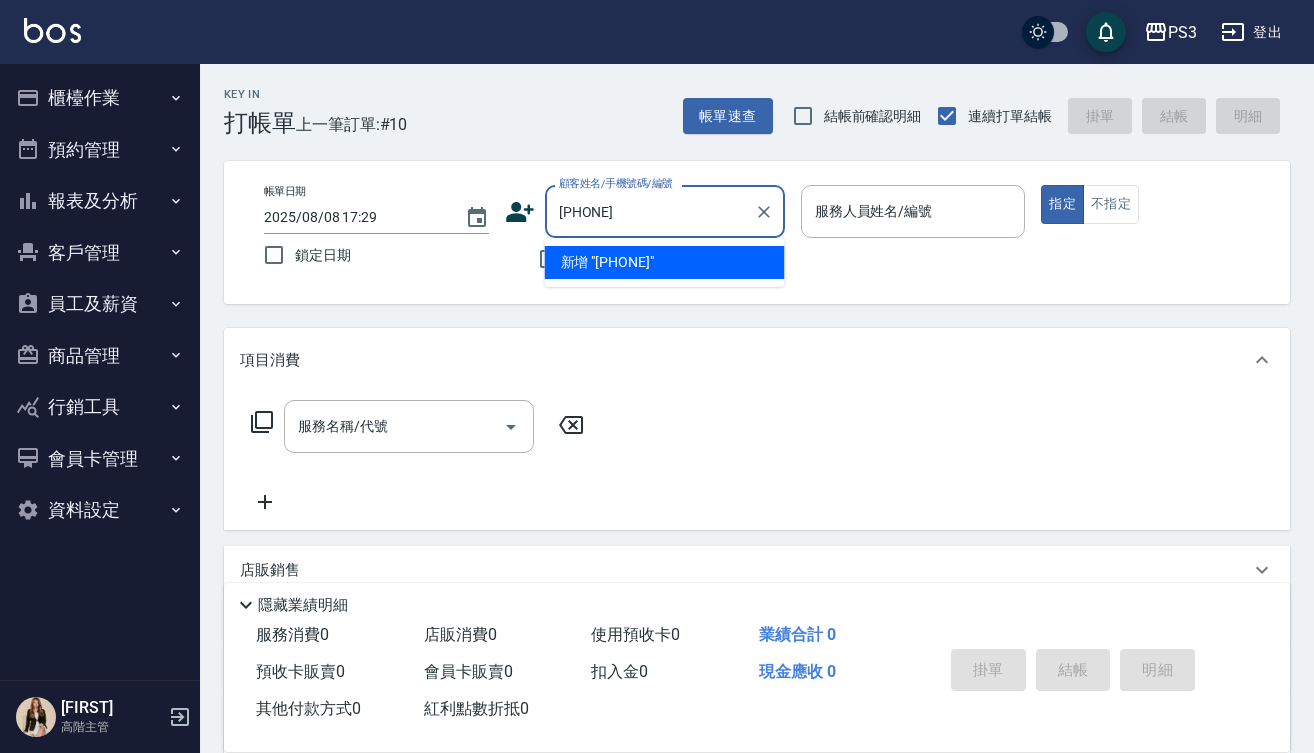 type on "[PHONE]" 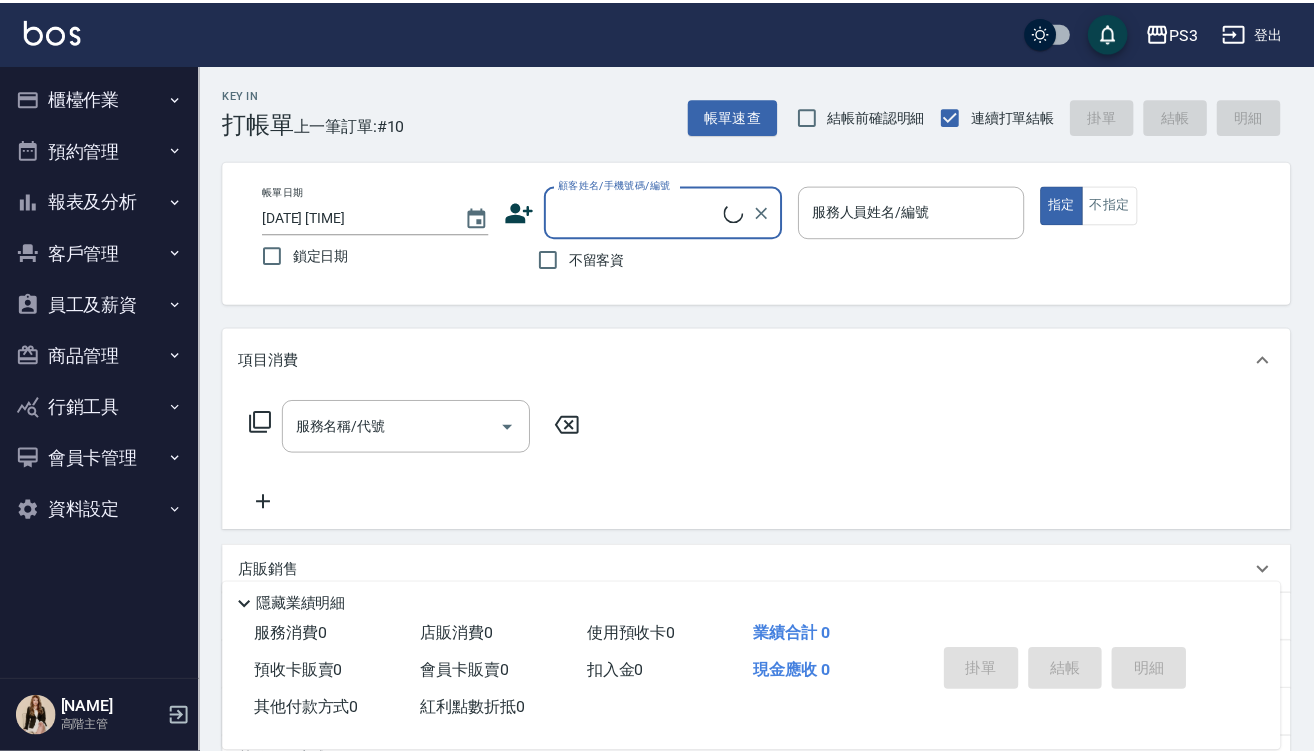 scroll, scrollTop: 0, scrollLeft: 0, axis: both 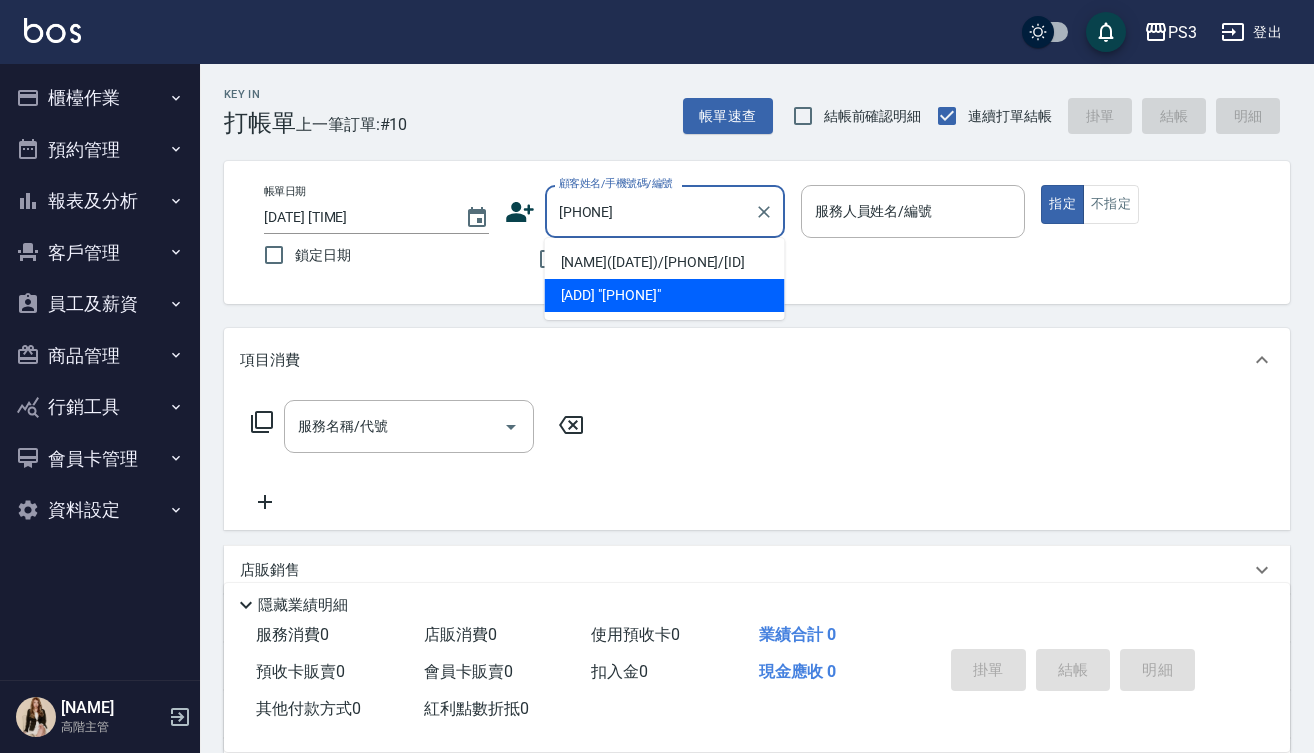 click on "陳玟穎(25/9/15)/0973050816/t10912" at bounding box center (665, 262) 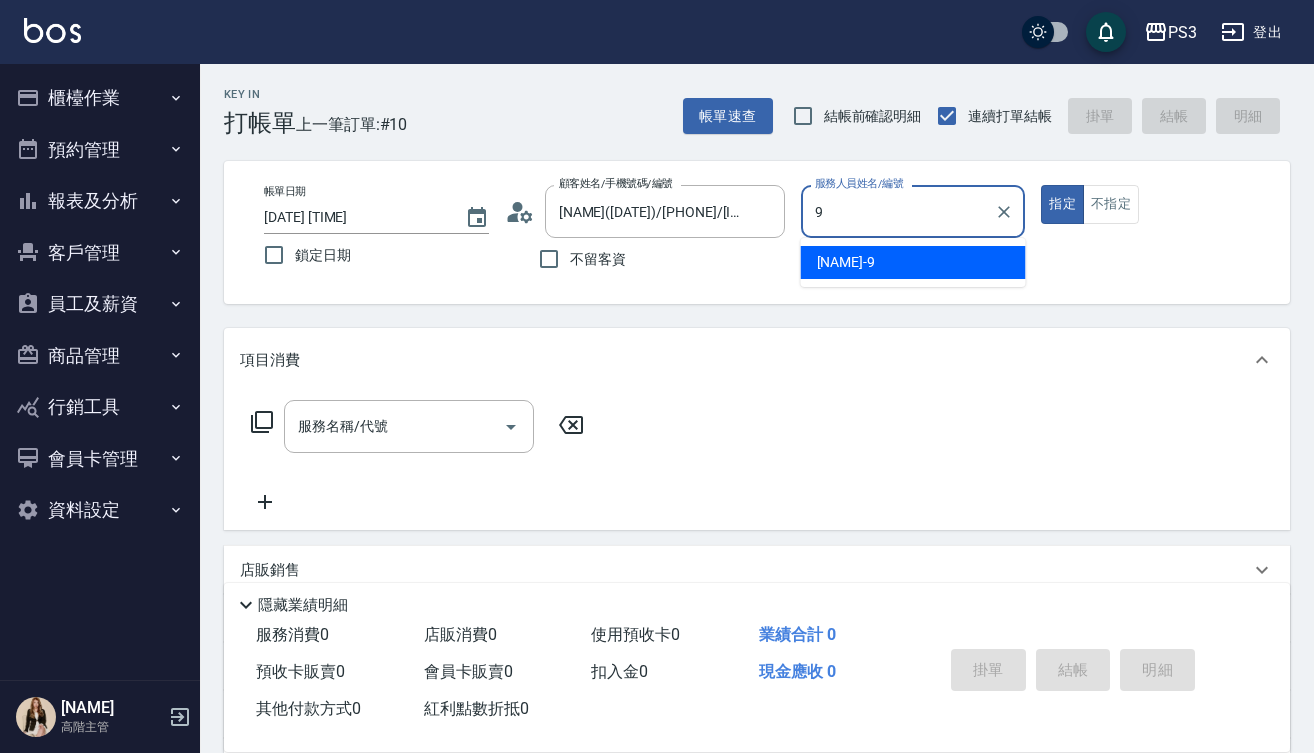 type on "尤信翰-9" 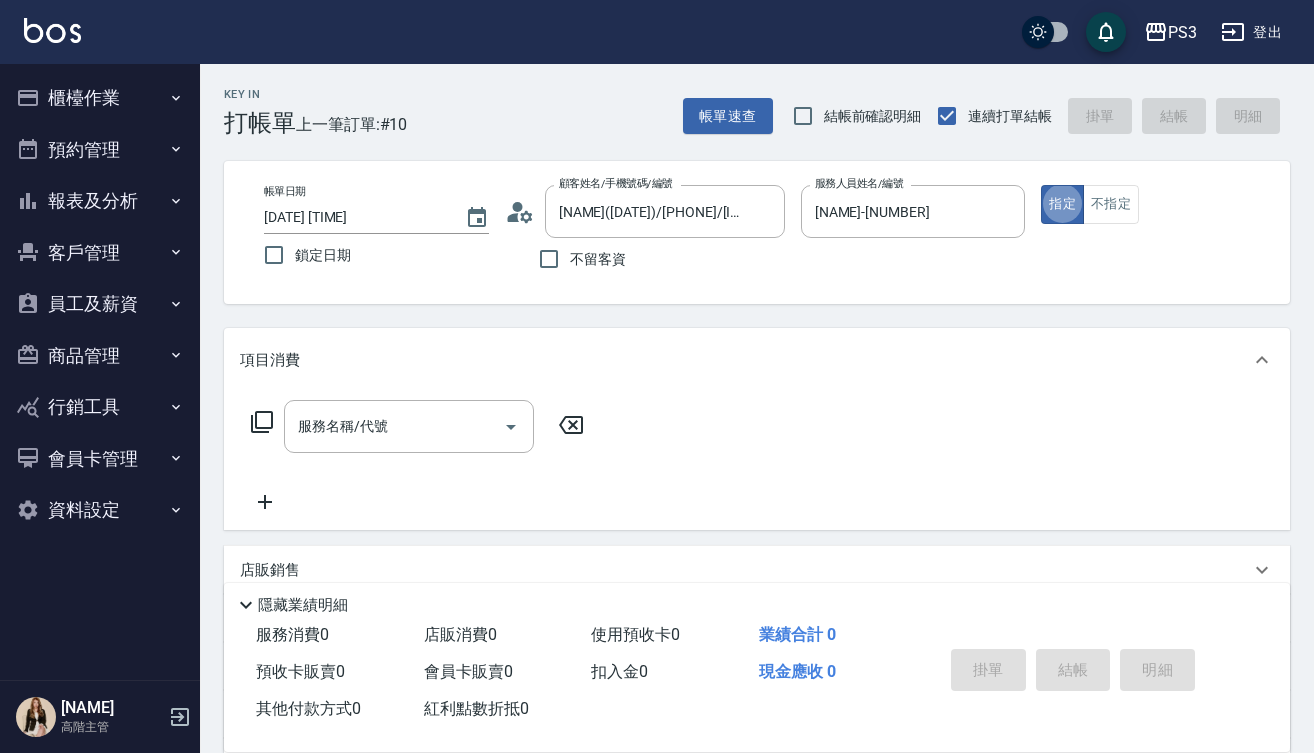 type on "true" 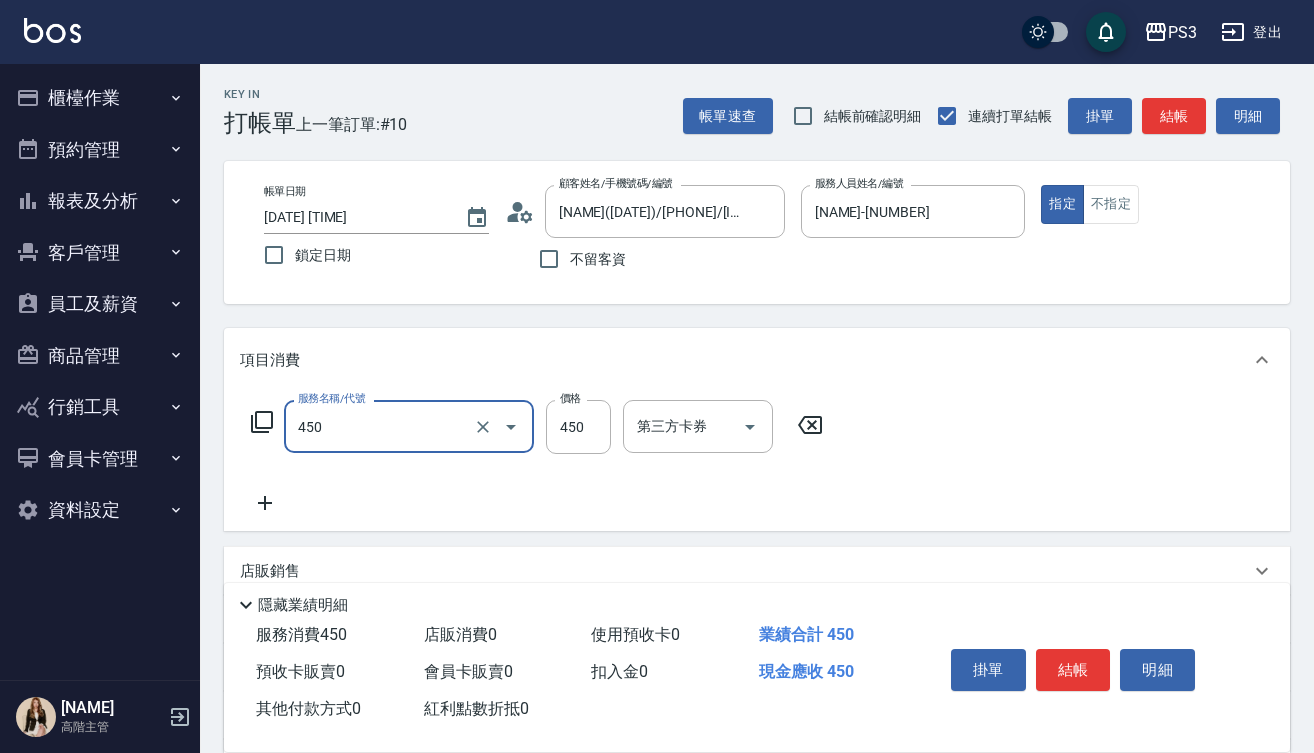 type on "有機洗髮(450)" 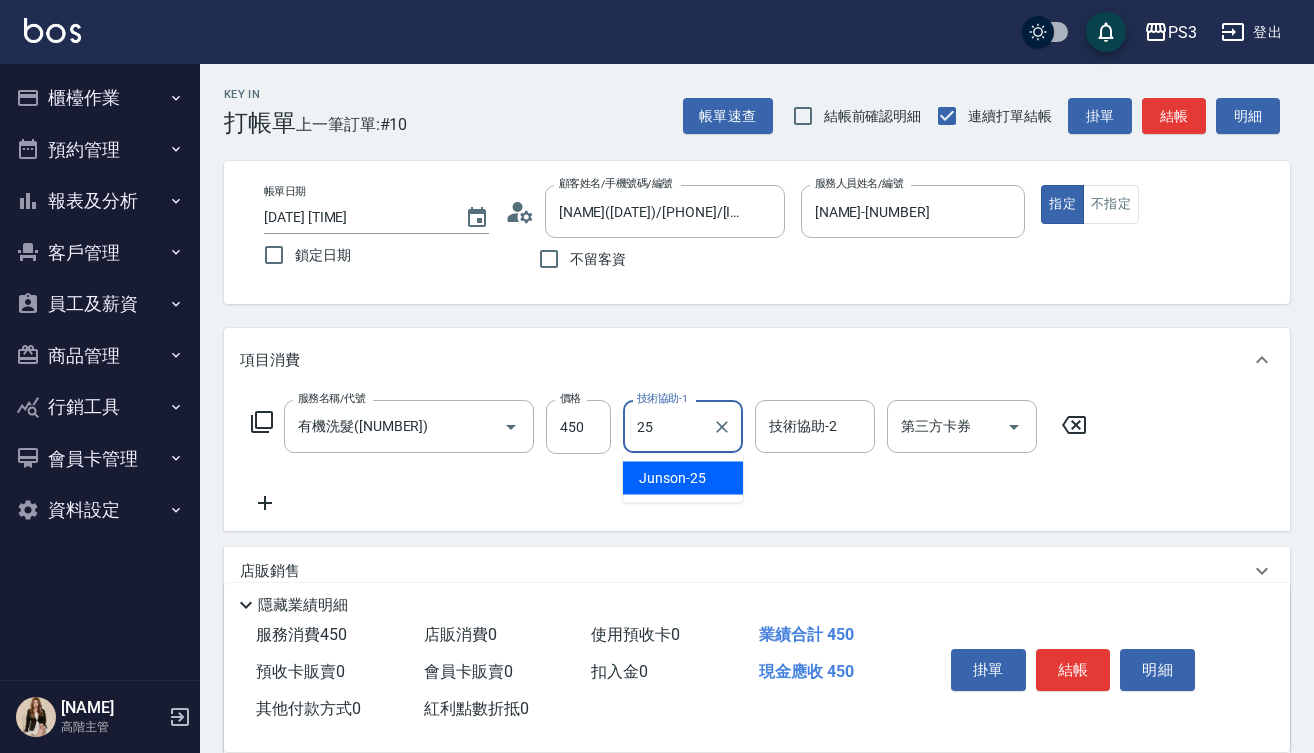 type on "Junson-25" 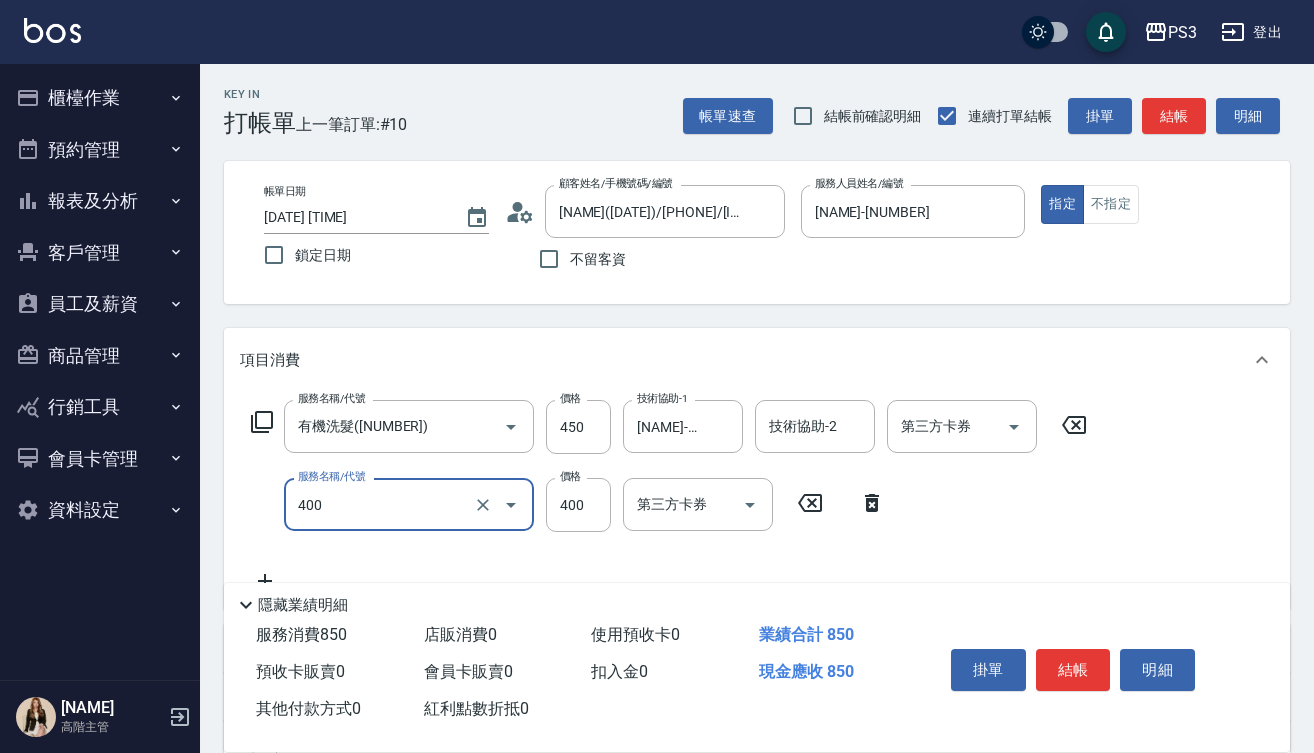 type on "剪(400)" 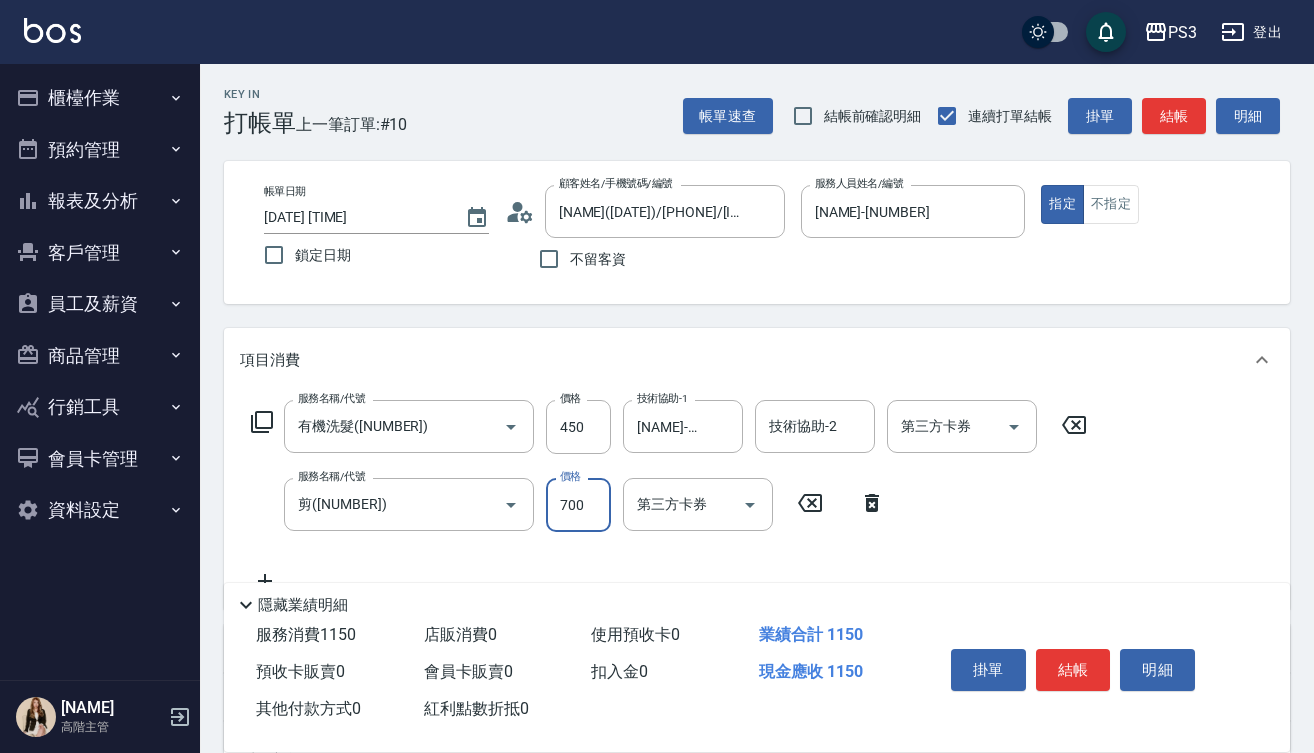 type on "700" 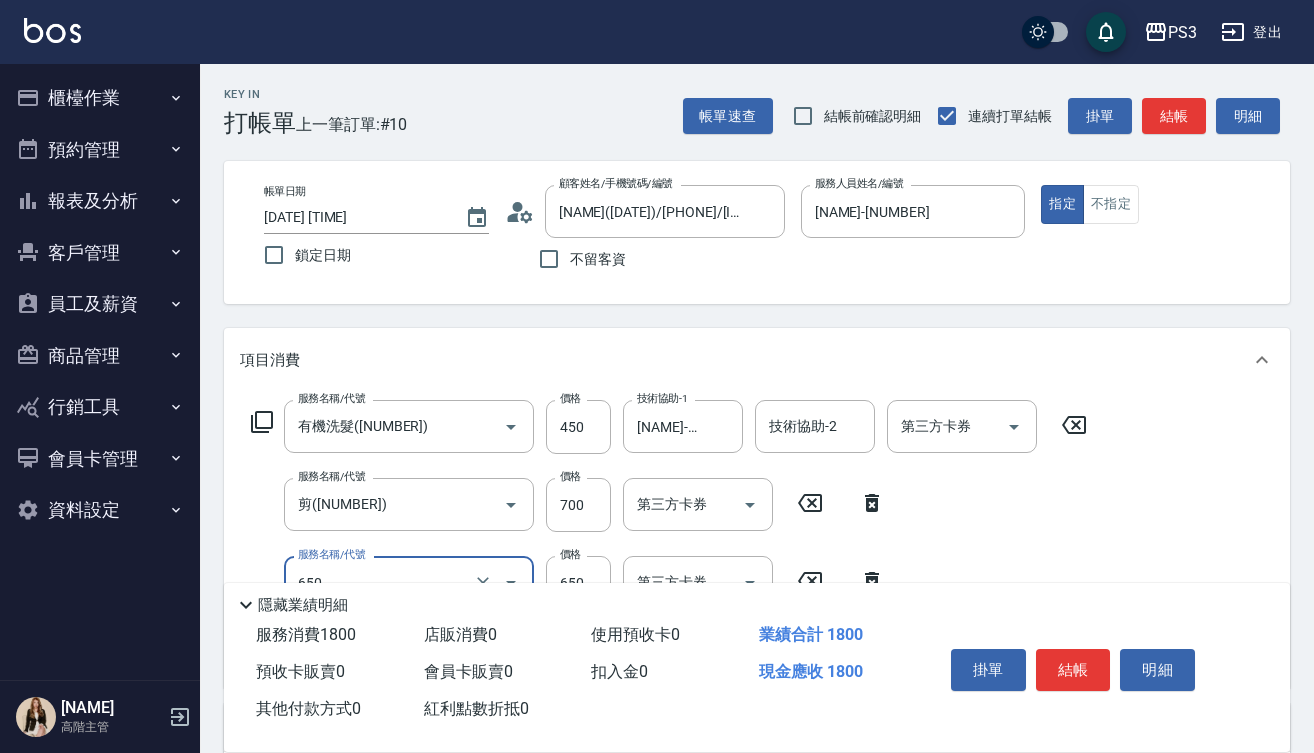 type on "髮質修復洗(650)" 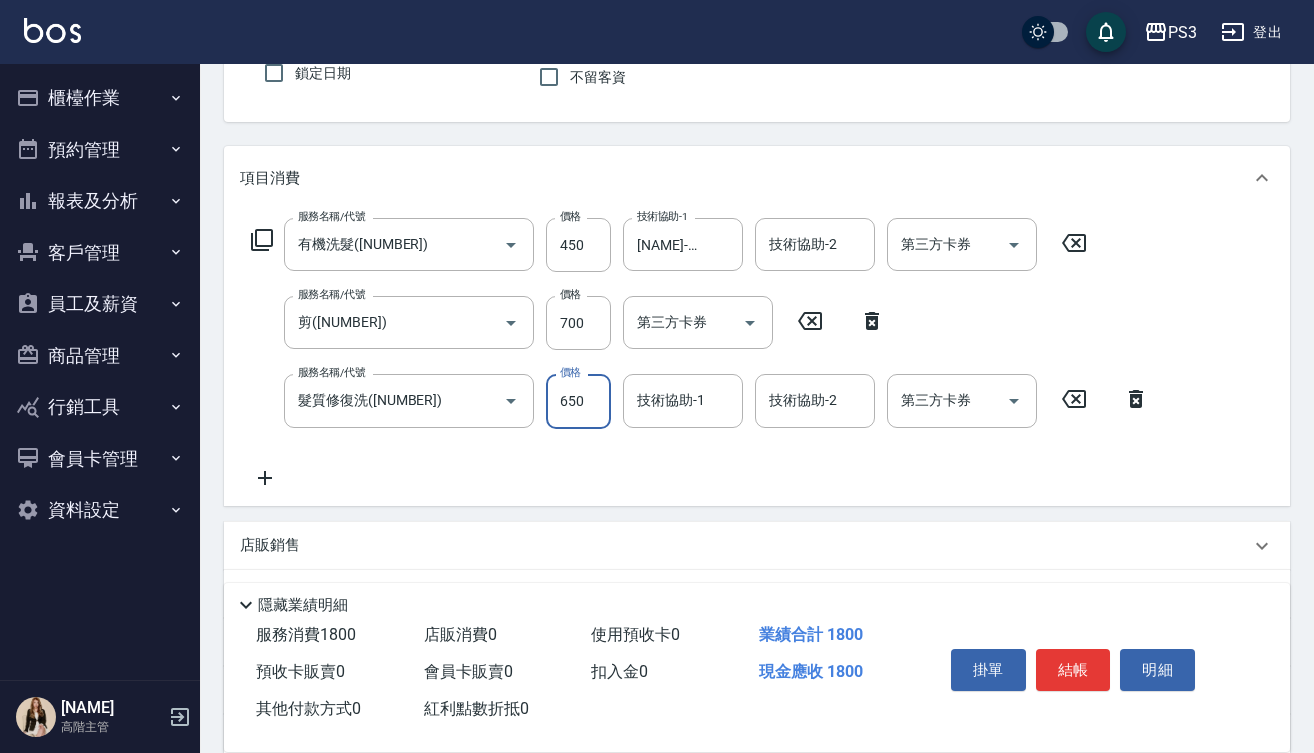 scroll, scrollTop: 191, scrollLeft: 0, axis: vertical 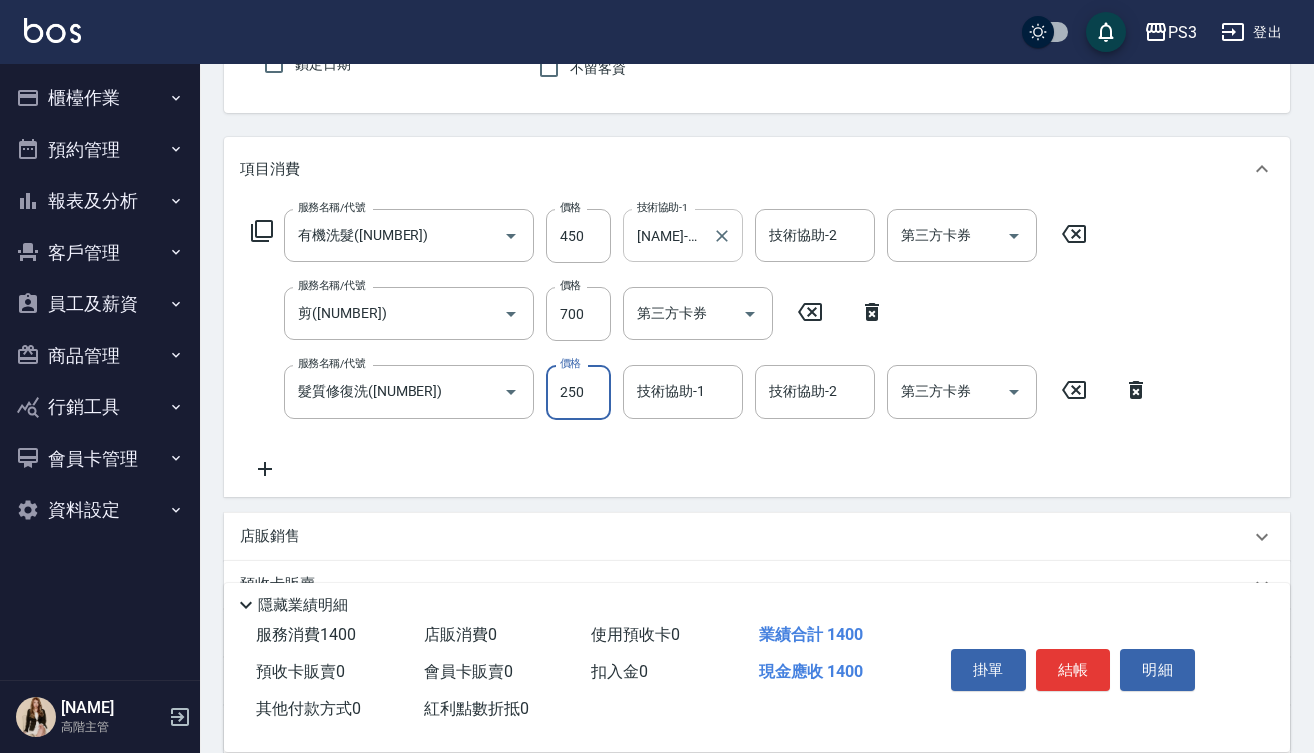 type on "250" 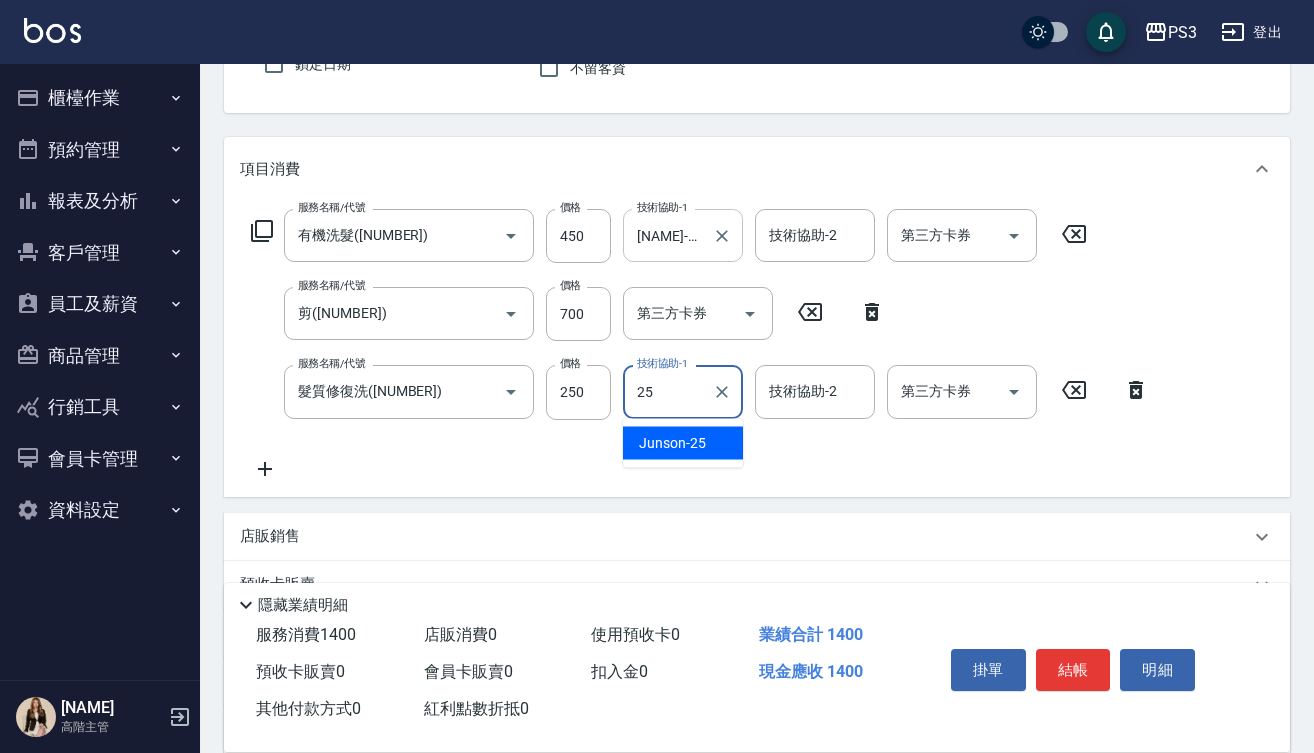 type on "Junson-25" 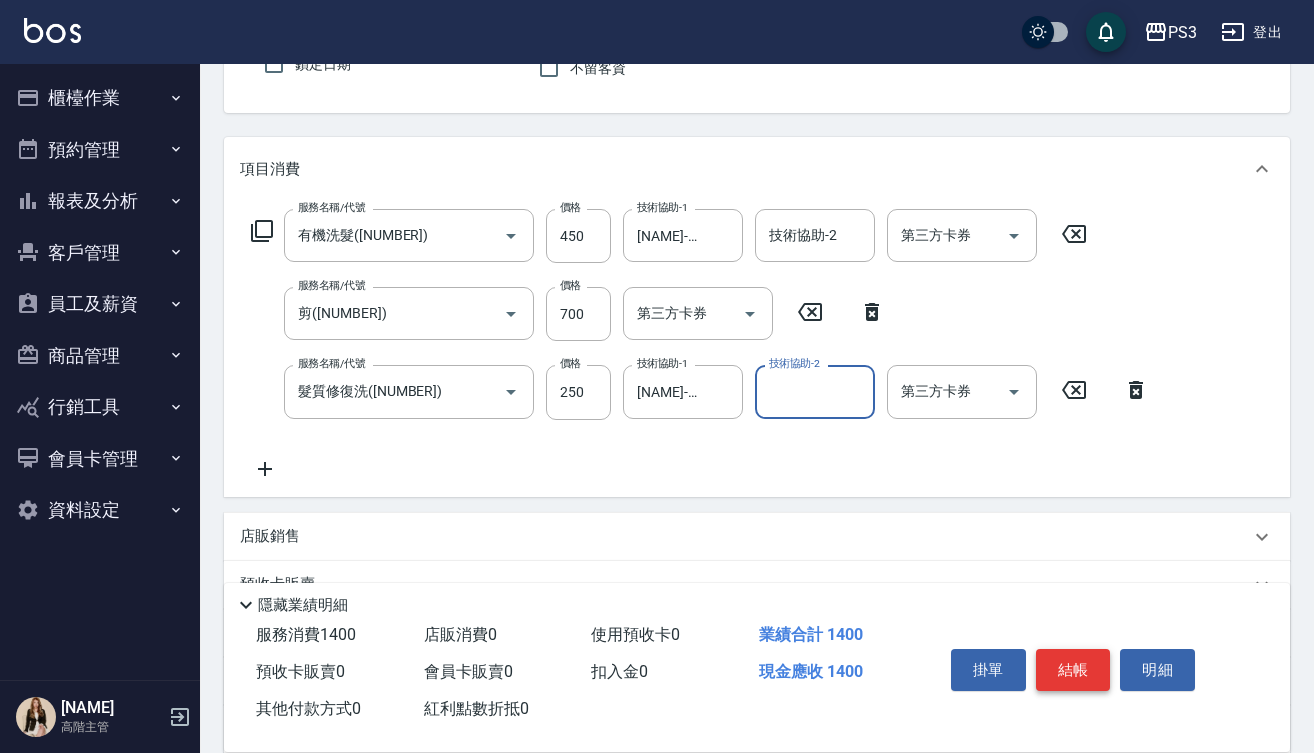 click on "結帳" at bounding box center [1073, 670] 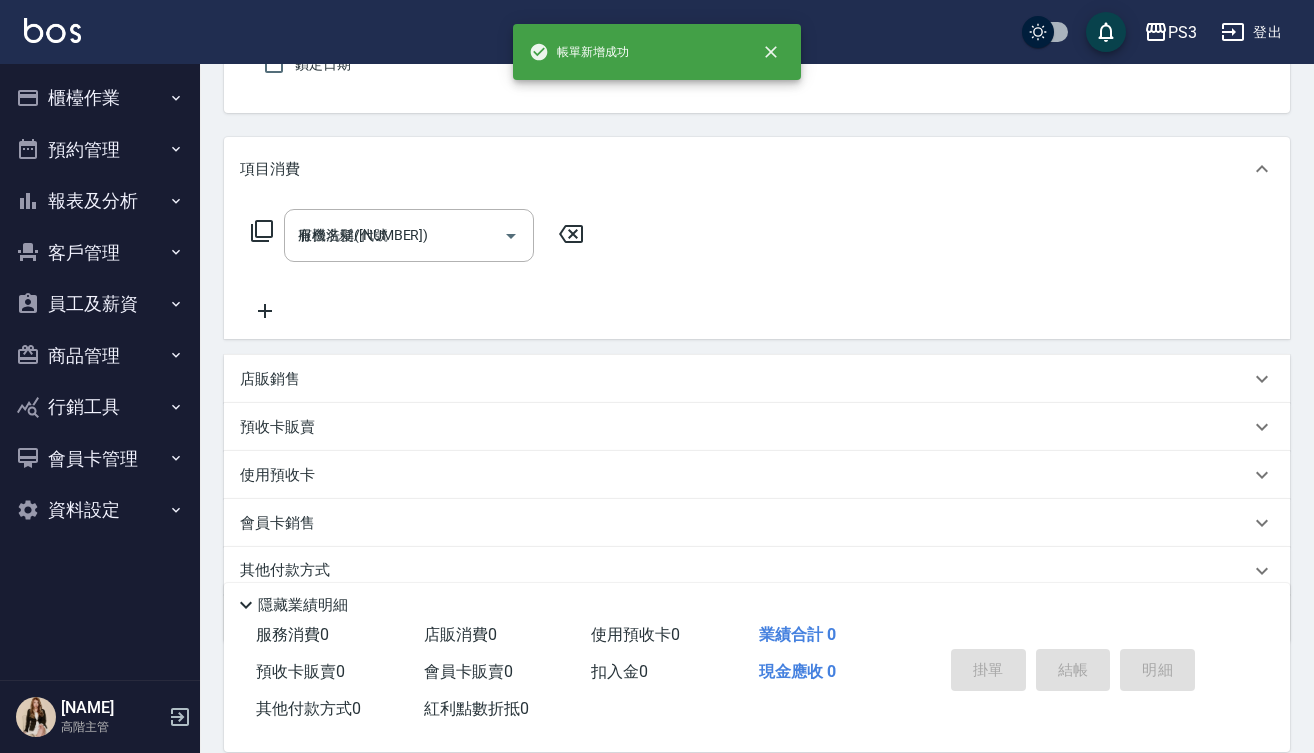 type on "2025/08/08 17:35" 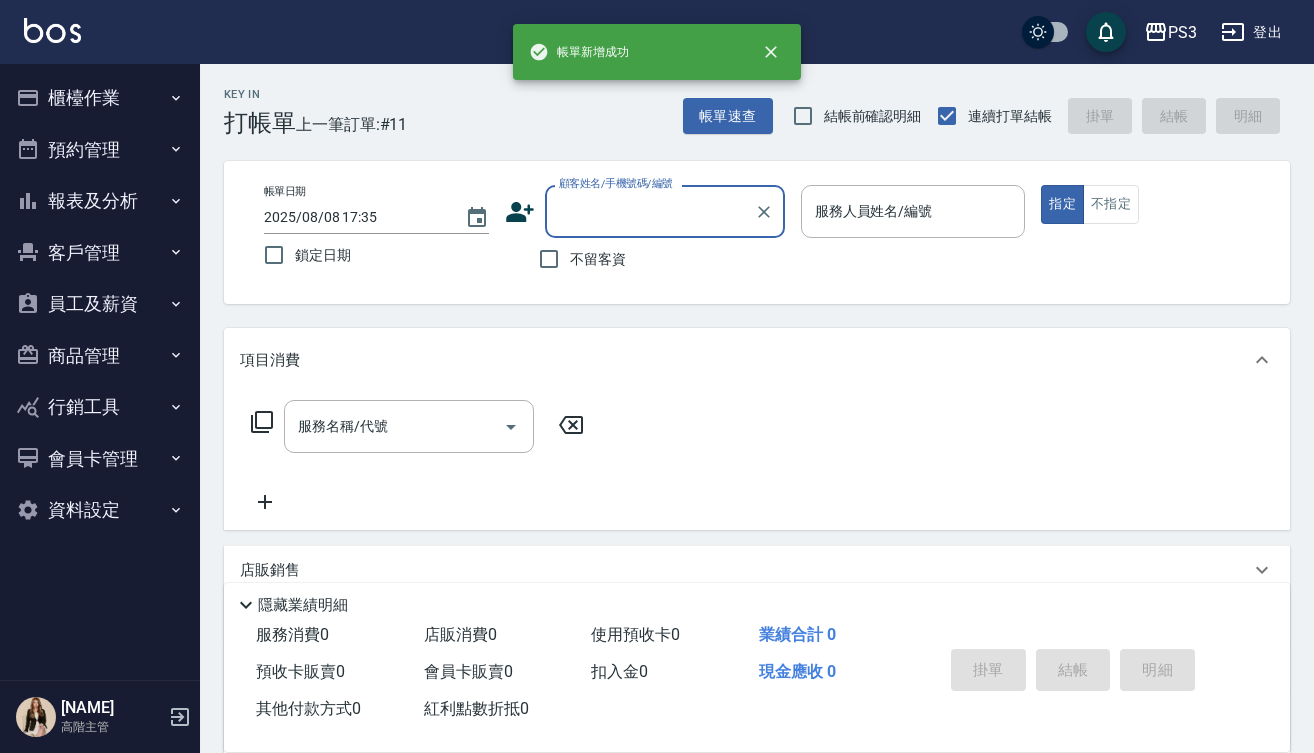 scroll, scrollTop: 0, scrollLeft: 0, axis: both 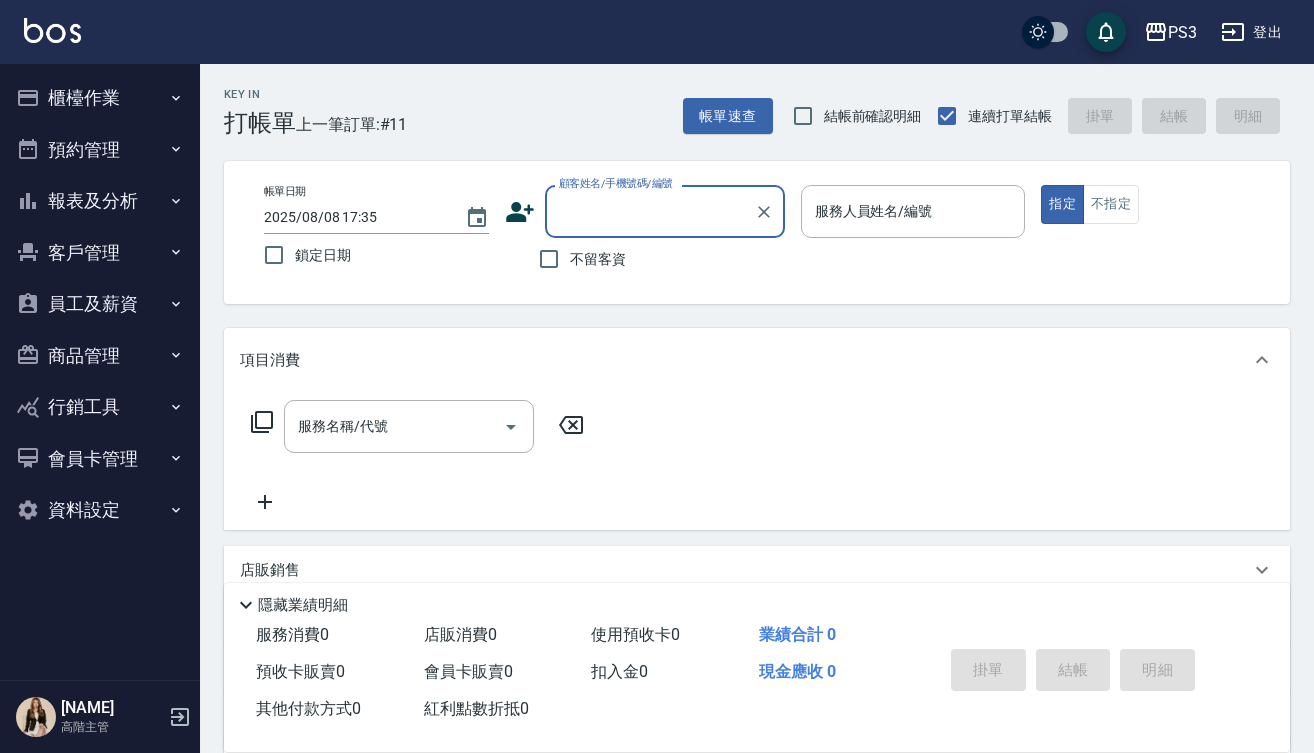 click on "櫃檯作業" at bounding box center [100, 98] 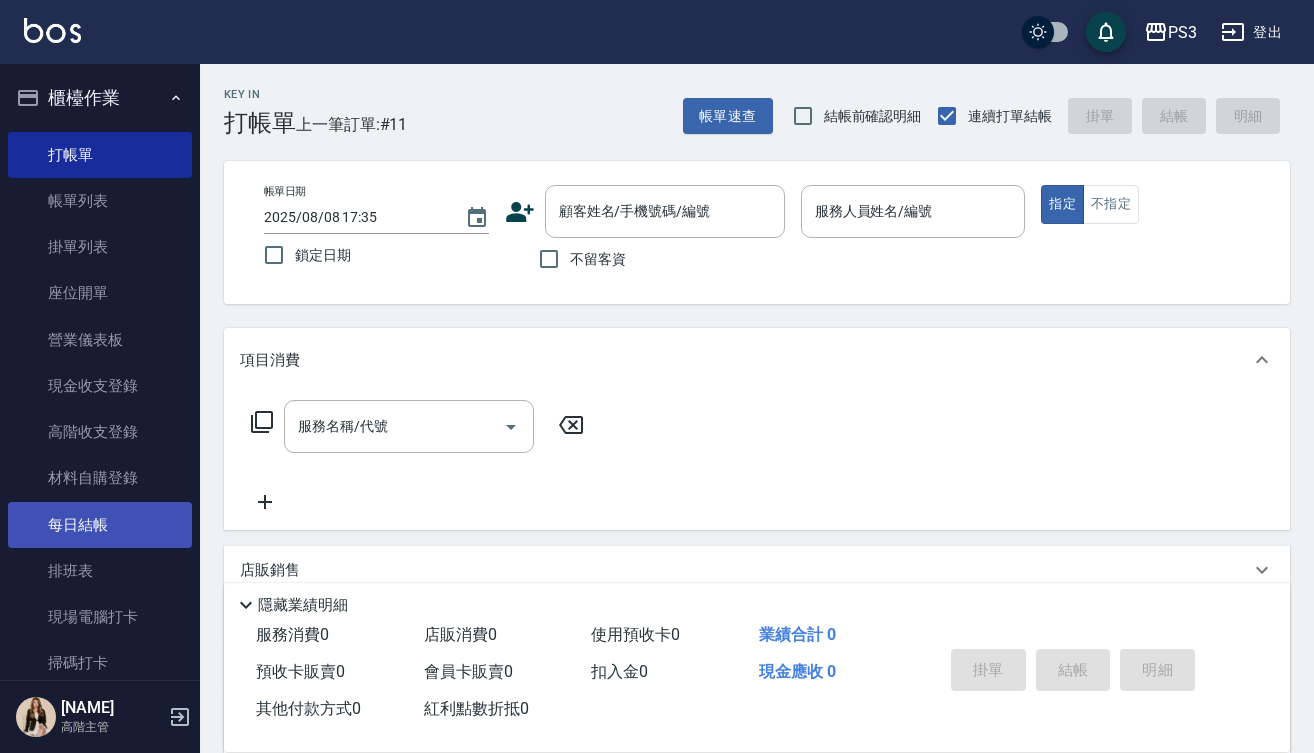 click on "每日結帳" at bounding box center [100, 525] 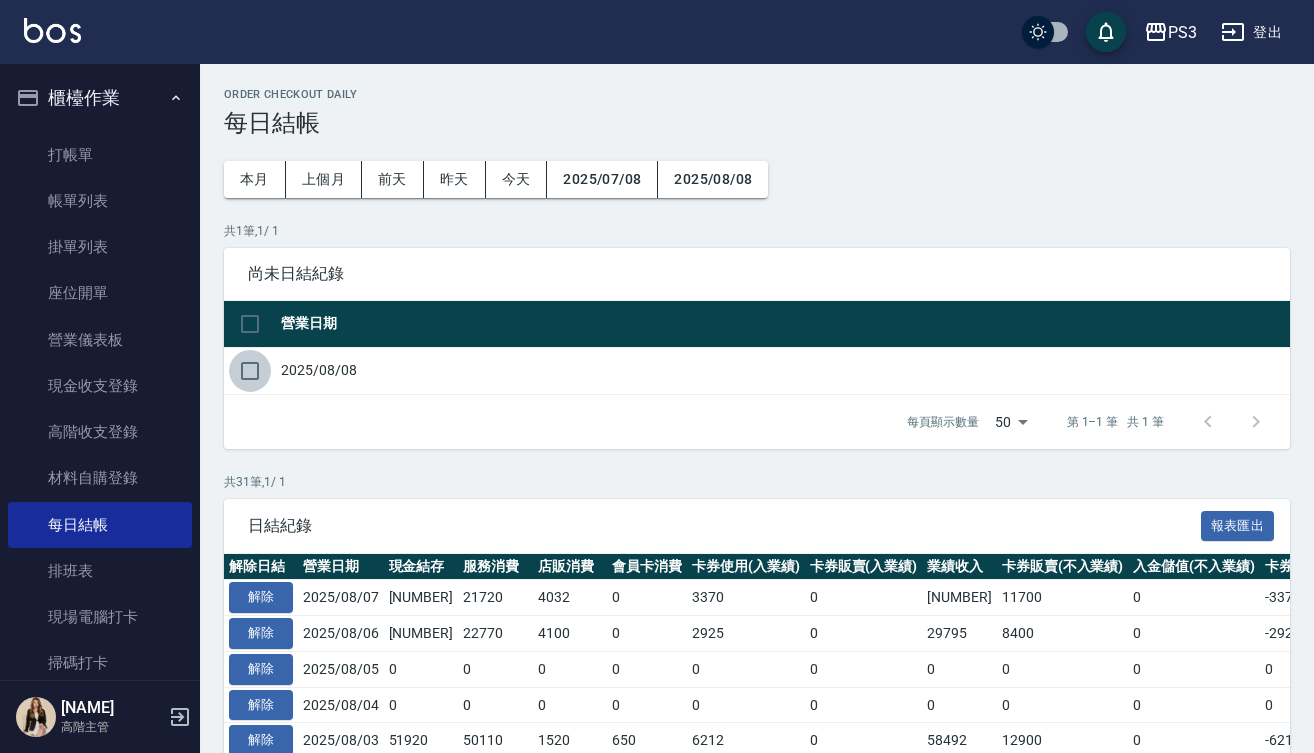 click at bounding box center (250, 371) 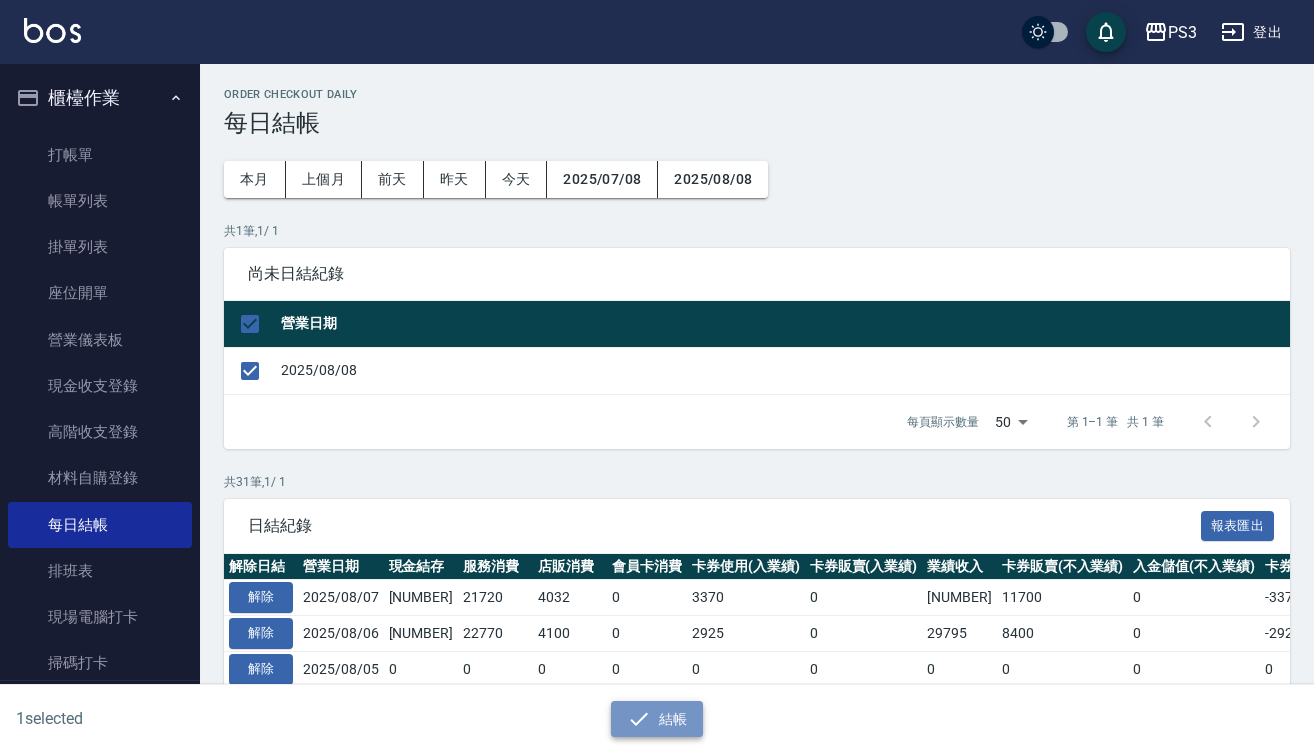 click on "結帳" at bounding box center (657, 719) 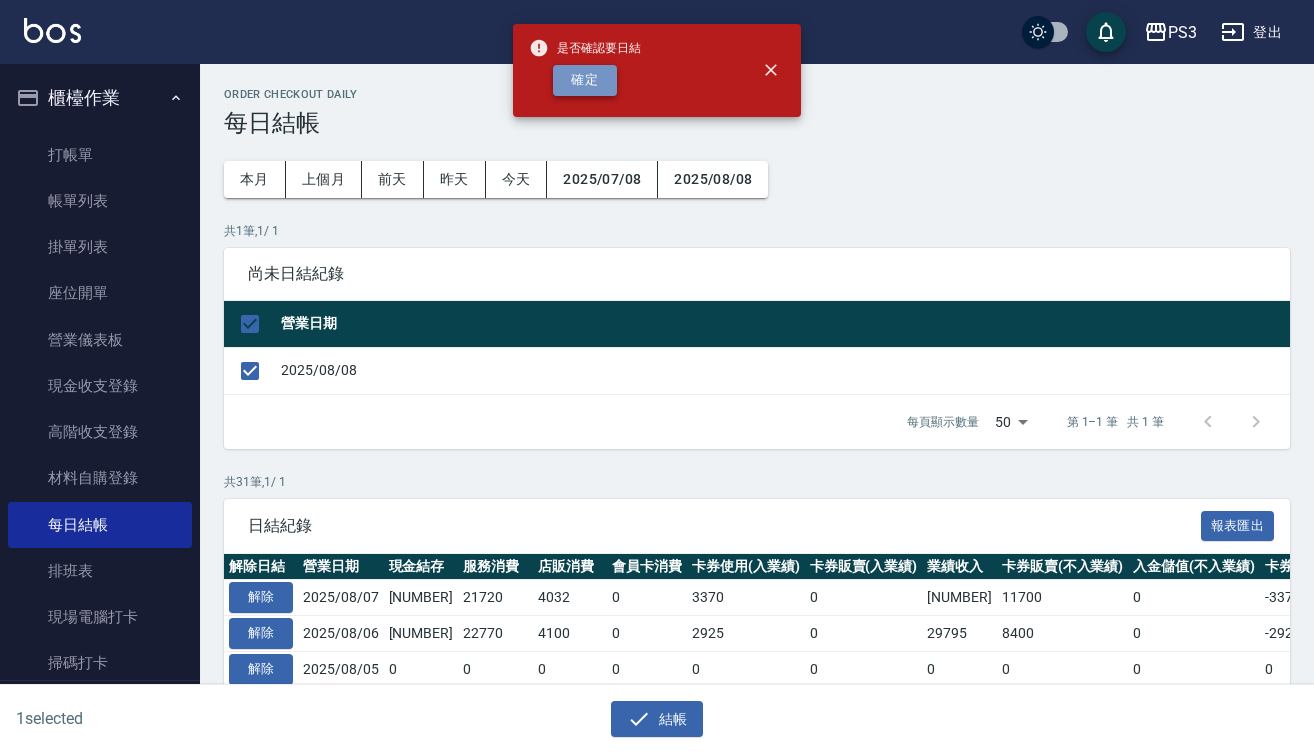 click on "確定" at bounding box center [585, 80] 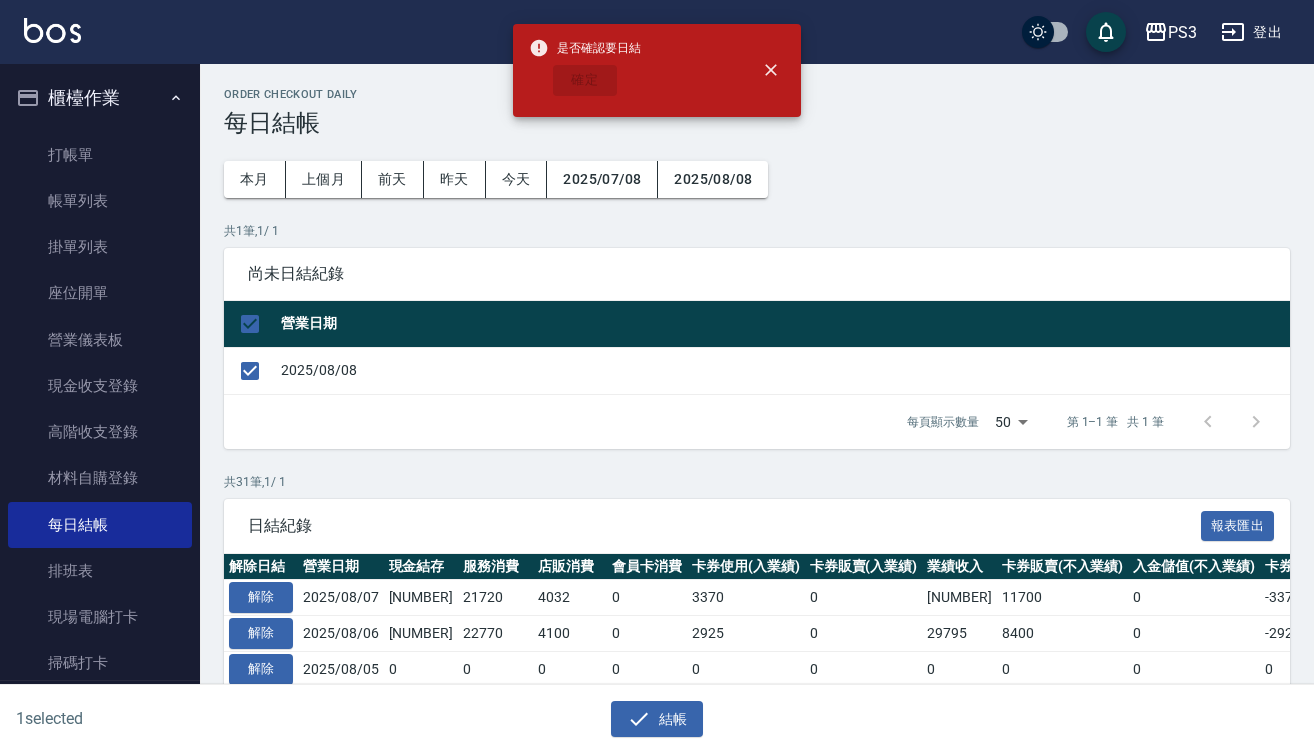 checkbox on "false" 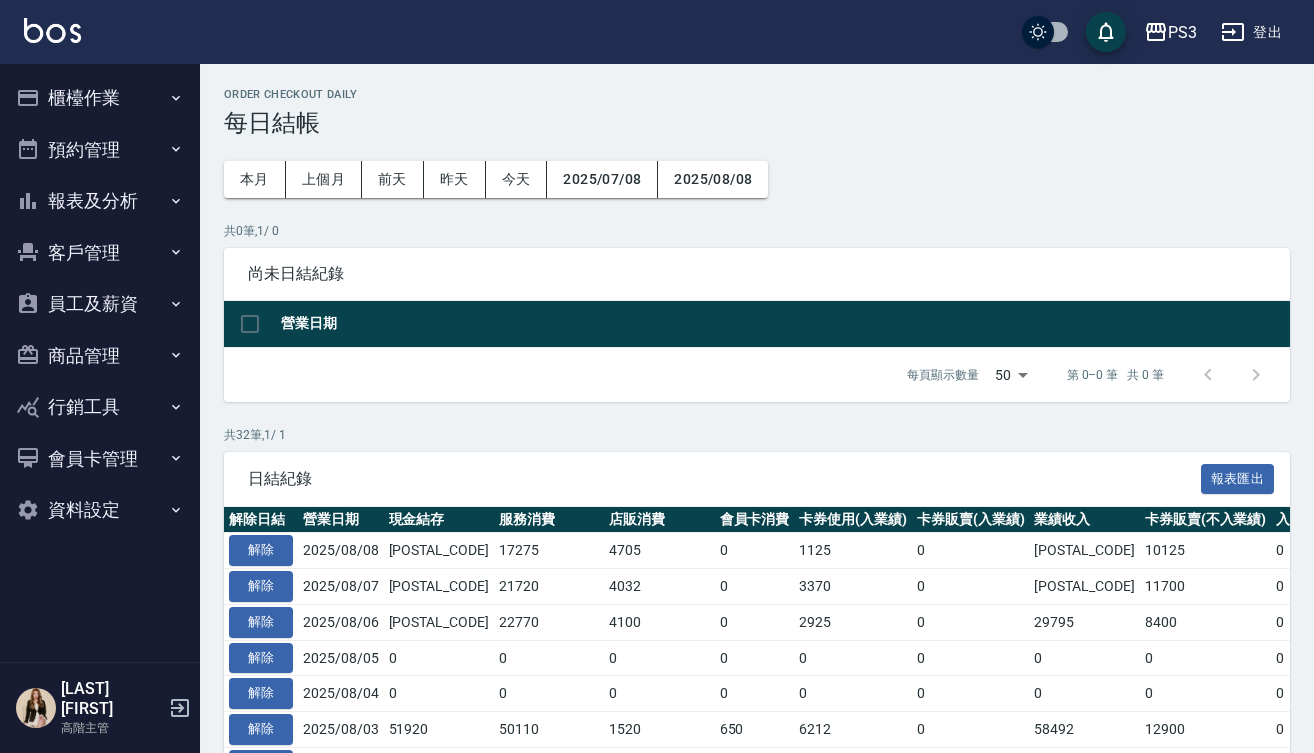 scroll, scrollTop: 0, scrollLeft: 0, axis: both 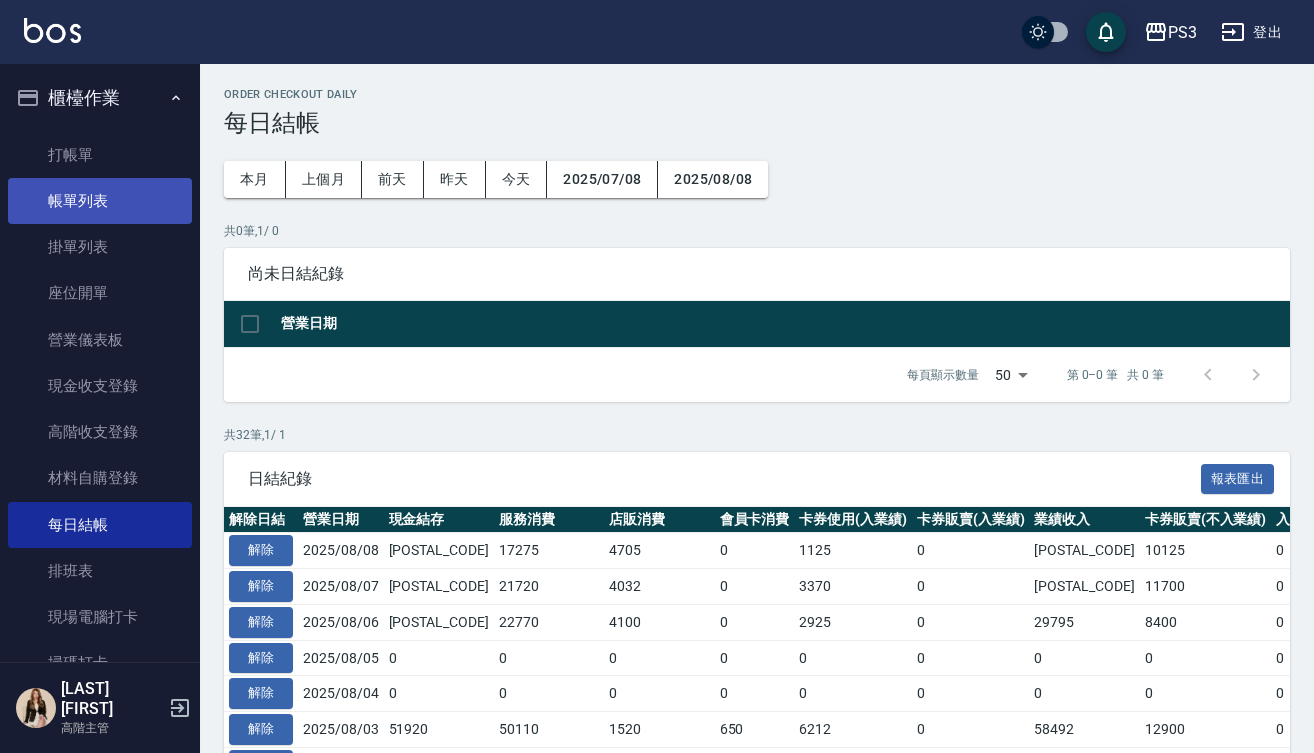 click on "帳單列表" at bounding box center [100, 201] 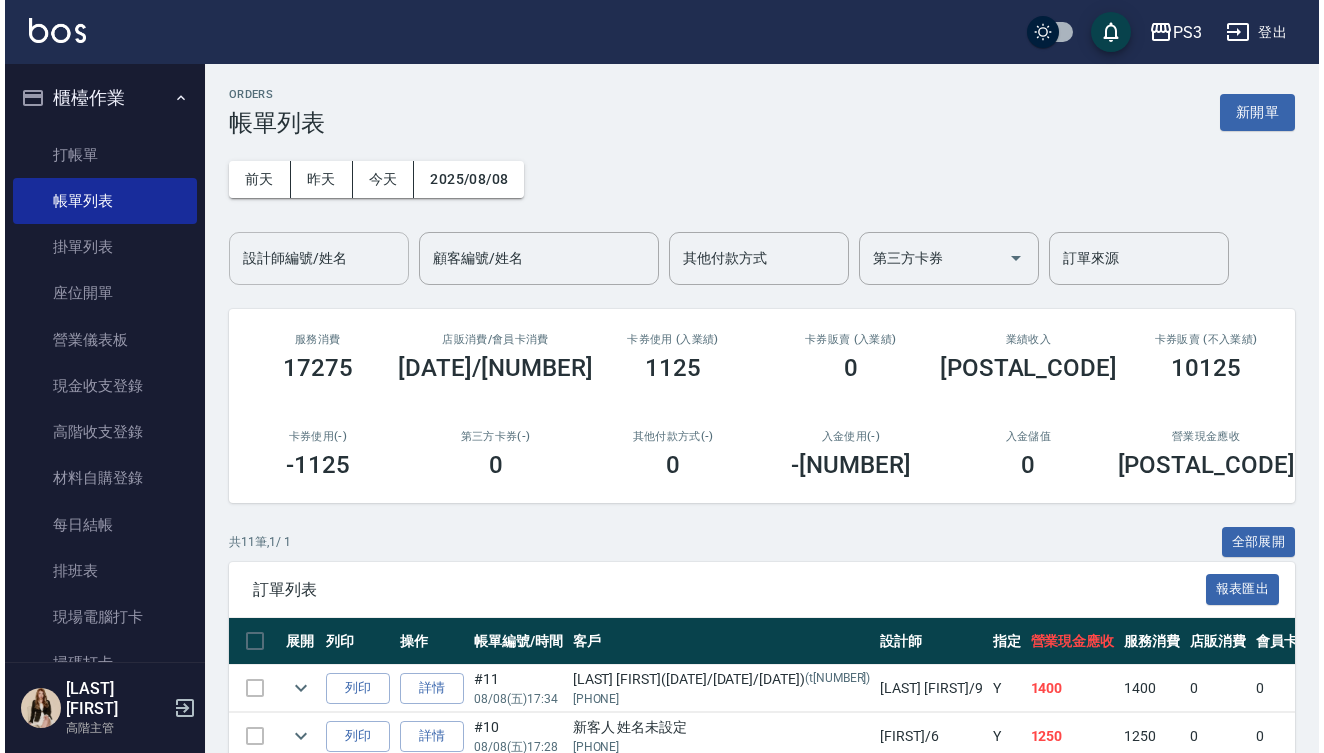scroll, scrollTop: 0, scrollLeft: 0, axis: both 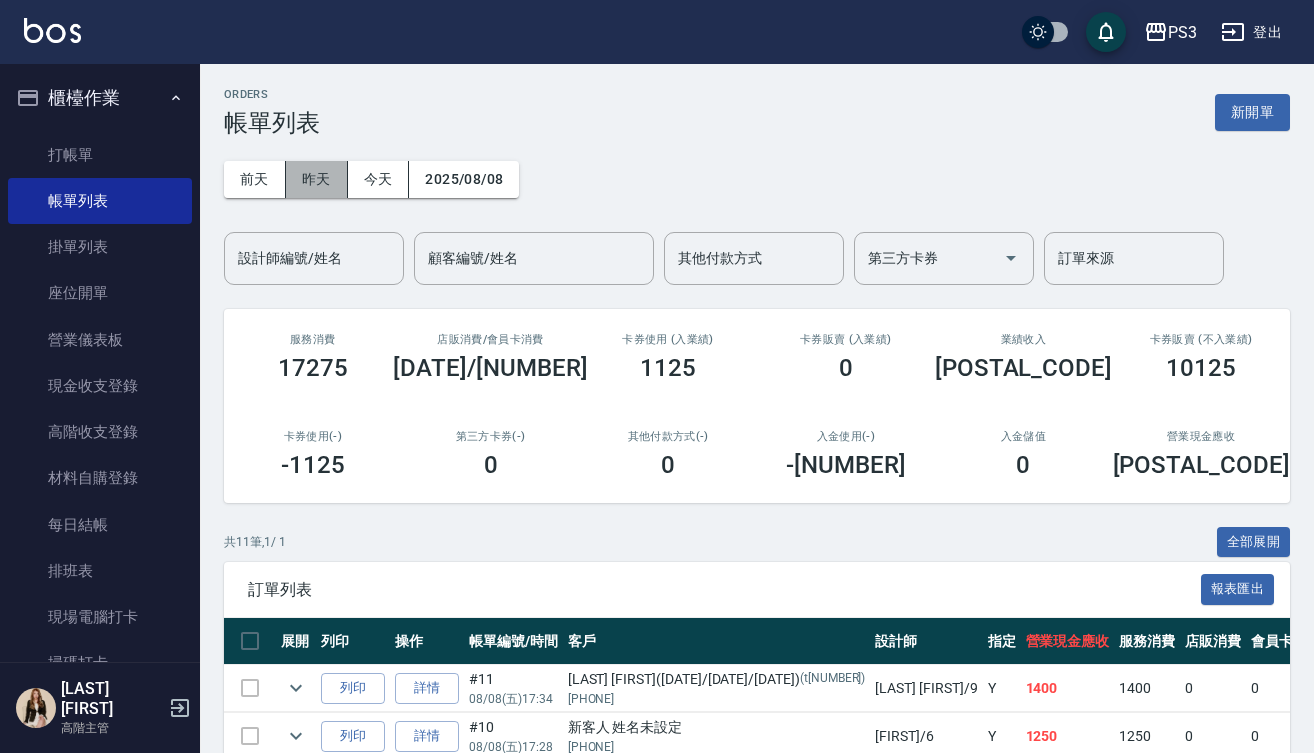 click on "昨天" at bounding box center [317, 179] 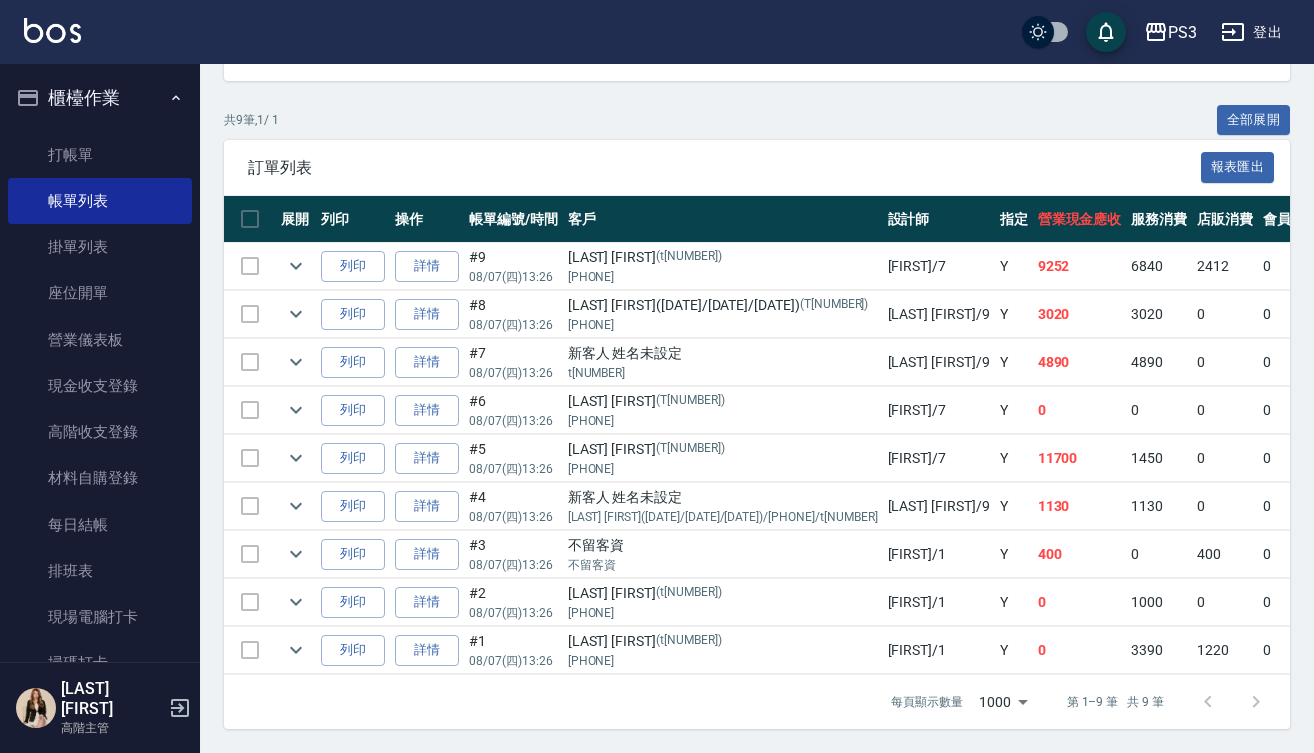 scroll, scrollTop: 436, scrollLeft: 0, axis: vertical 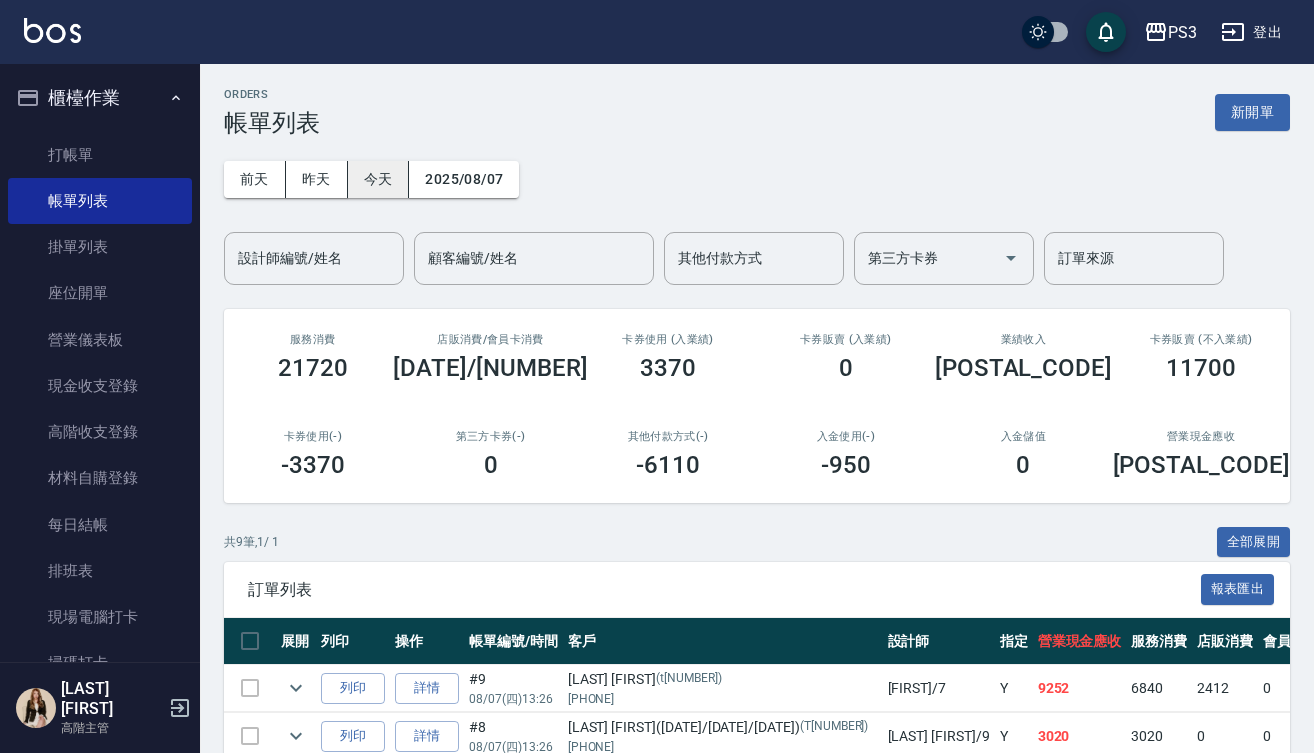 click on "今天" at bounding box center [379, 179] 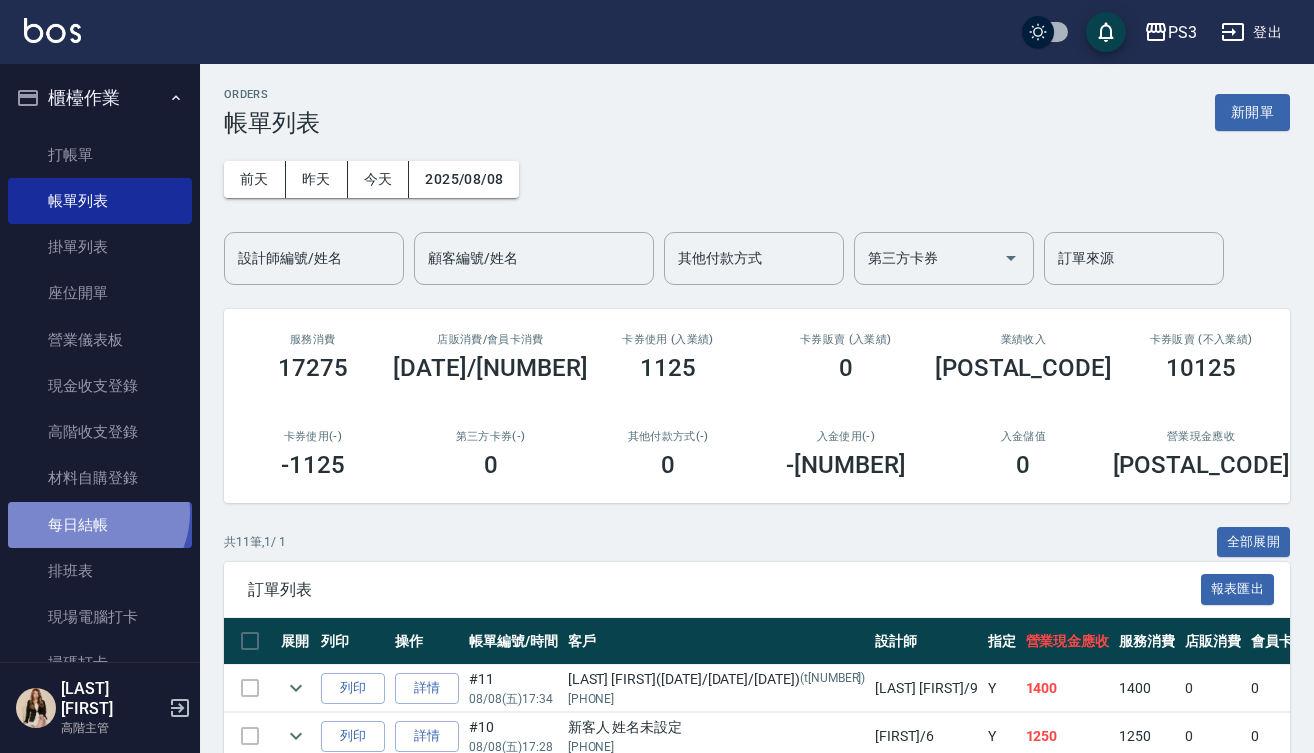 click on "每日結帳" at bounding box center [100, 525] 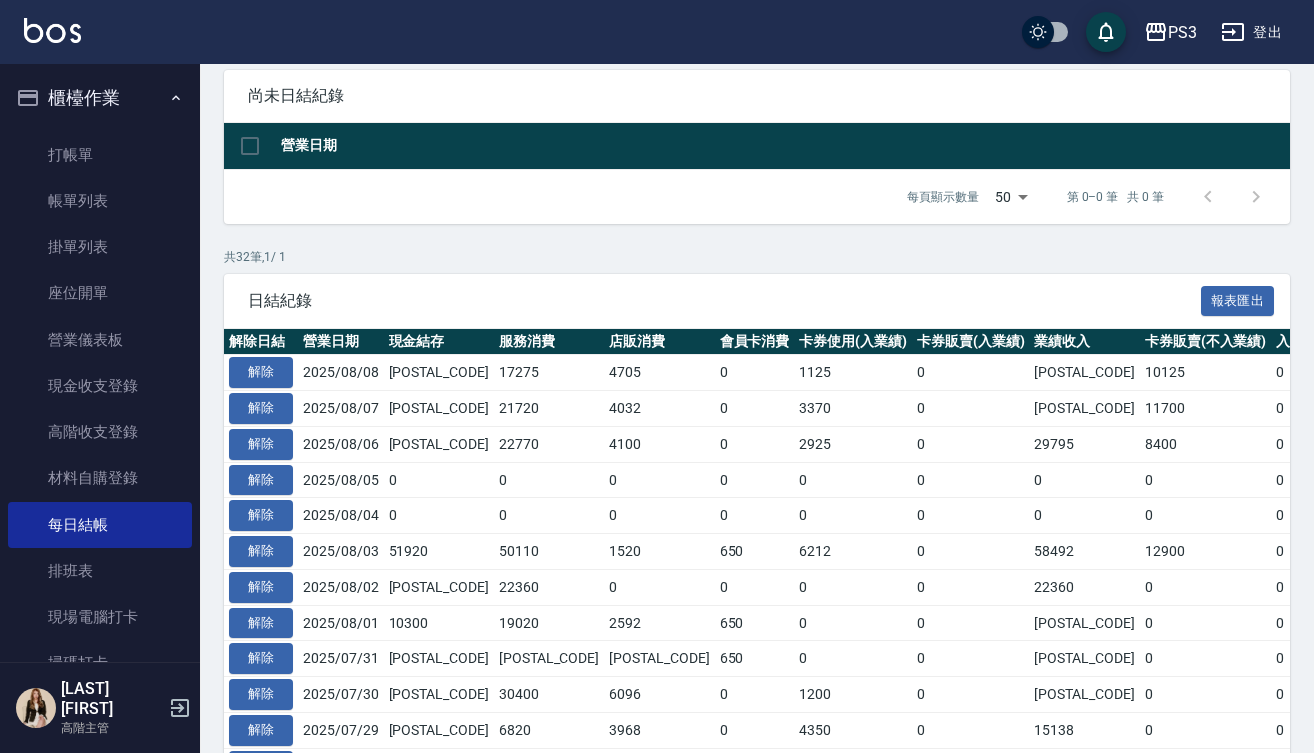 scroll, scrollTop: 0, scrollLeft: 0, axis: both 